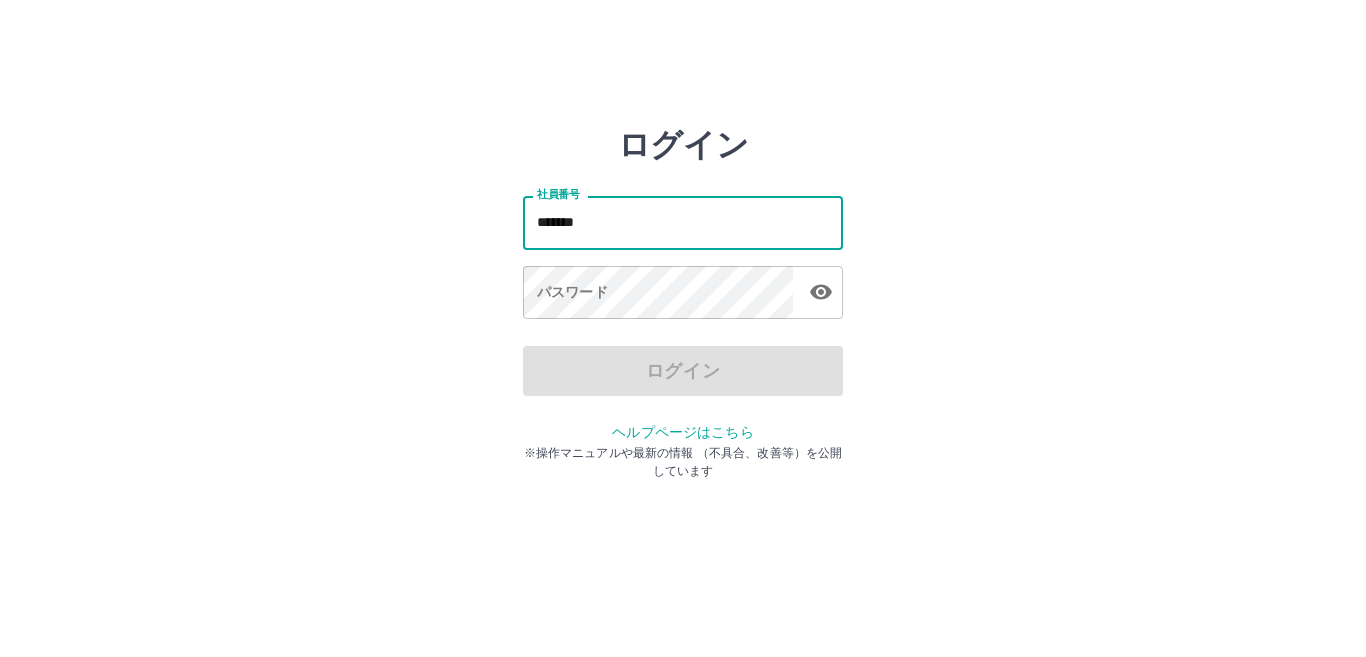 scroll, scrollTop: 0, scrollLeft: 0, axis: both 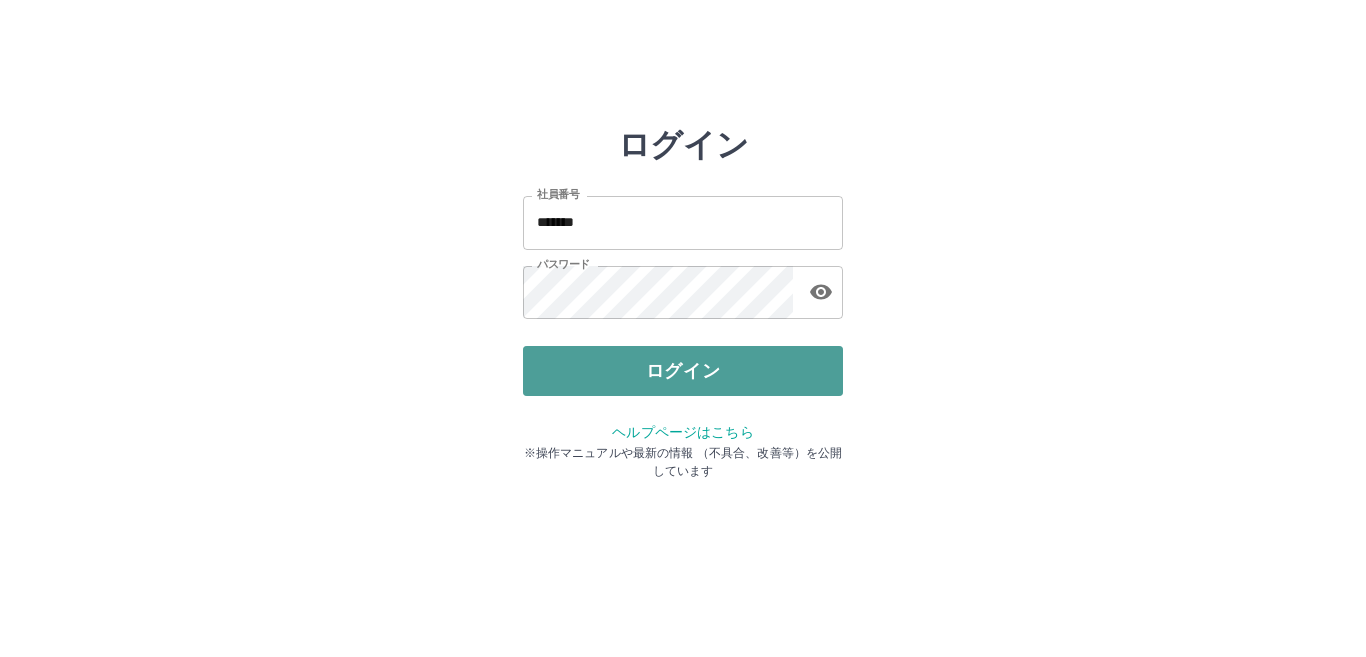 click on "ログイン" at bounding box center [683, 371] 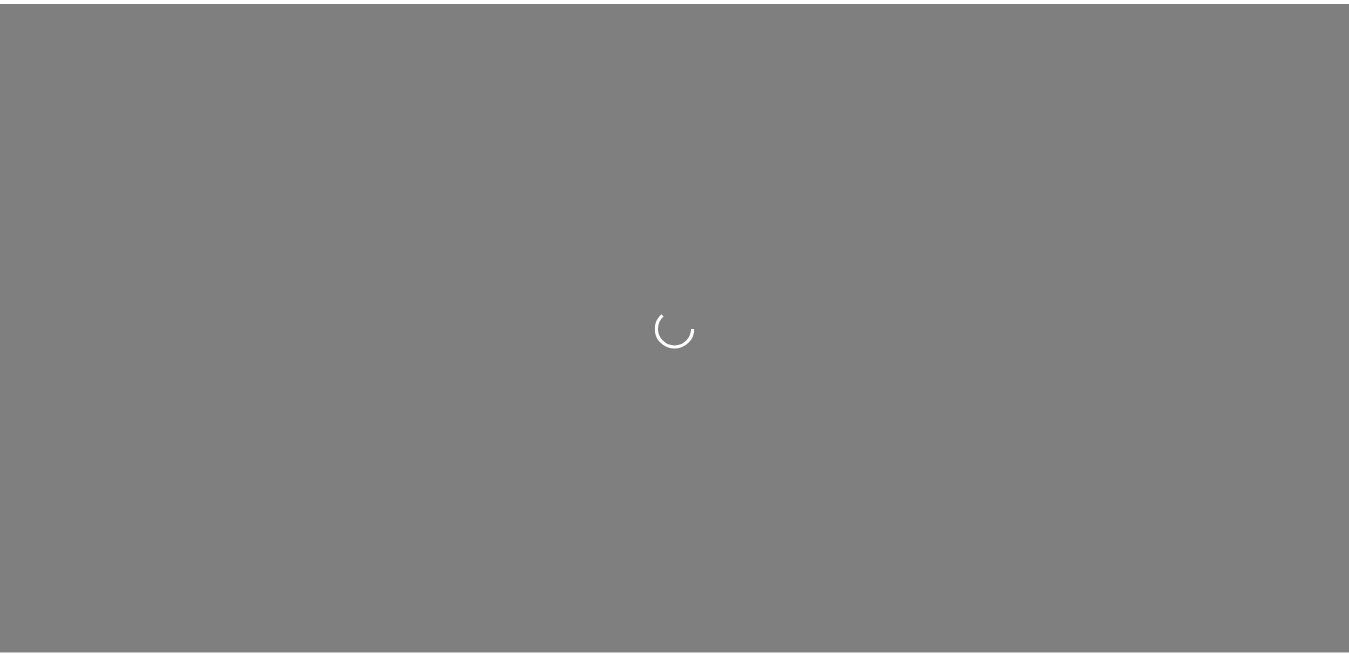 scroll, scrollTop: 0, scrollLeft: 0, axis: both 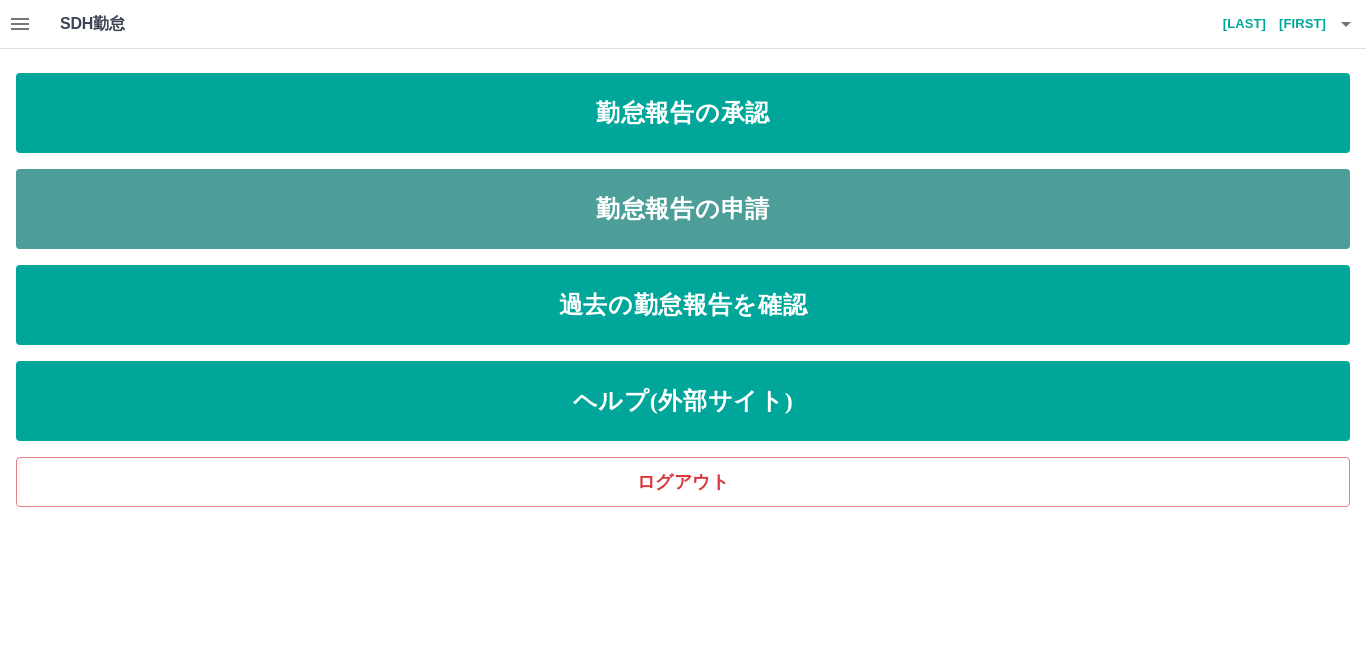 click on "勤怠報告の申請" at bounding box center [683, 209] 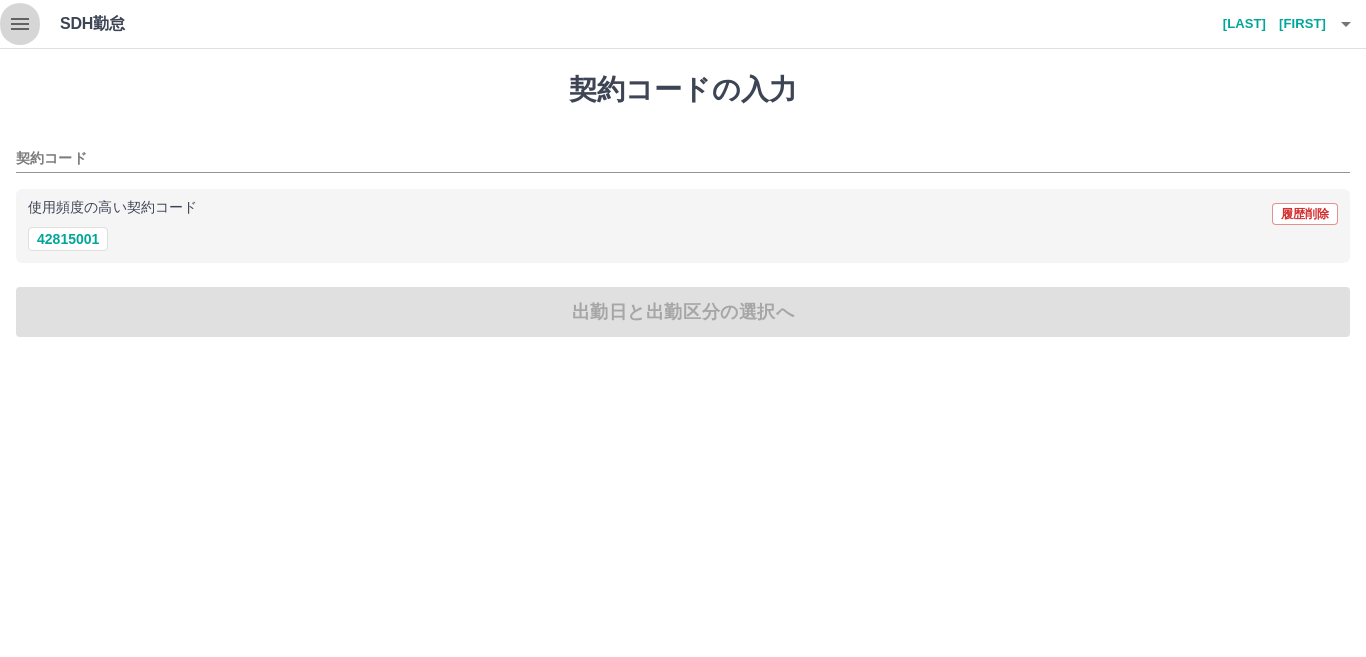 click 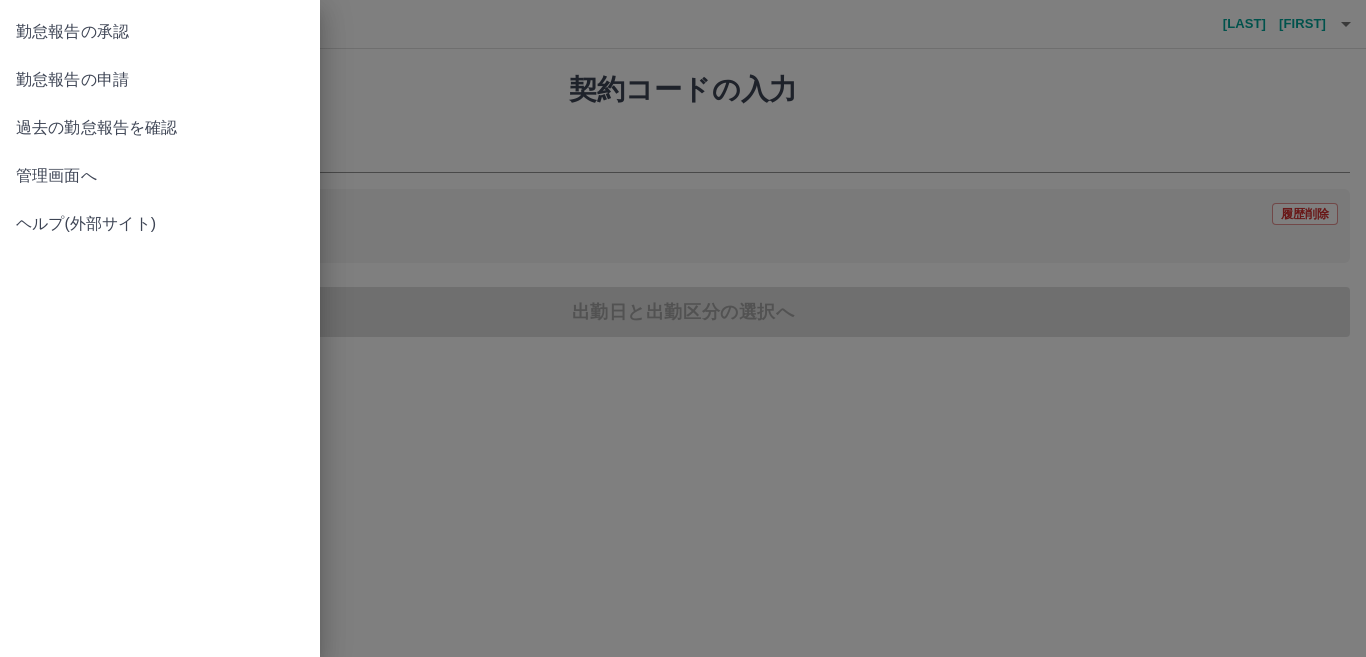 click on "過去の勤怠報告を確認" at bounding box center [160, 128] 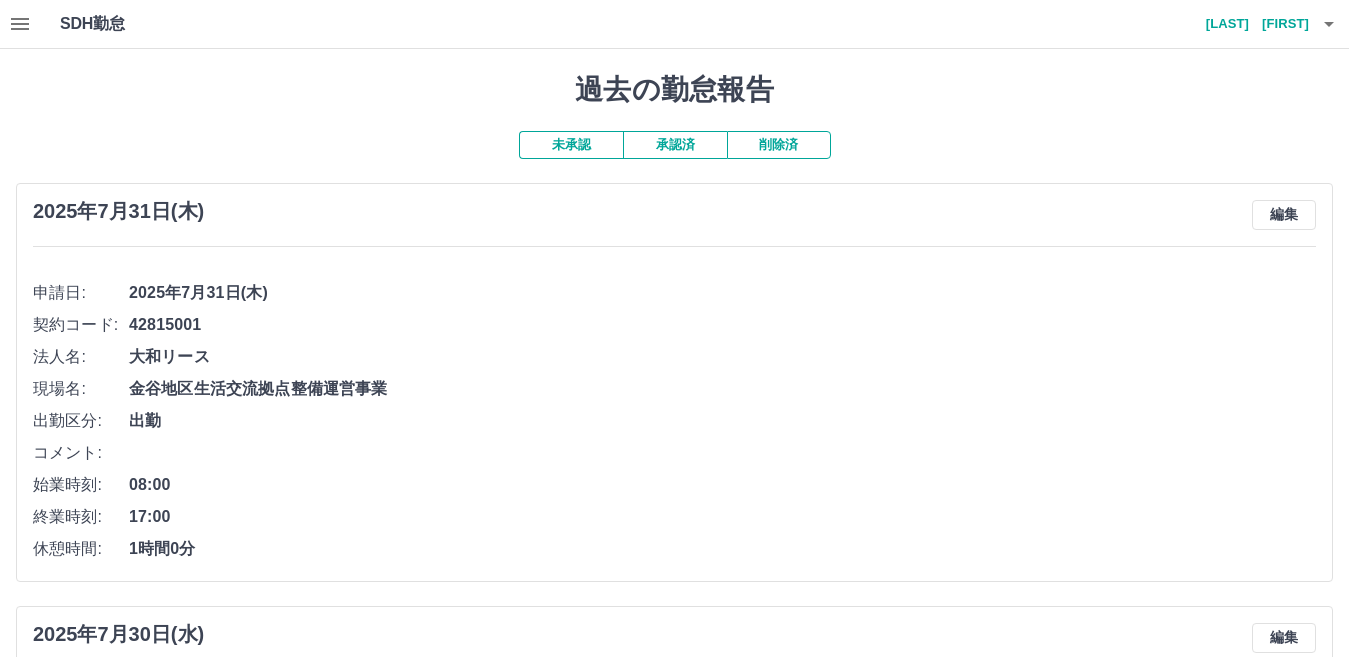 click on "承認済" at bounding box center [675, 145] 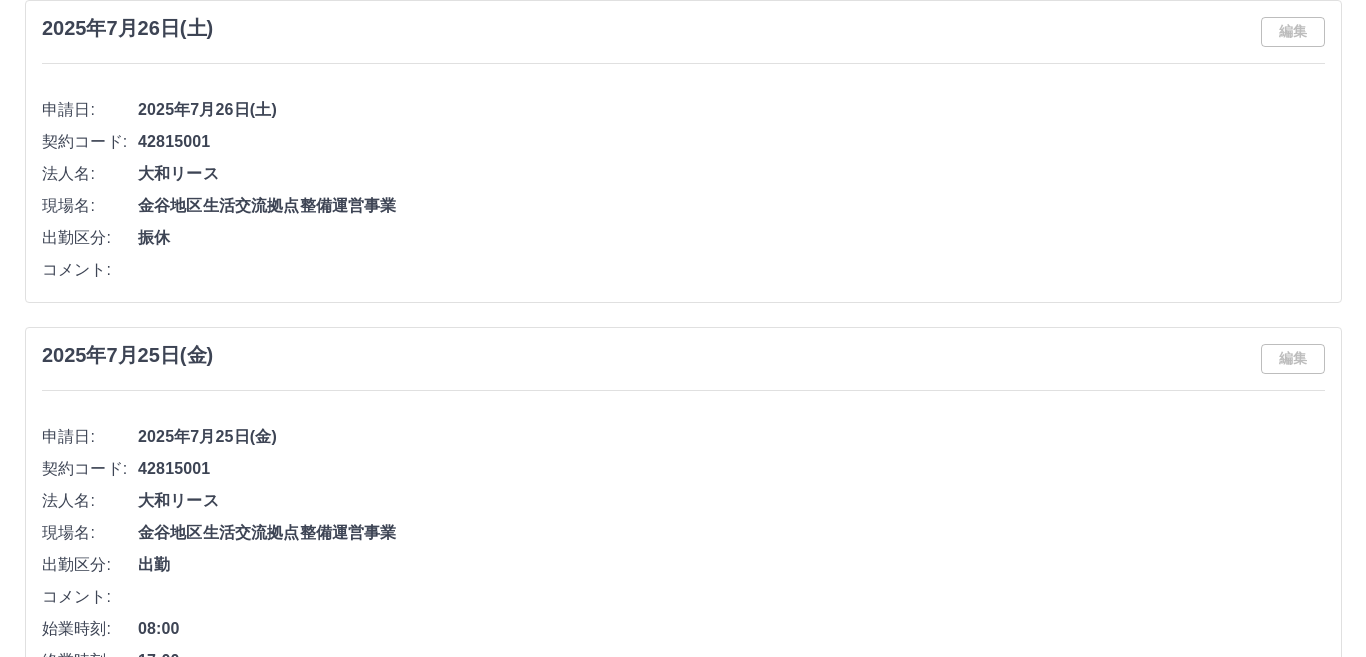 scroll, scrollTop: 0, scrollLeft: 0, axis: both 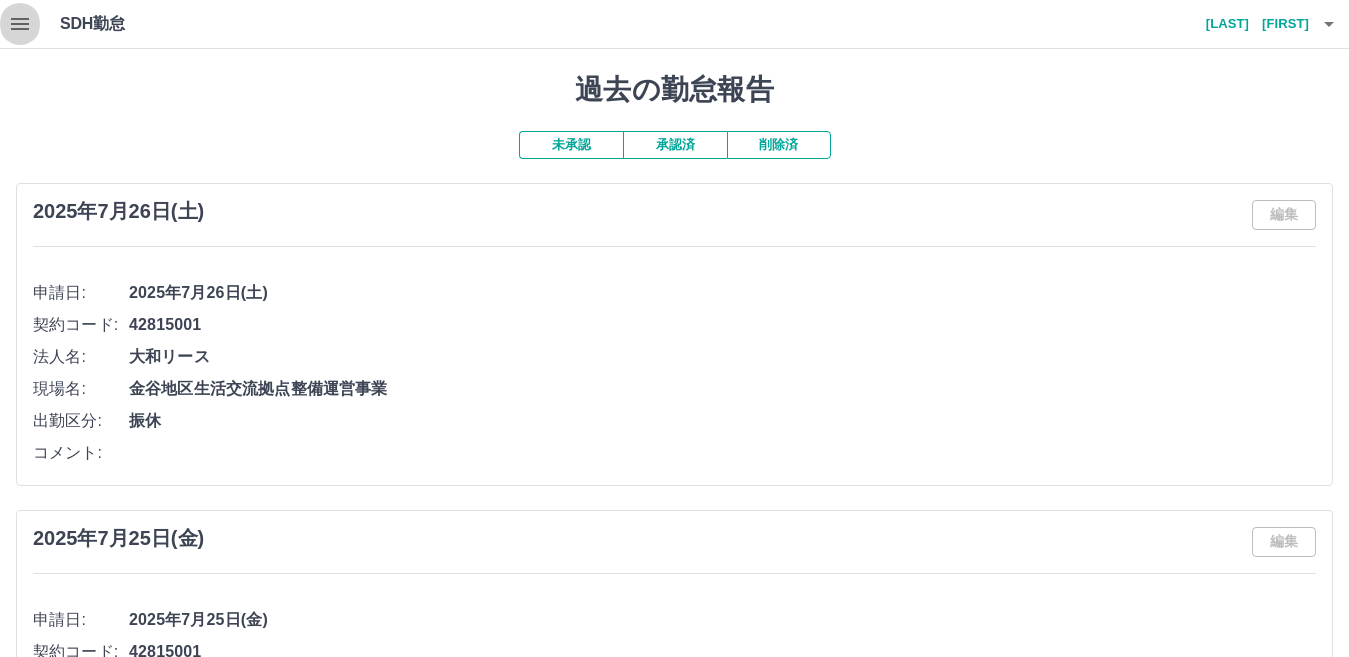 click 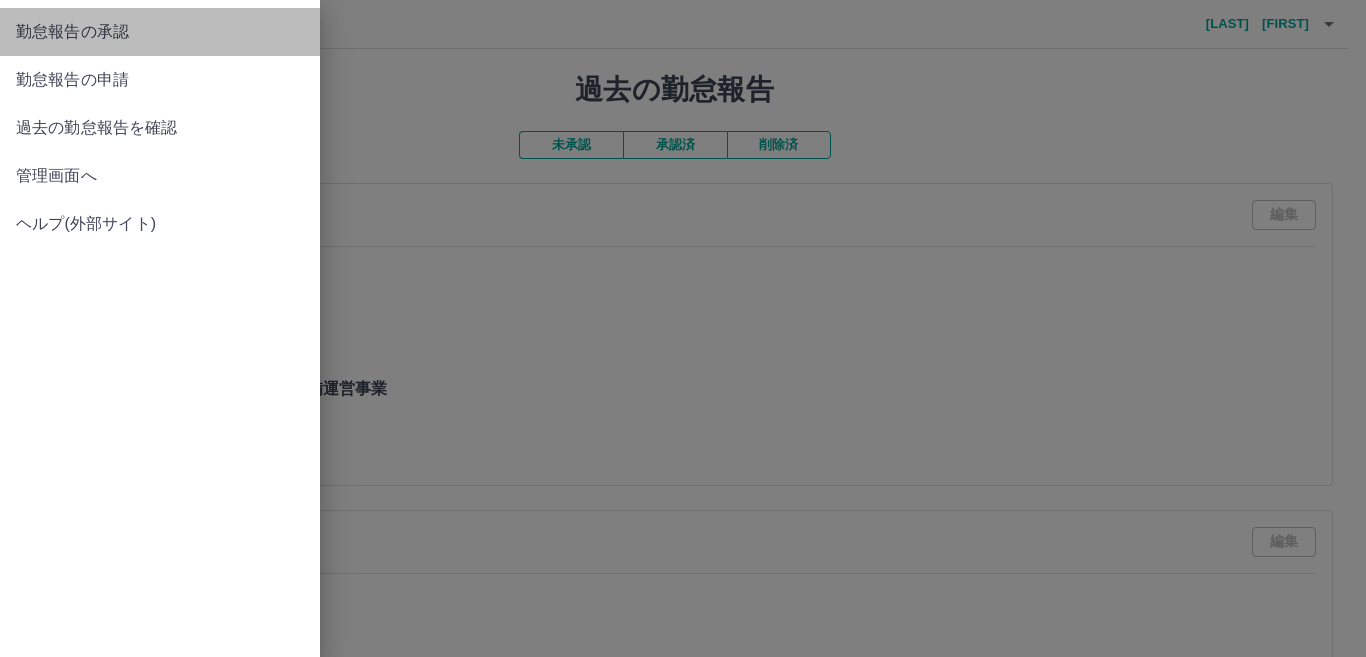 click on "勤怠報告の承認" at bounding box center [160, 32] 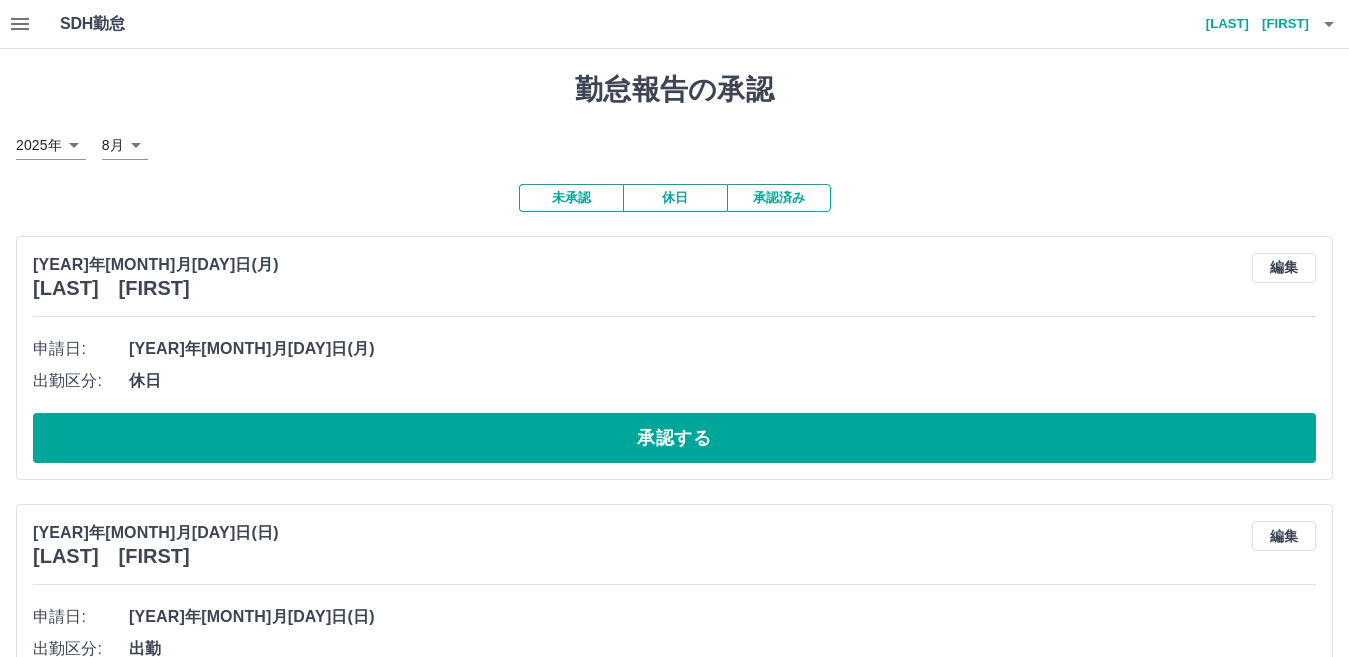 click 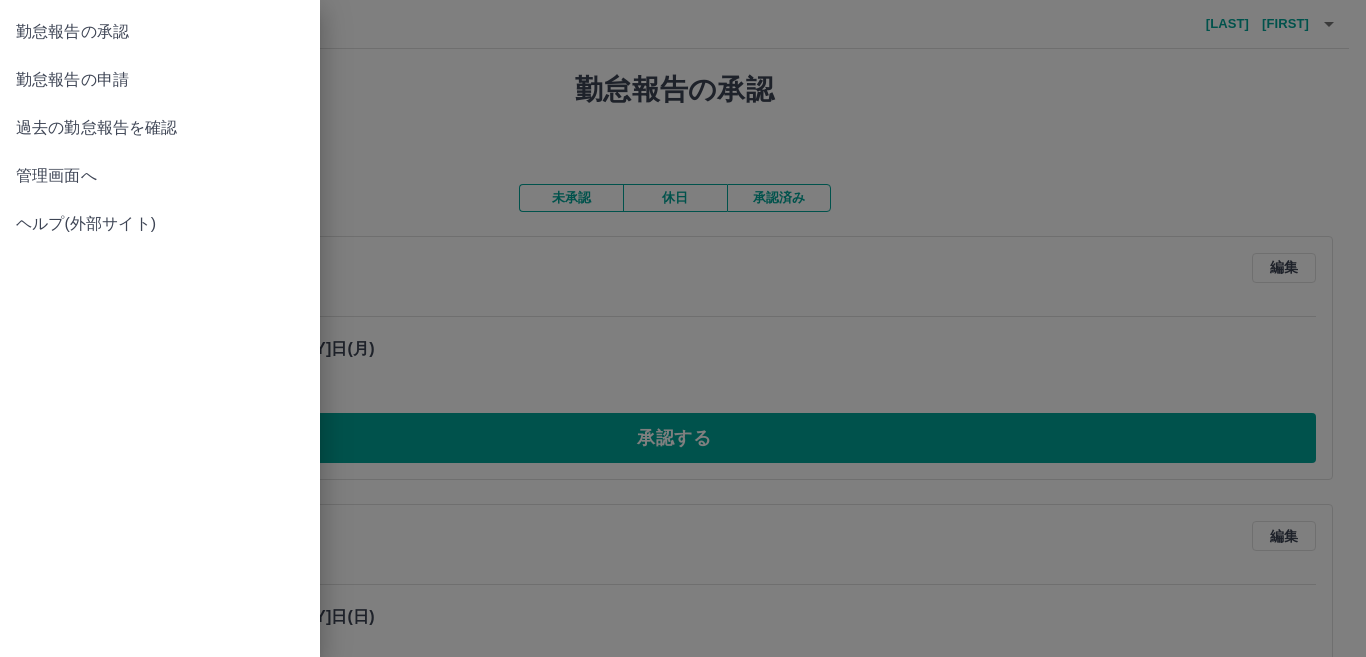 click on "勤怠報告の申請" at bounding box center [160, 80] 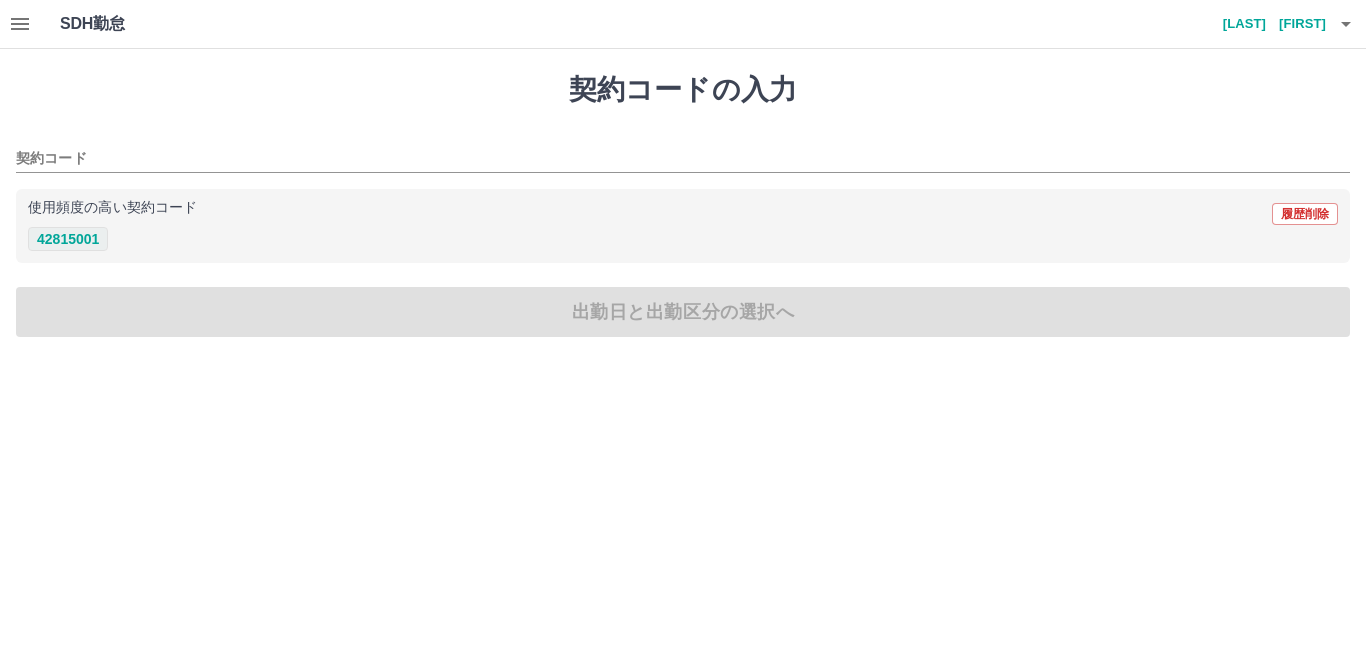click on "42815001" at bounding box center [68, 239] 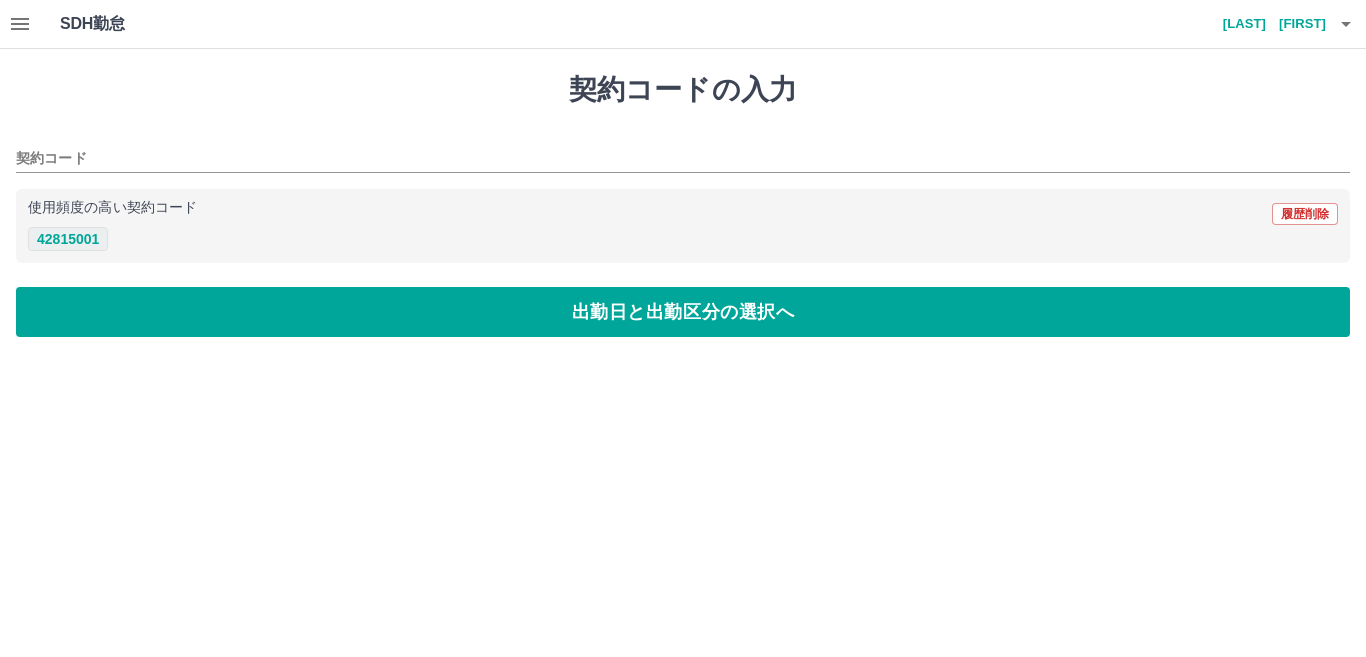 type on "********" 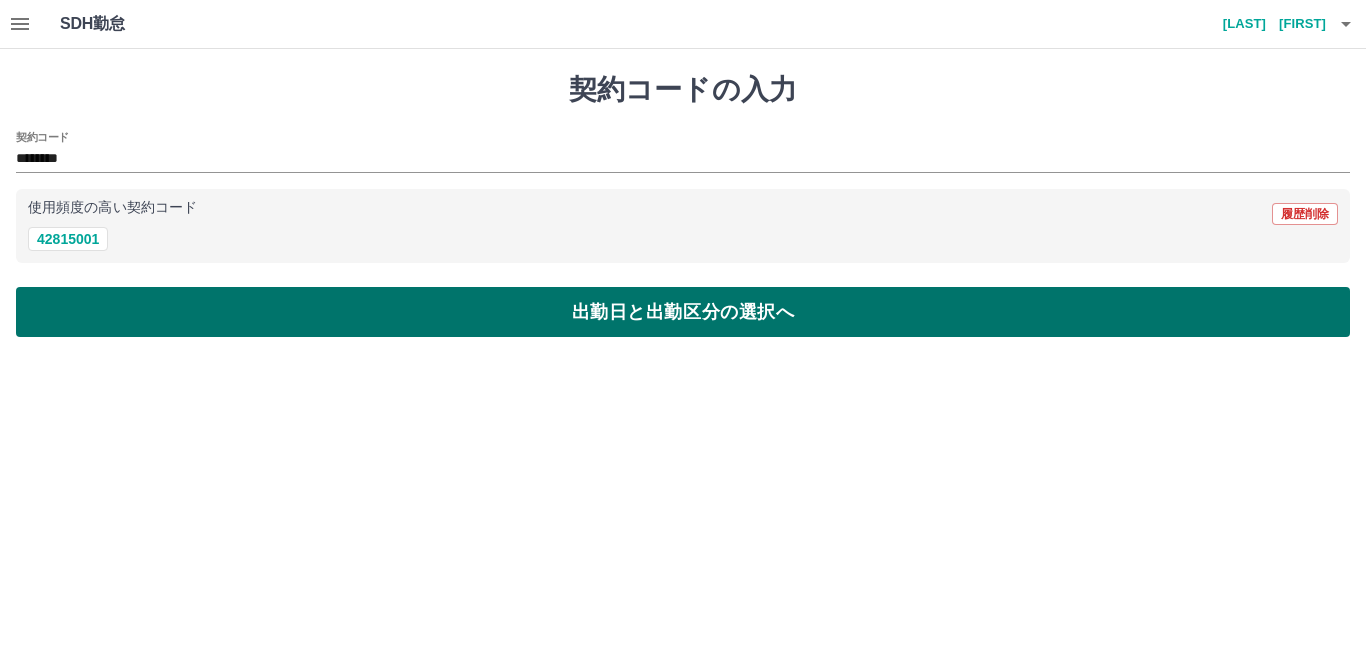 click on "出勤日と出勤区分の選択へ" at bounding box center (683, 312) 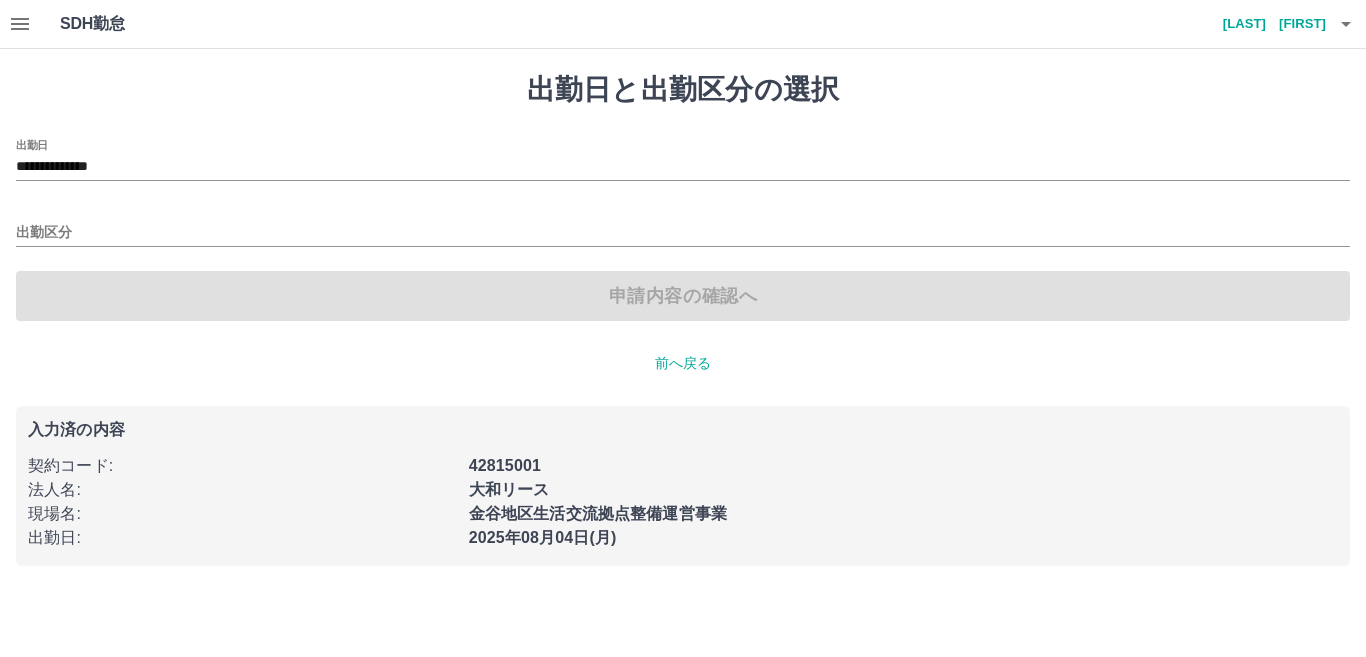 click on "**********" at bounding box center [683, 230] 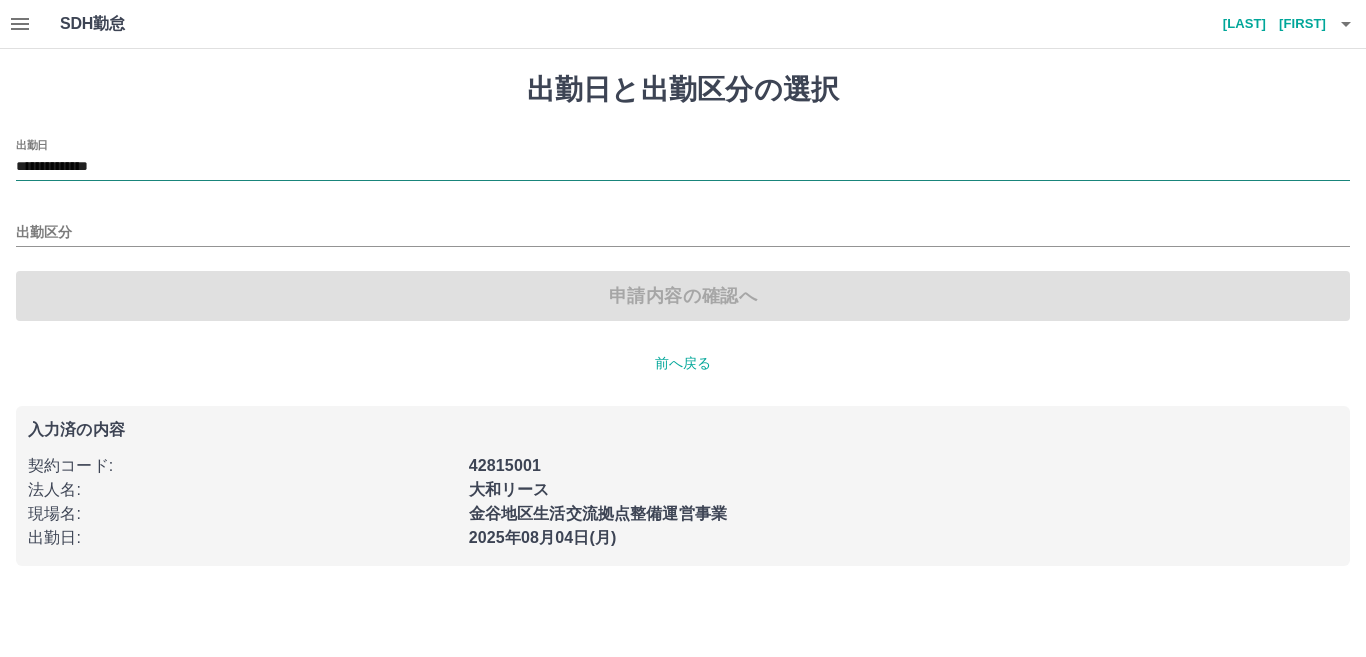 click on "**********" at bounding box center [683, 167] 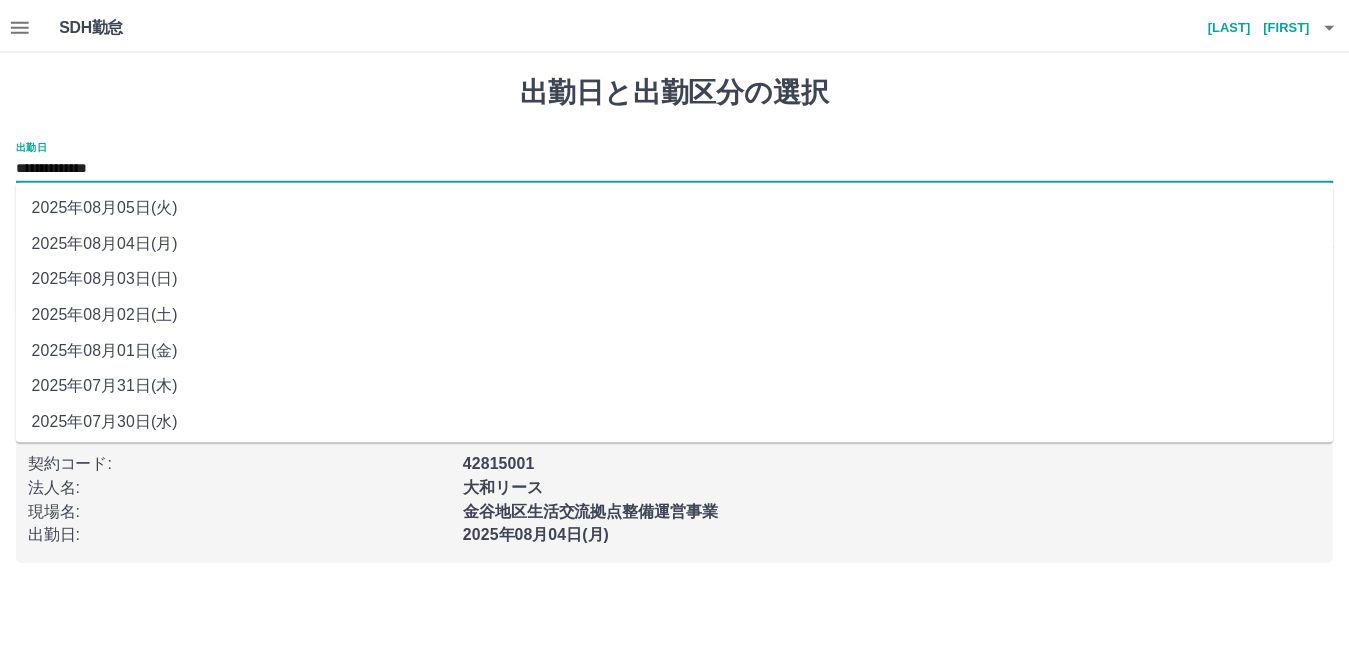 scroll, scrollTop: 77, scrollLeft: 0, axis: vertical 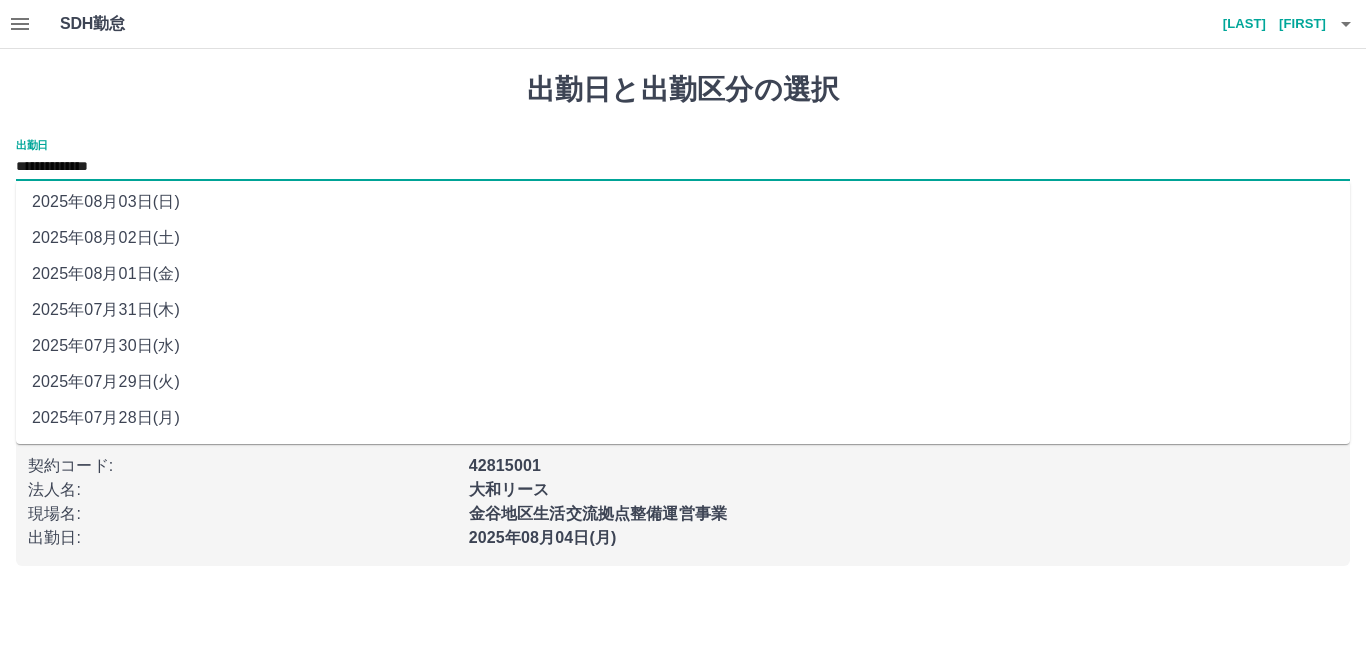 click on "2025年07月28日(月)" at bounding box center [683, 418] 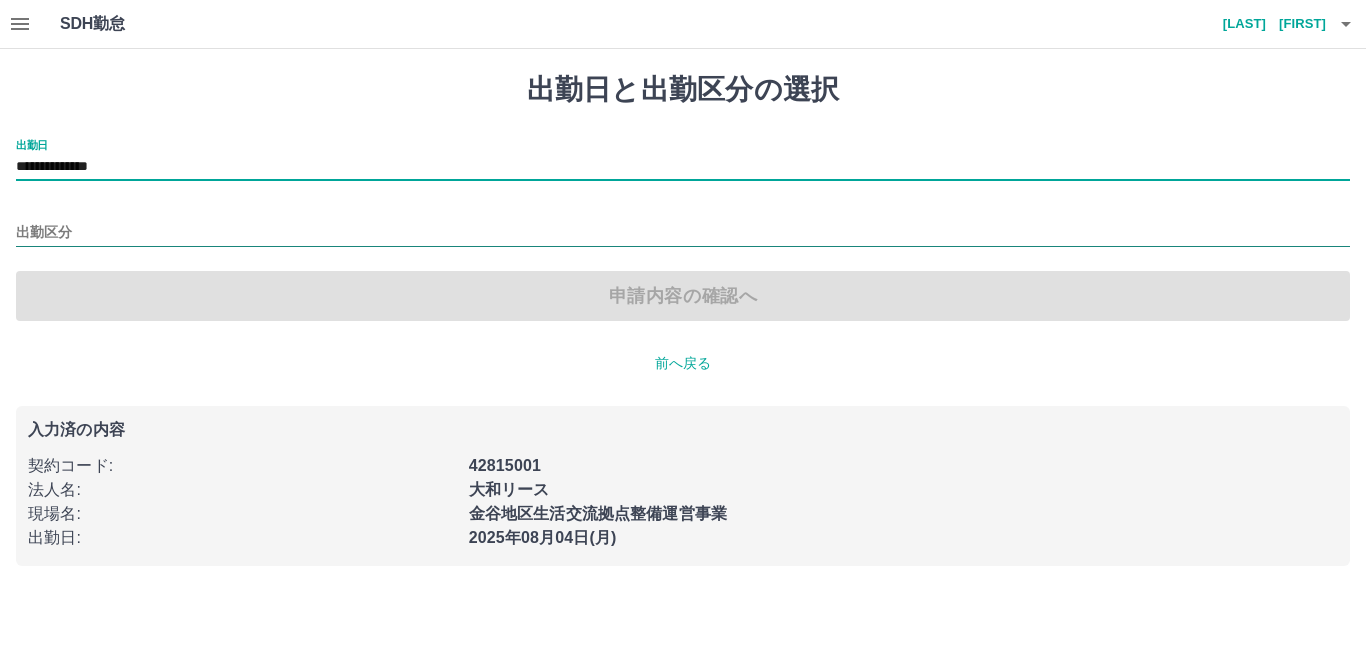 click on "出勤区分" at bounding box center [683, 233] 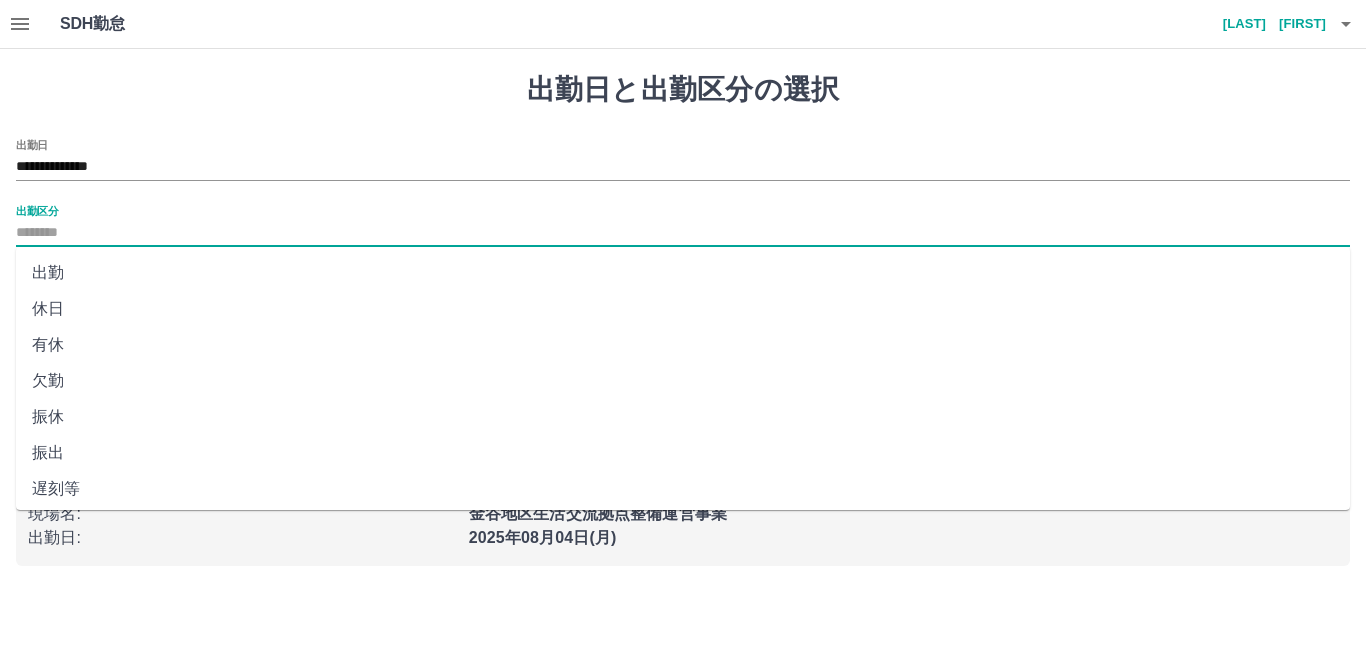 click on "出勤" at bounding box center (683, 273) 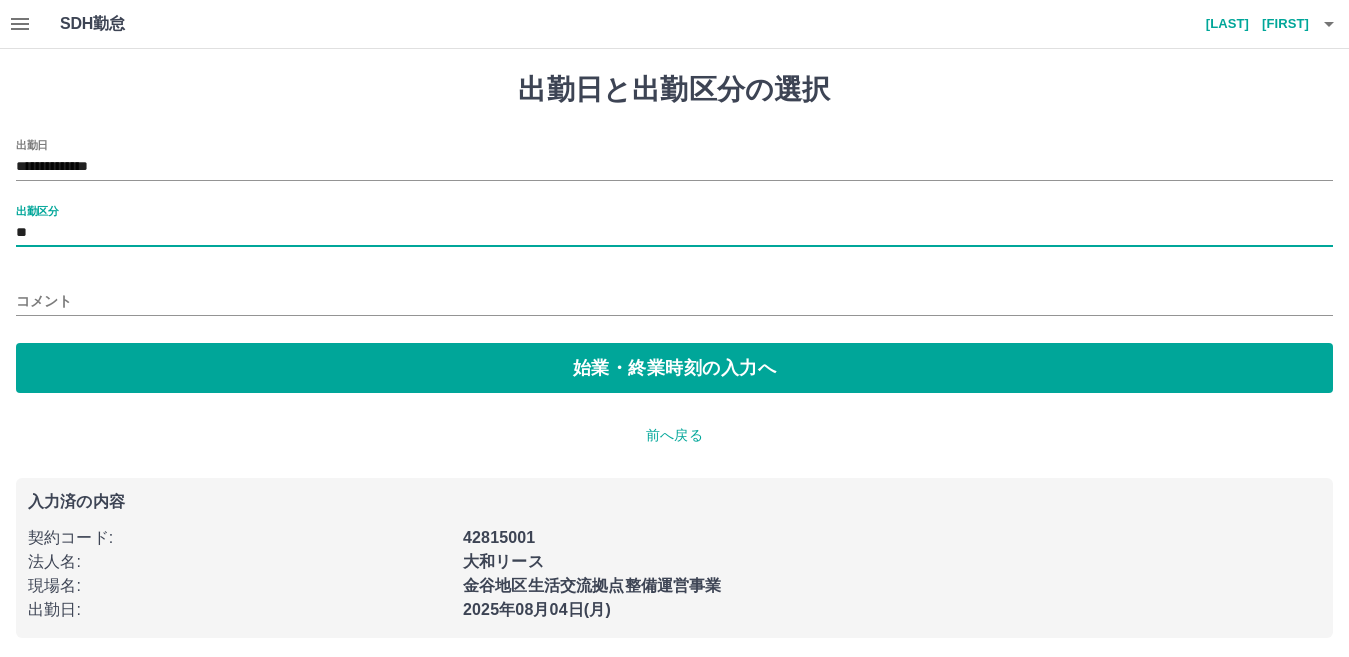 click on "コメント" at bounding box center [674, 301] 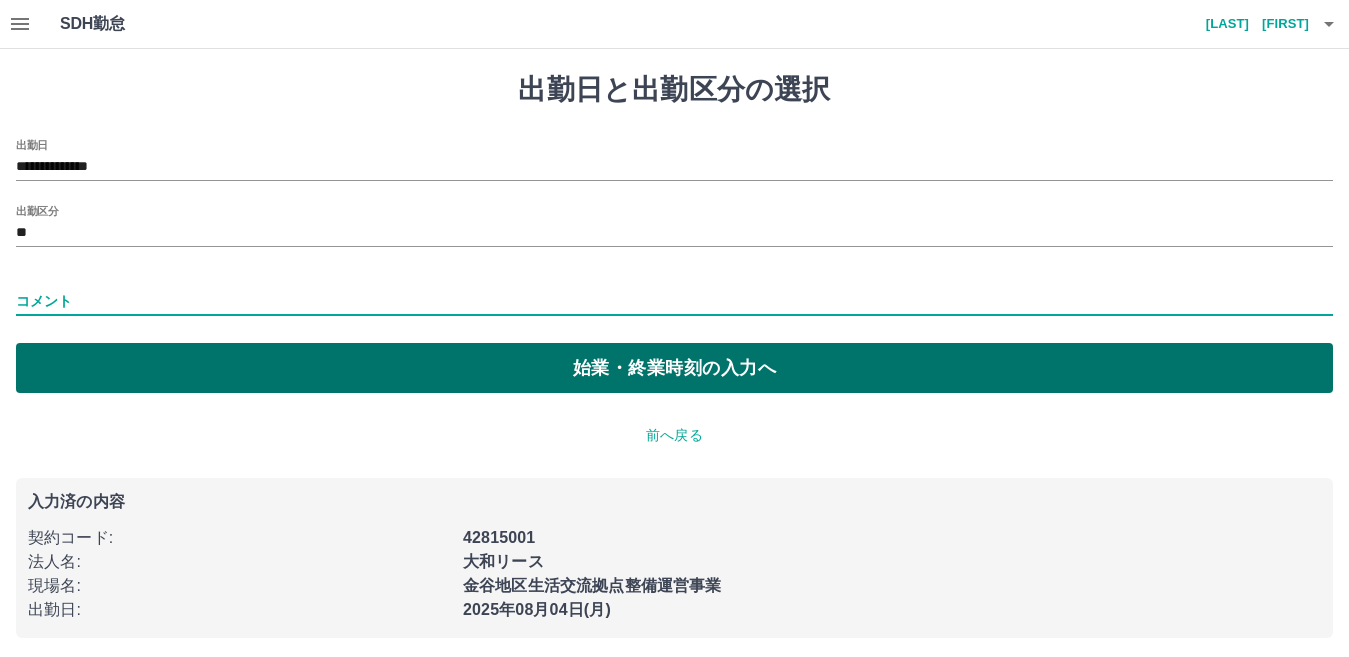 click on "始業・終業時刻の入力へ" at bounding box center (674, 368) 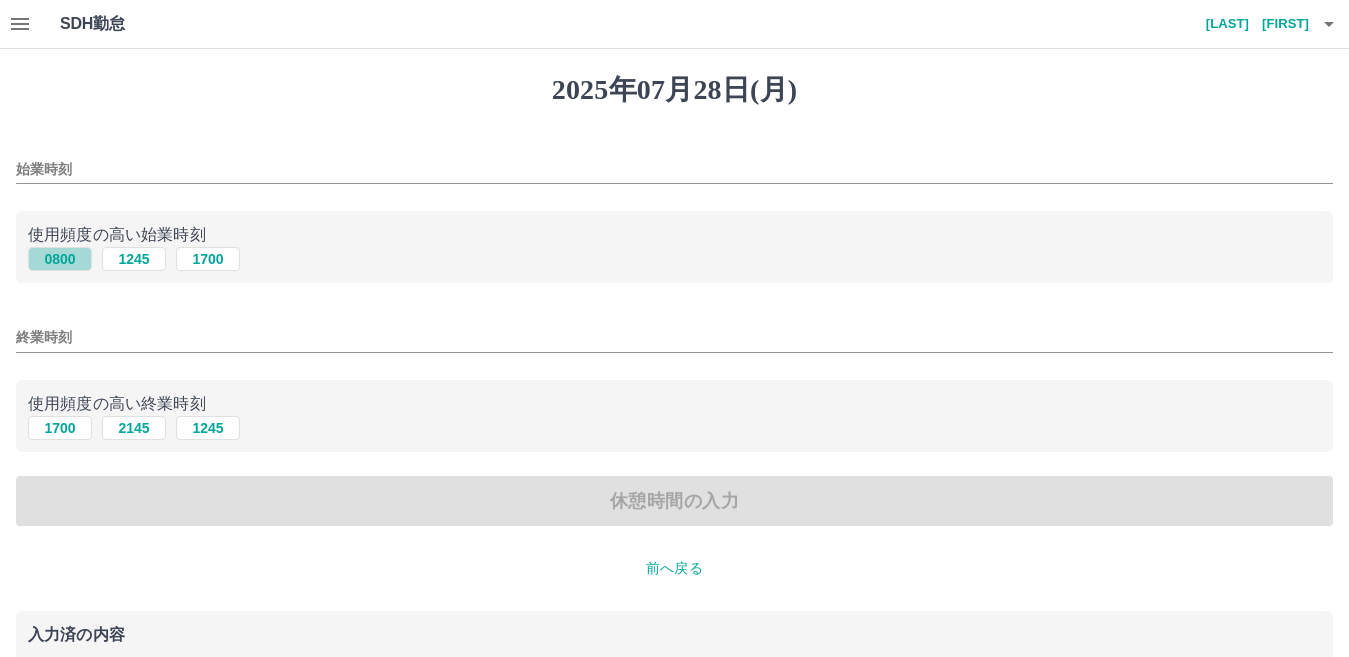 click on "0800" at bounding box center [60, 259] 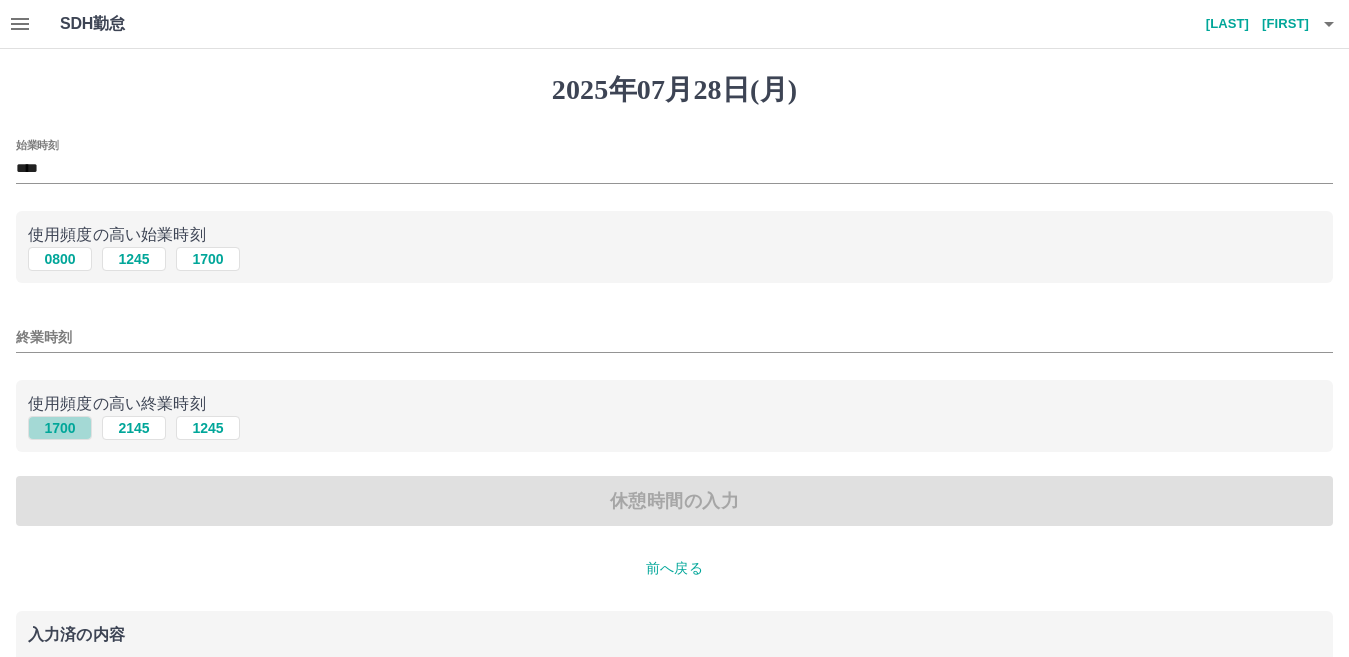 click on "1700" at bounding box center [60, 428] 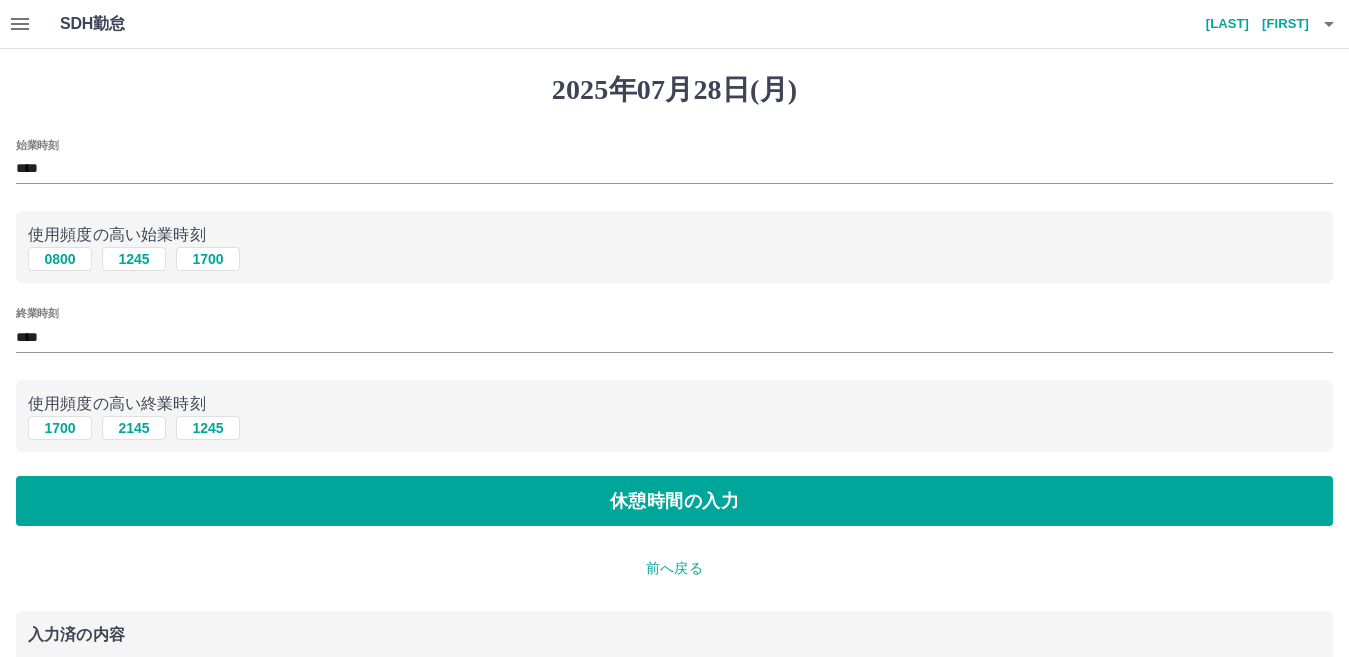 click on "****" at bounding box center (674, 337) 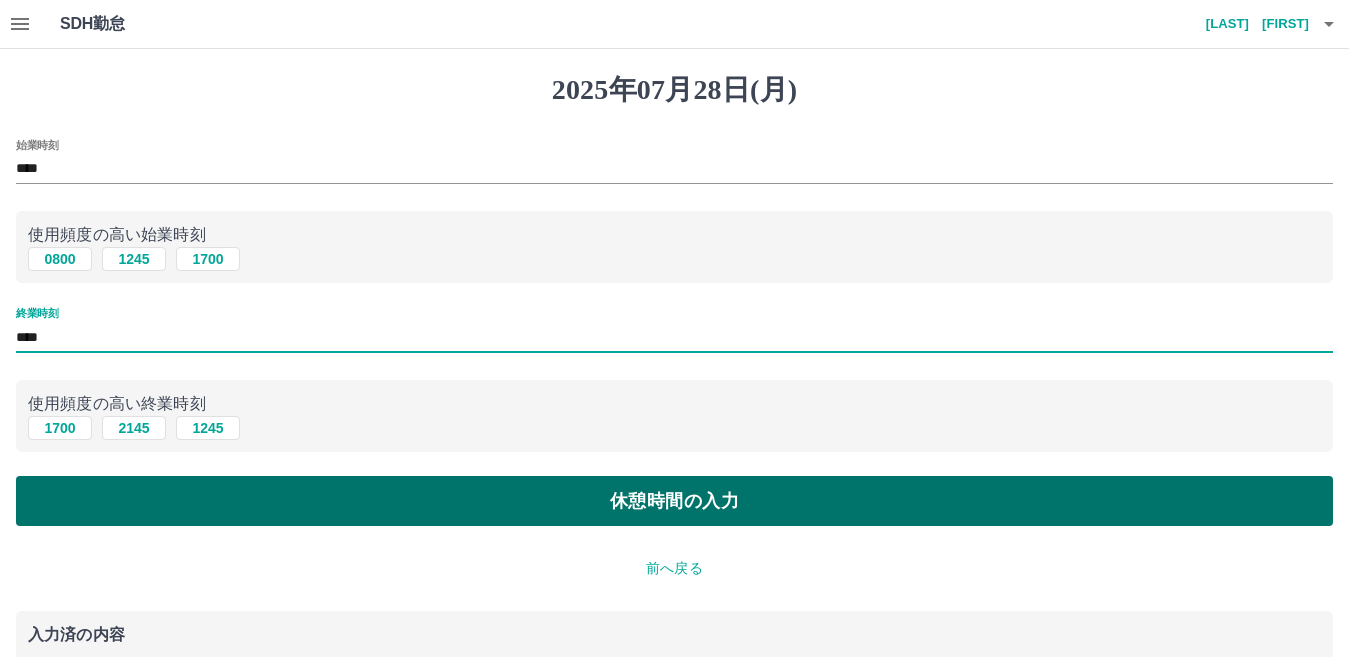 type on "****" 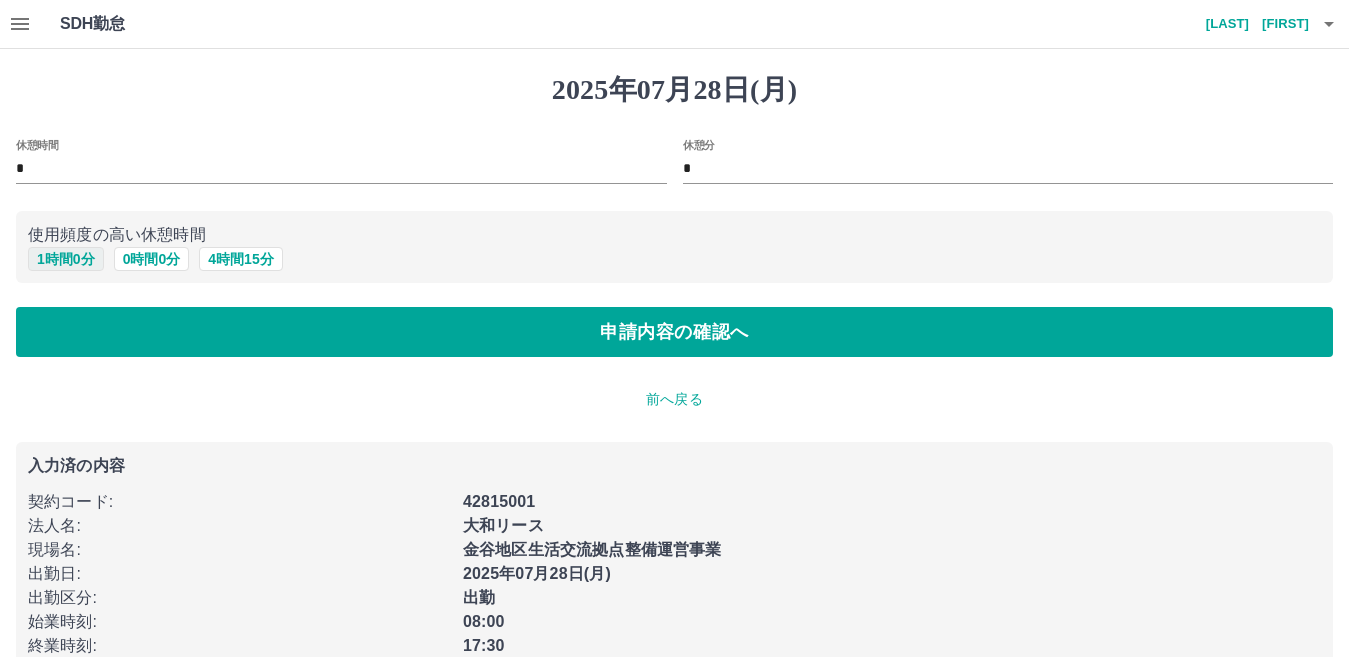 click on "1 時間 0 分" at bounding box center [66, 259] 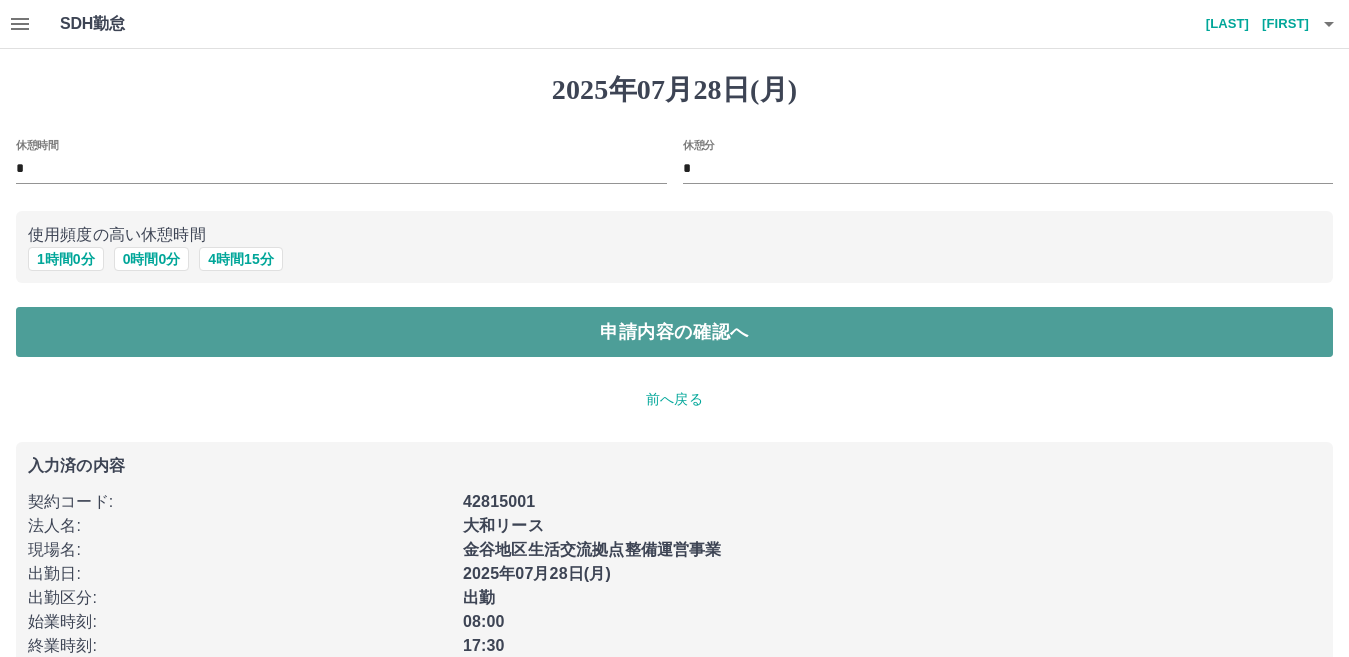 click on "申請内容の確認へ" at bounding box center [674, 332] 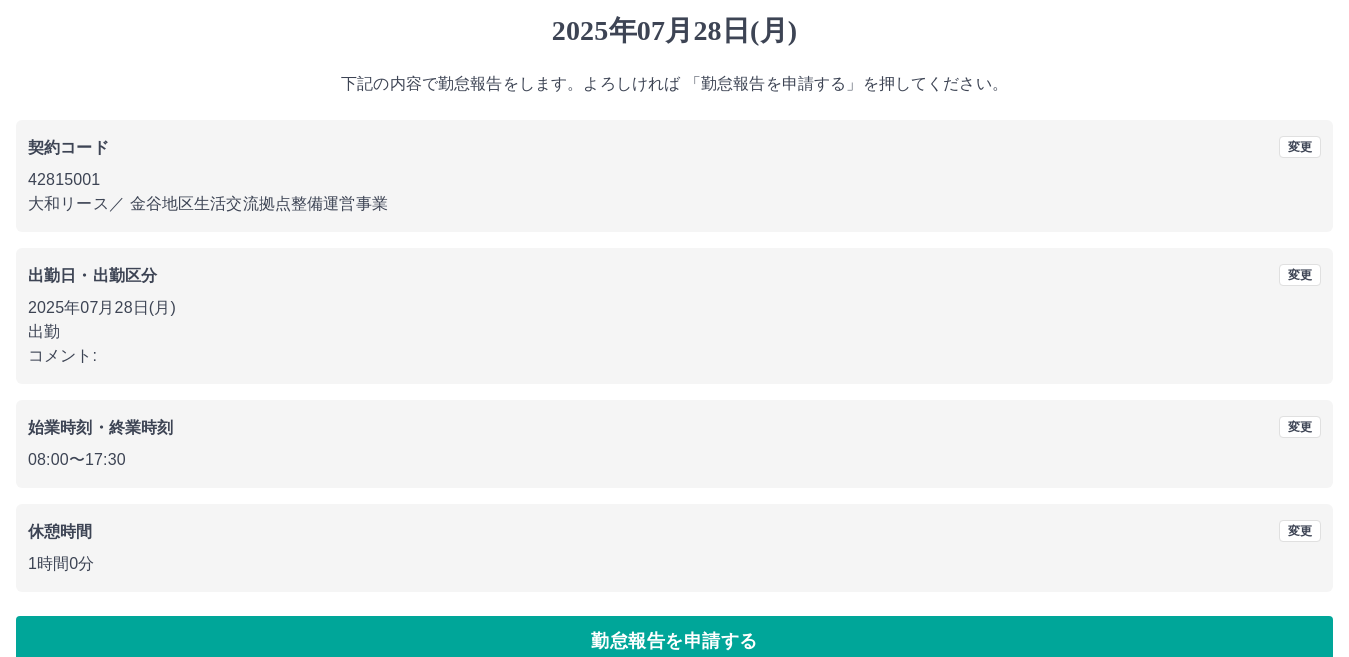 scroll, scrollTop: 92, scrollLeft: 0, axis: vertical 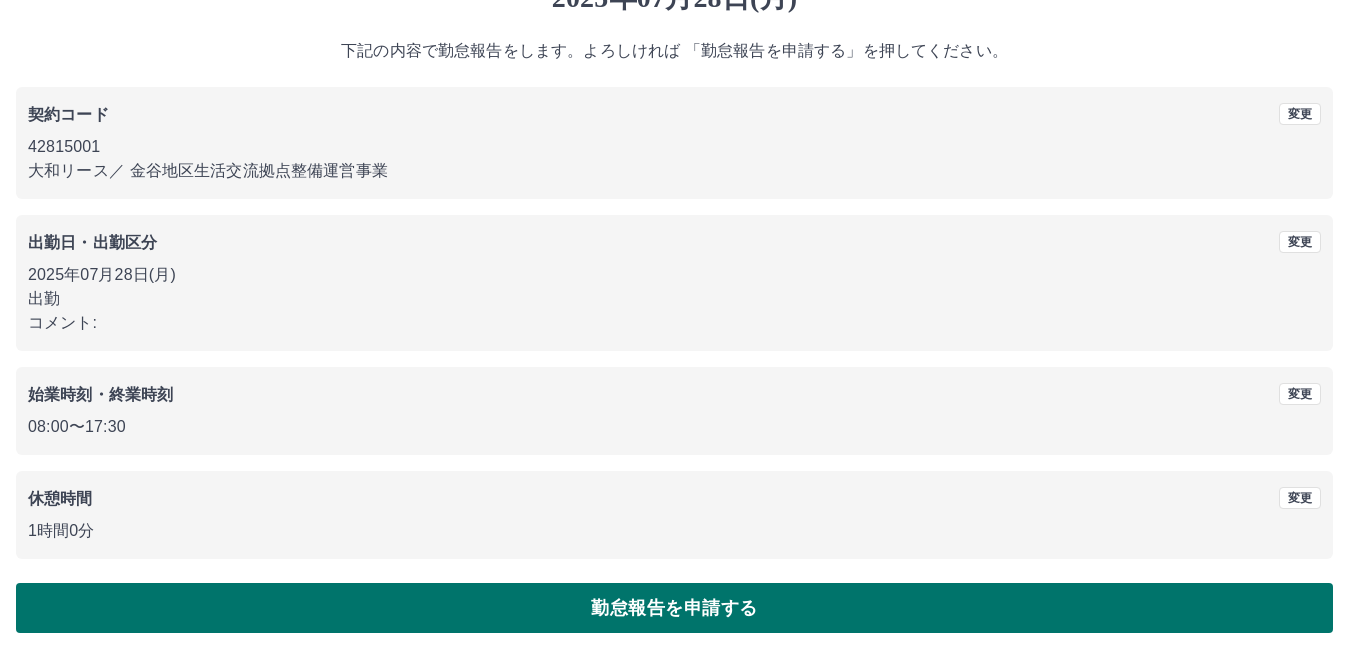 click on "勤怠報告を申請する" at bounding box center [674, 608] 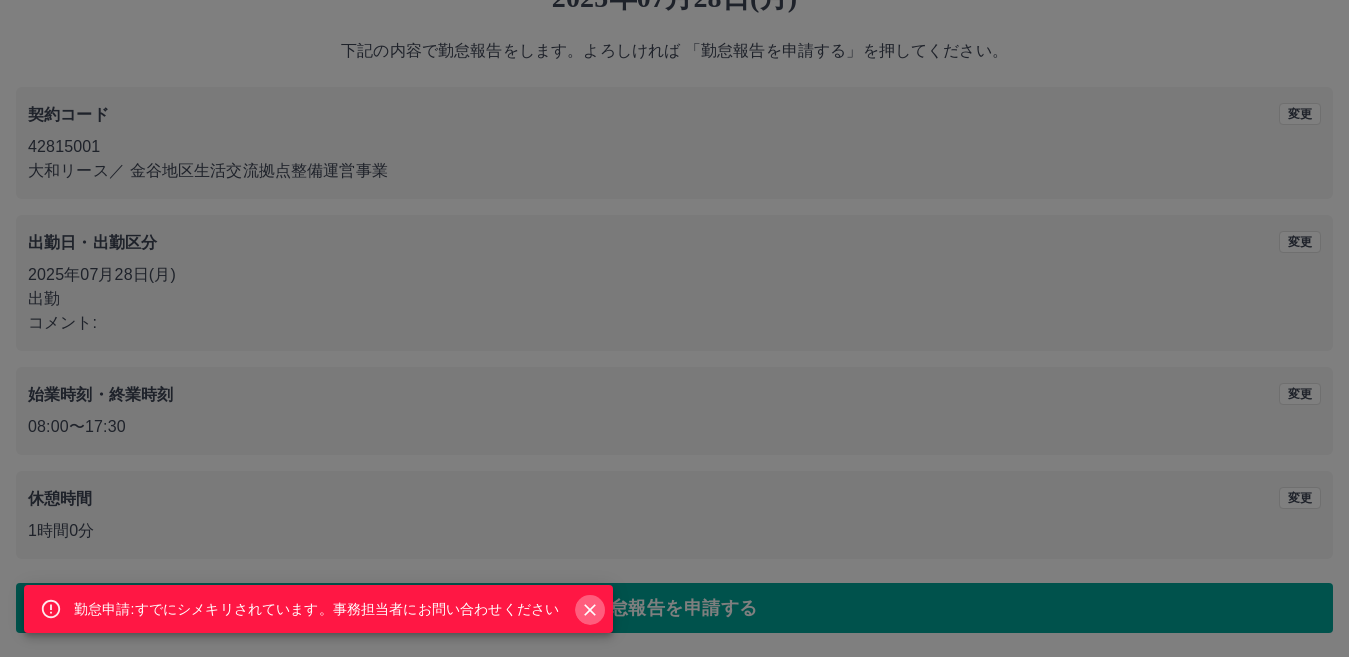 click 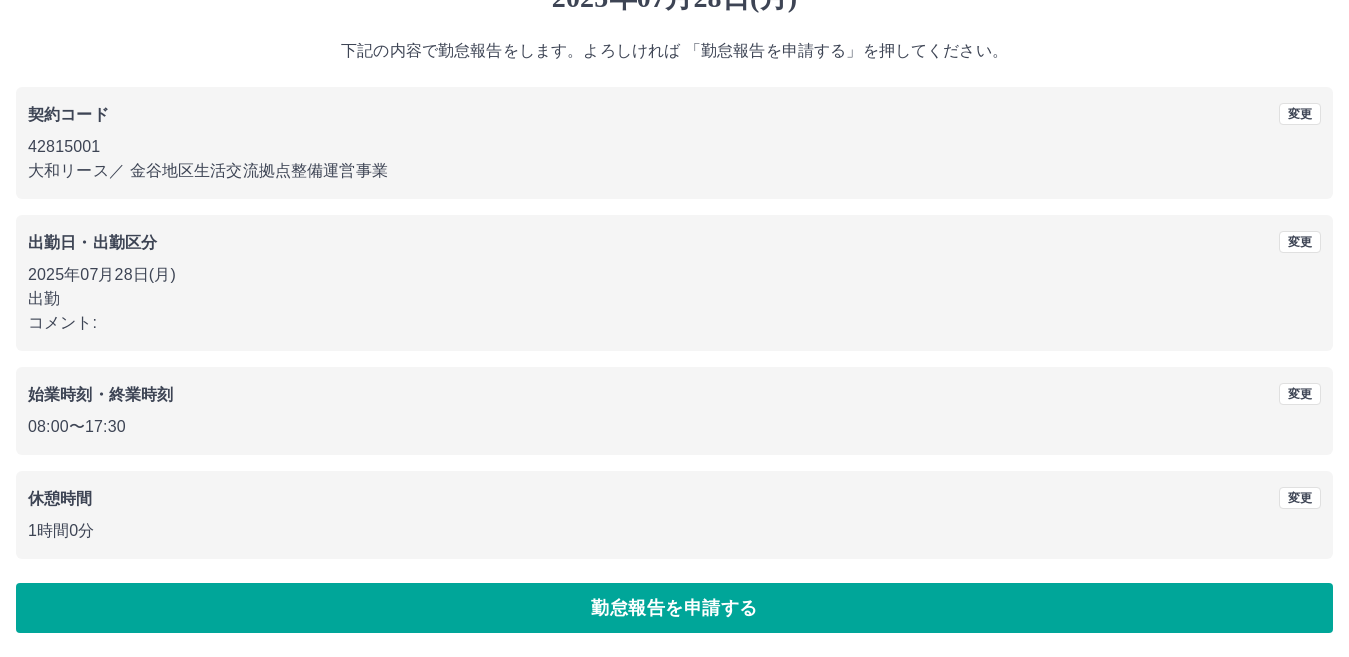 click on "始業時刻・終業時刻 変更 08:00 〜 17:30" at bounding box center [674, 411] 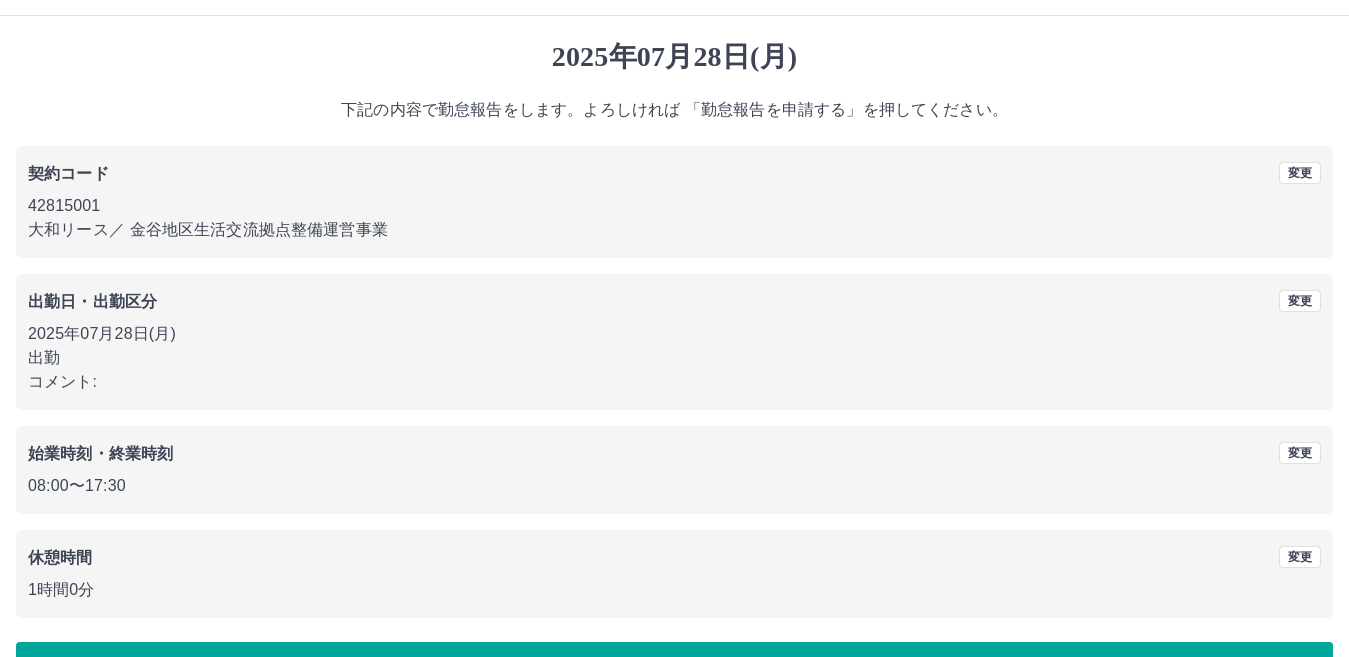 scroll, scrollTop: 0, scrollLeft: 0, axis: both 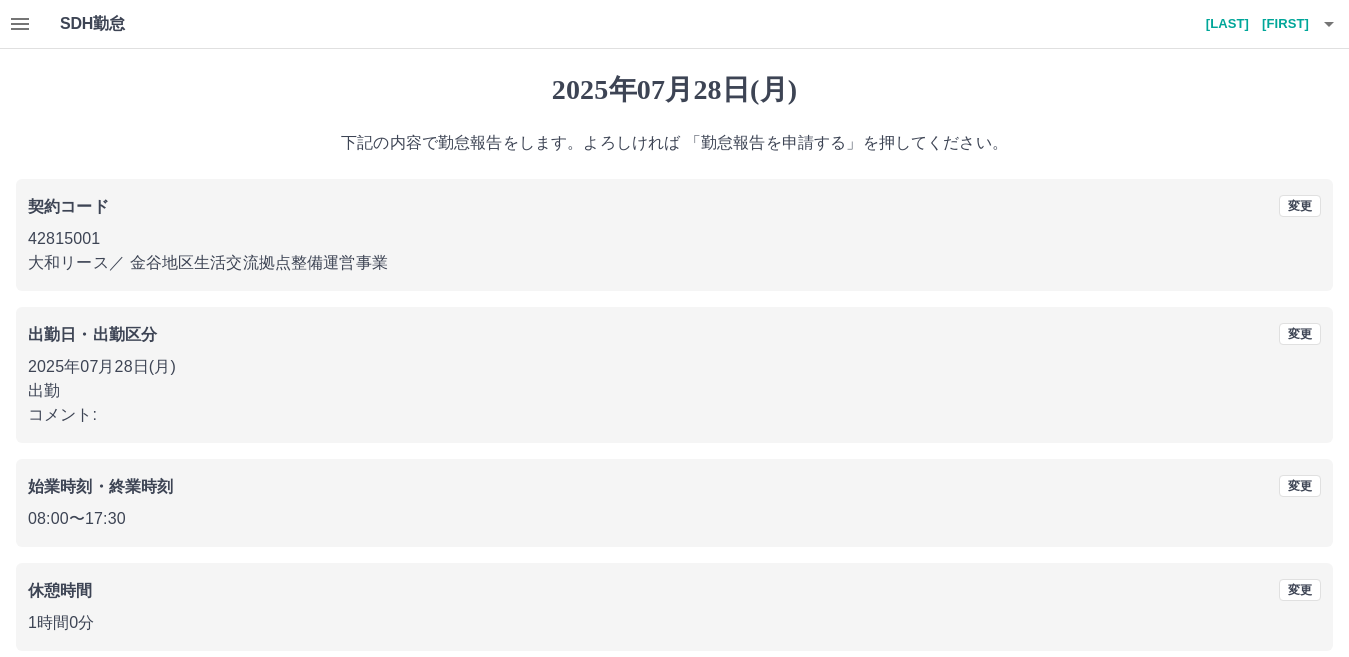 click at bounding box center (20, 24) 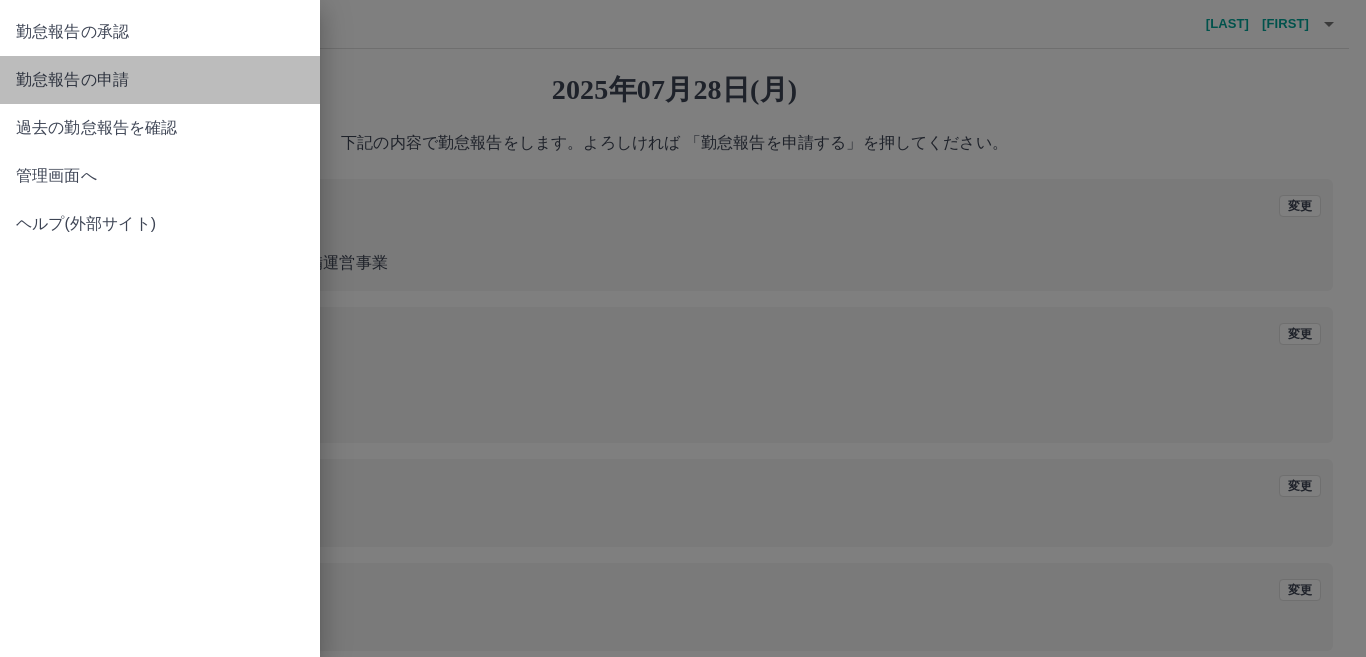 click on "勤怠報告の申請" at bounding box center (160, 80) 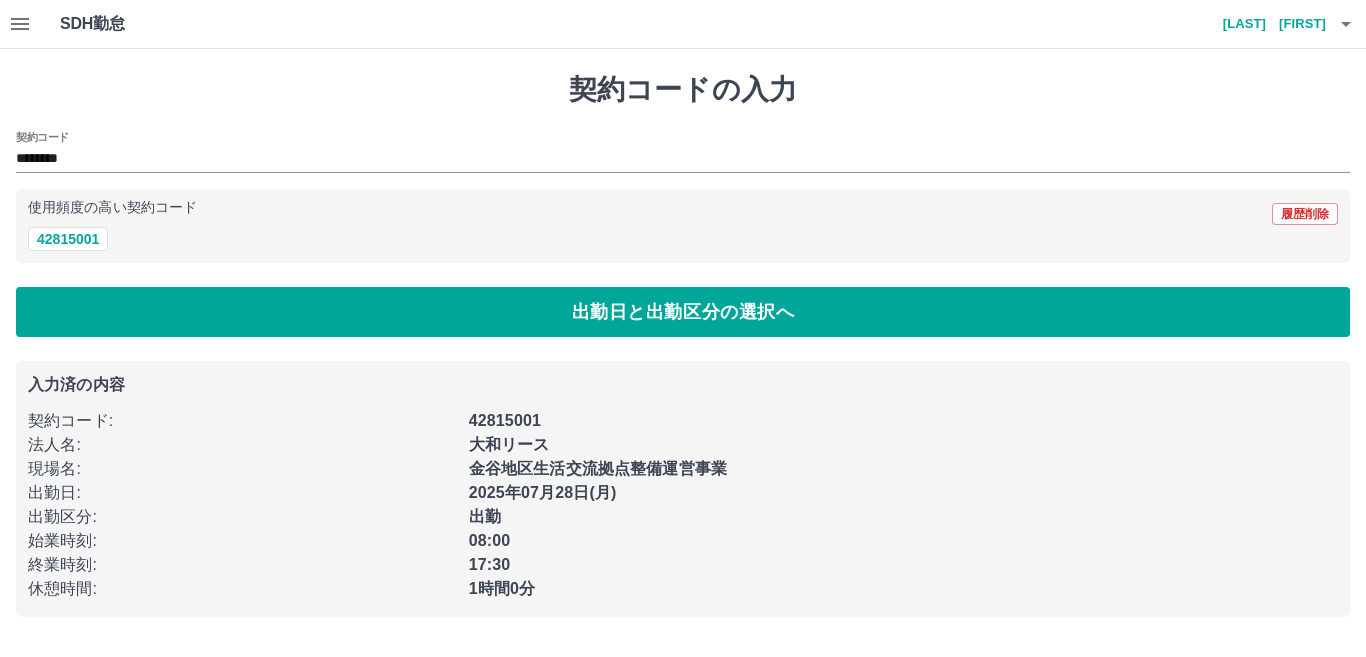 click at bounding box center (20, 24) 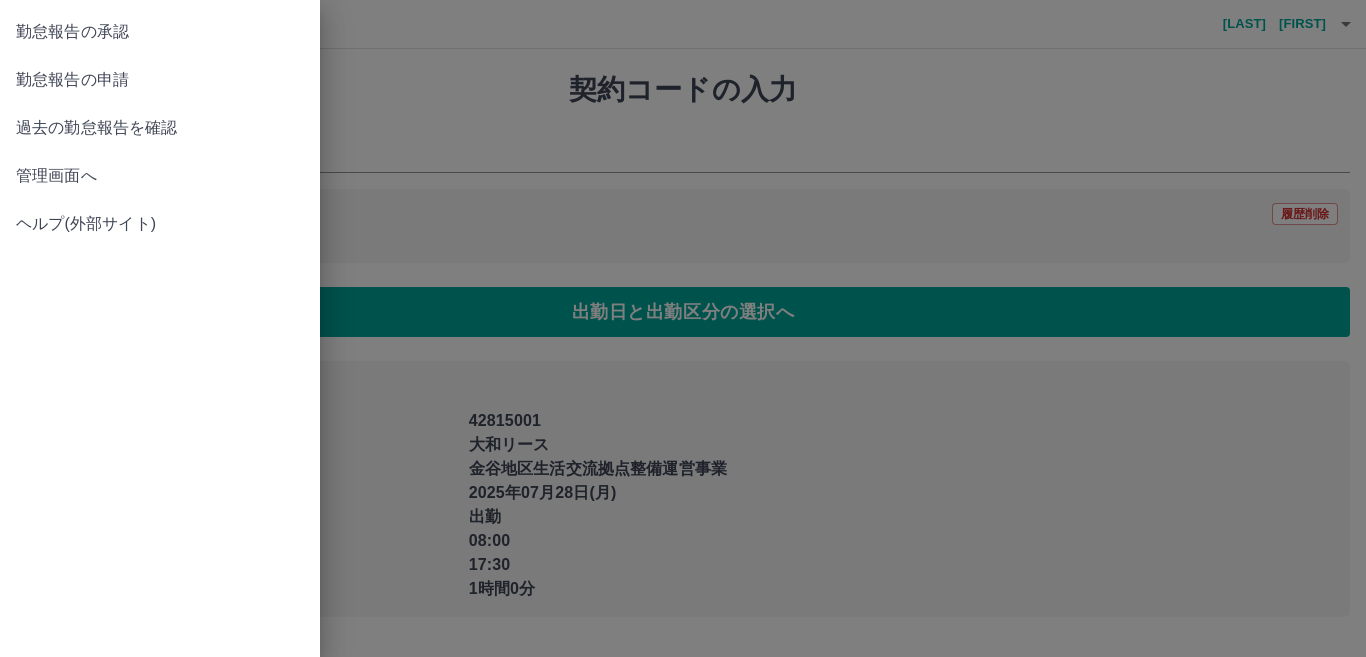 click on "過去の勤怠報告を確認" at bounding box center [160, 128] 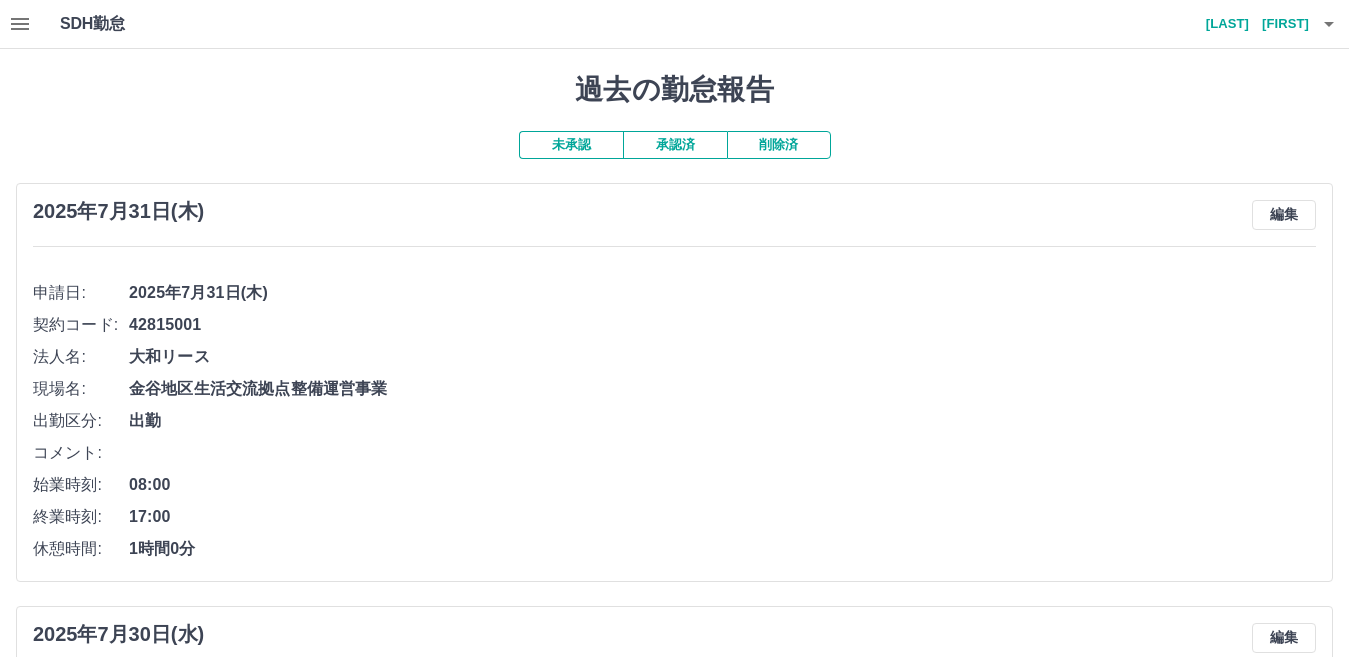 click 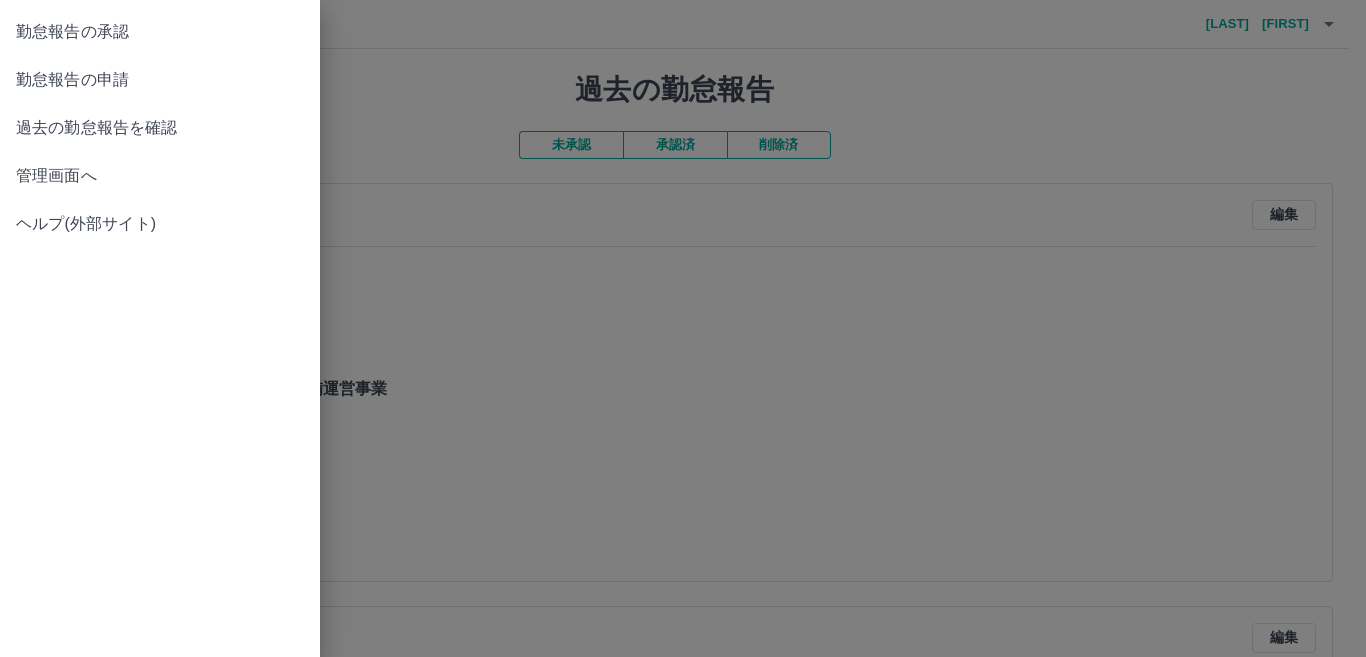 click on "勤怠報告の承認" at bounding box center (160, 32) 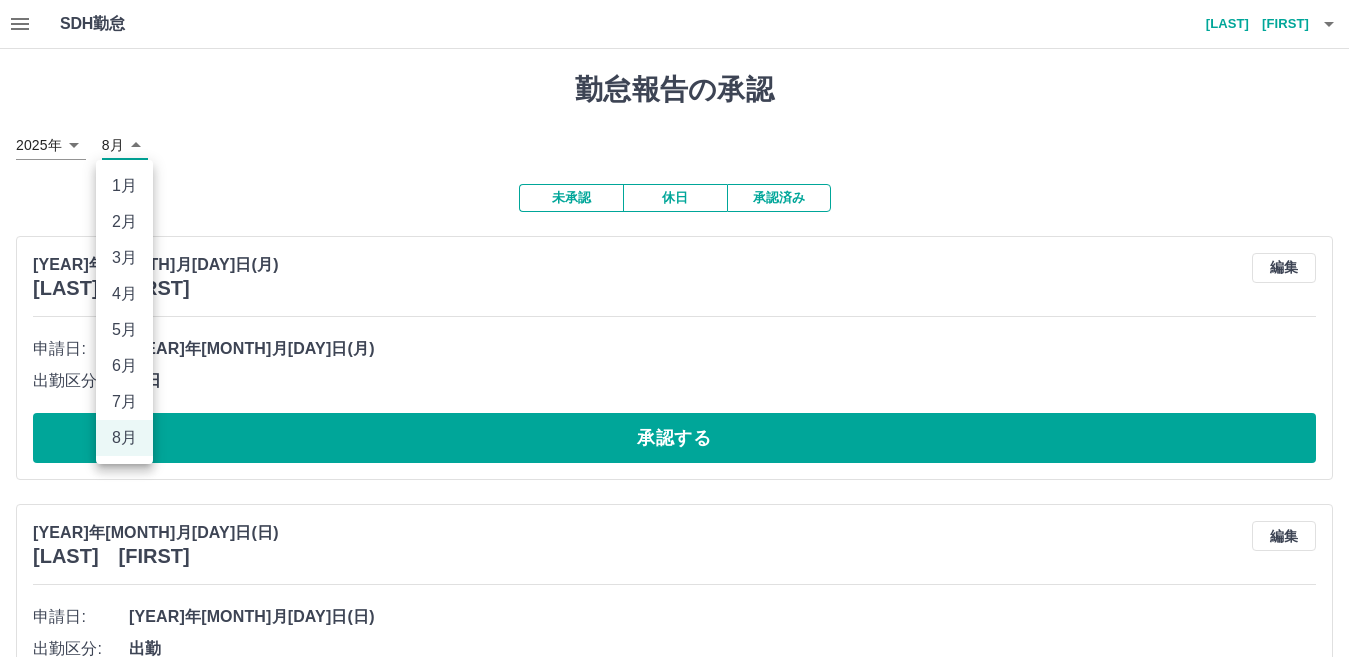 click on "SDH勤怠 [LAST]　[FIRST] 勤怠報告の承認 [YEAR]年 **** [MONTH]月 * 未承認 休日 承認済み [YEAR]年[MONTH]月[DAY]日(月) [LAST]　[FIRST] 編集 申請日: [YEAR]年[MONTH]月[DAY]日(月) 出勤区分: 休日 承認する [YEAR]年[MONTH]月[DAY]日(日) [LAST]　[FIRST] 編集 申請日: [YEAR]年[MONTH]月[DAY]日(日) 出勤区分: 出勤 始業時刻: 08:00 終業時刻: 17:00 休憩時間: 1時間0分 コメント: 所定開始: 08:00 所定終業: 17:00 所定休憩: 01:00 所定内: 8時間0分 所定外: 0分 承認する [YEAR]年[MONTH]月[DAY]日(日) [LAST]　[FIRST] 編集 申請日: [YEAR]年[MONTH]月[DAY]日(日) 出勤区分: 出勤 始業時刻: 12:45 終業時刻: 21:45 休憩時間: 1時間0分 コメント: 所定開始: 12:45 所定終業: 21:45 所定休憩: 01:00 所定内: 8時間0分 所定外: 0分 承認する [YEAR]年[MONTH]月[DAY]日(日) [LAST]　[FIRST] 編集 申請日: [YEAR]年[MONTH]月[DAY]日(日) 出勤区分: 出勤 始業時刻: 08:00 終業時刻: 12:45 休憩時間: 0分 コメント: 所定開始: 08:00 所定終業: 12:45 所定休憩: 00:00 所定内:" at bounding box center [683, 4222] 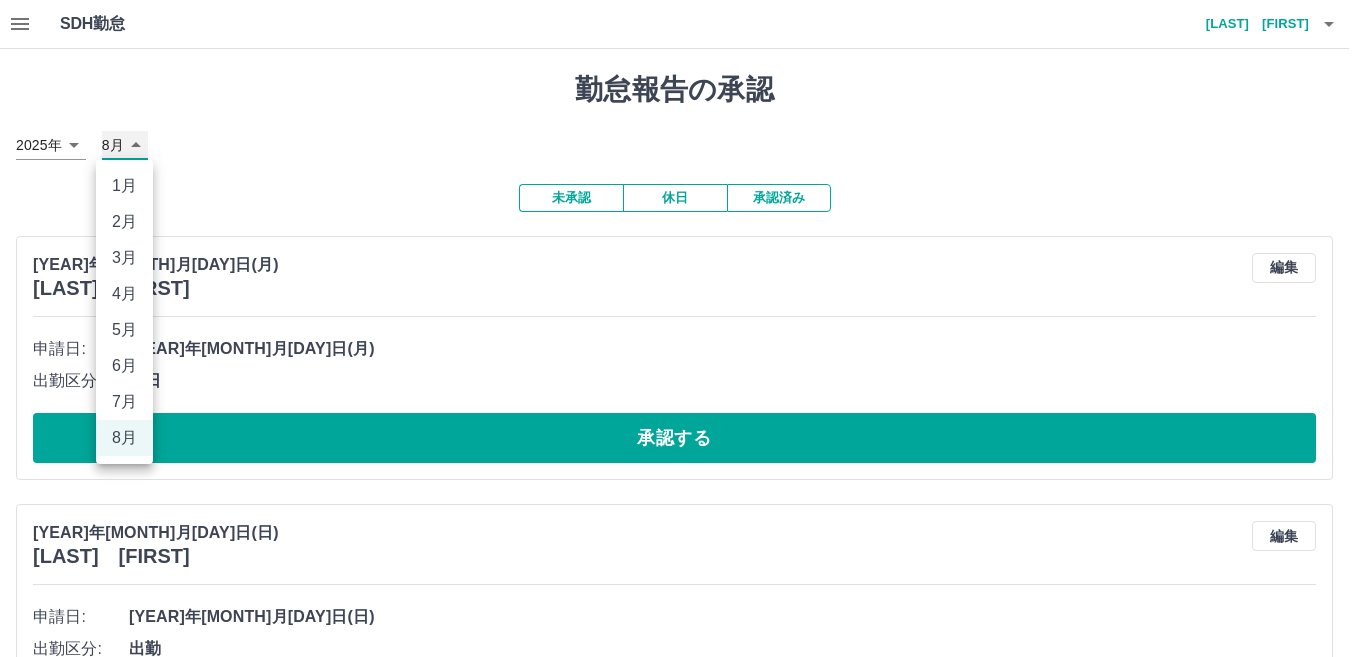 type on "*" 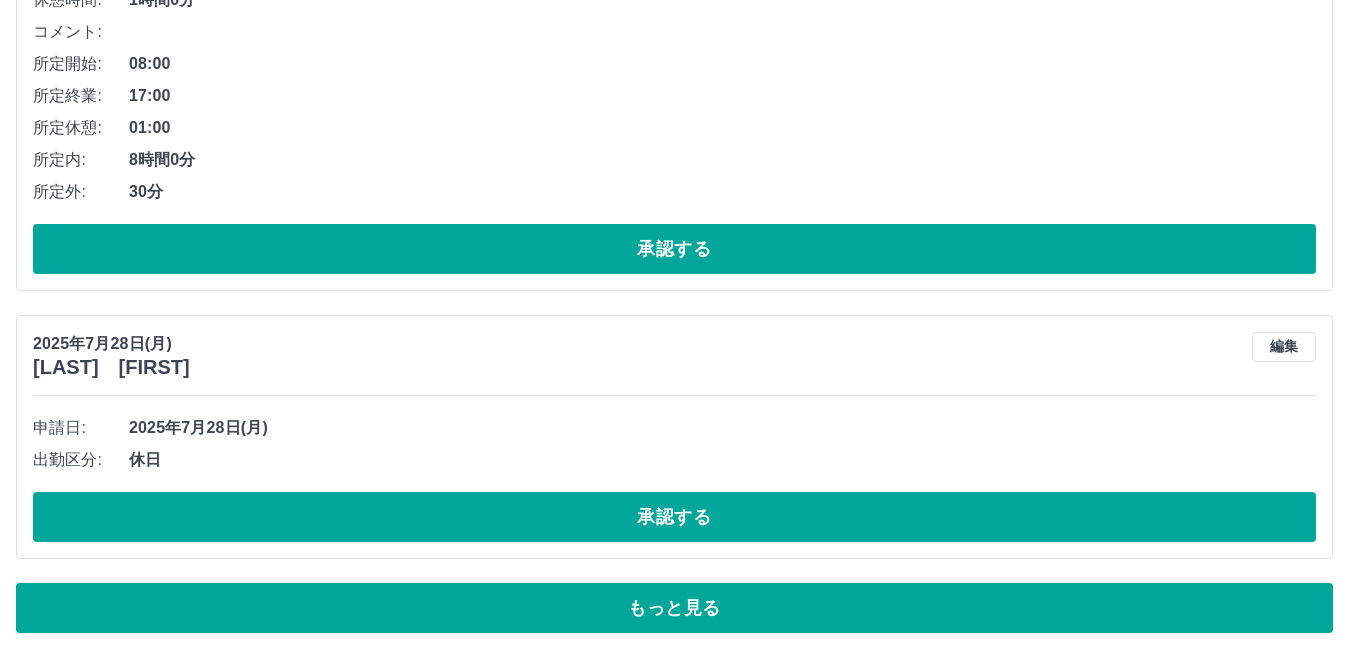 scroll, scrollTop: 10875, scrollLeft: 0, axis: vertical 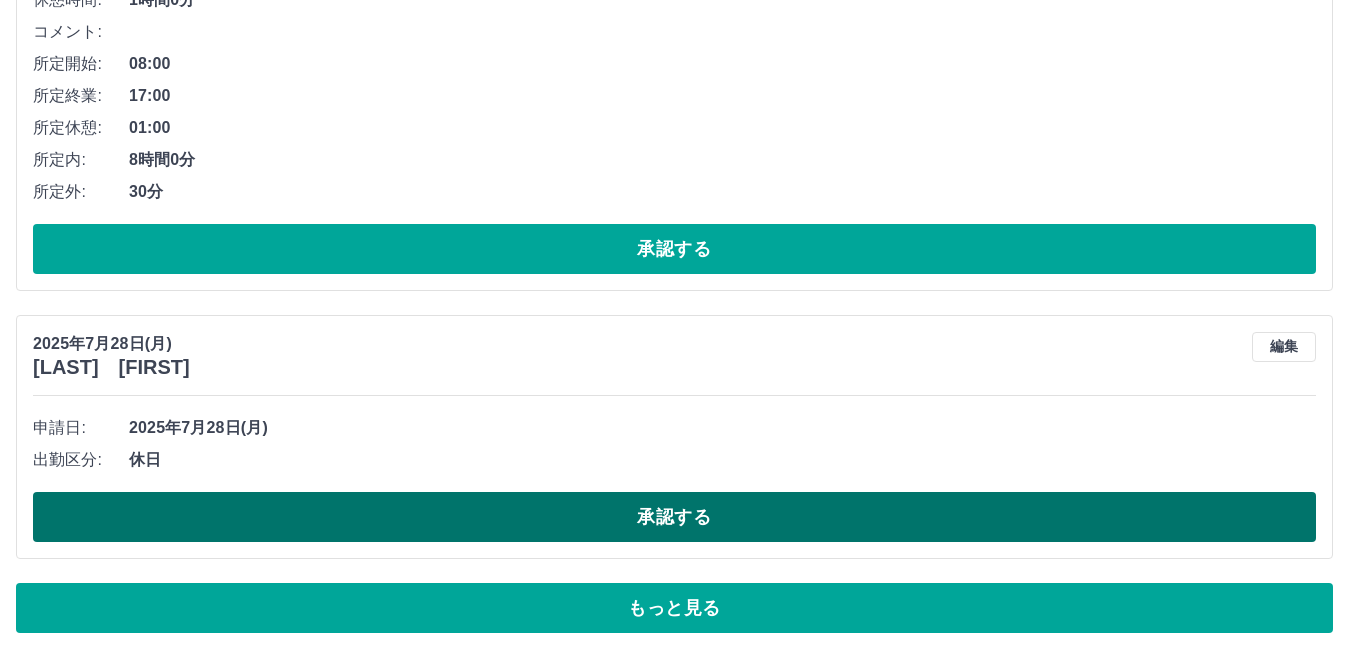 click on "承認する" at bounding box center [674, 517] 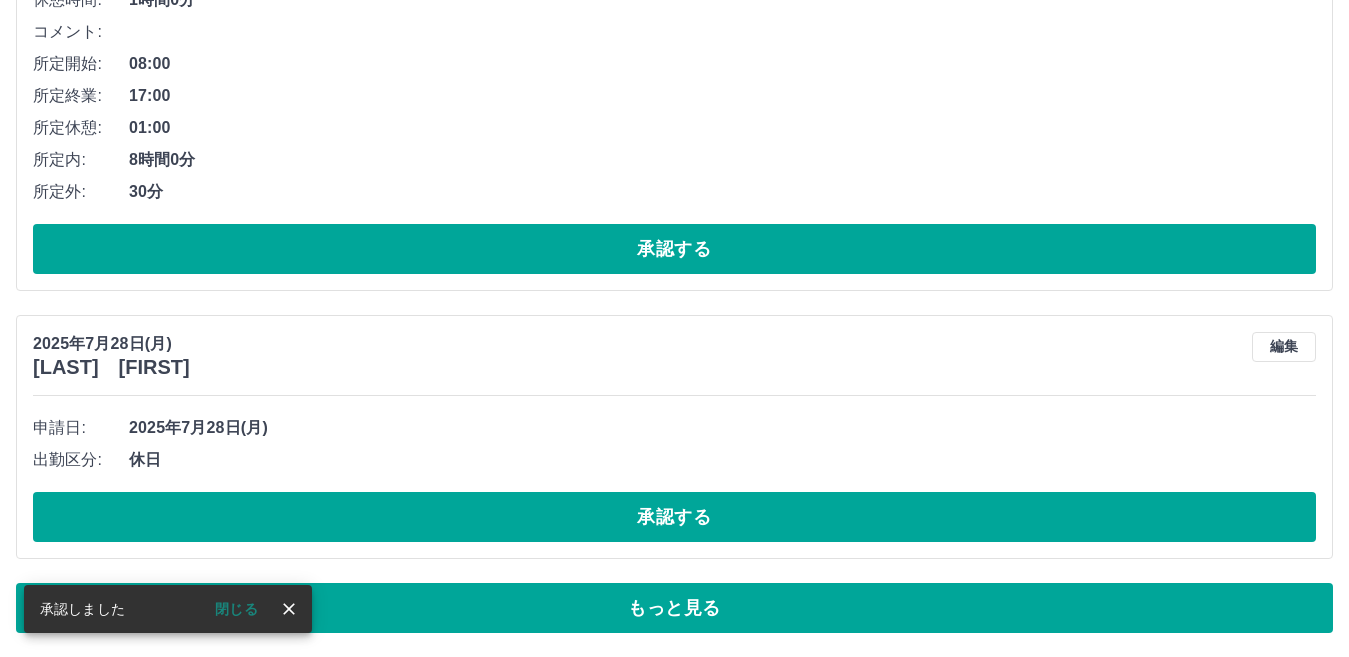 click on "承認する" at bounding box center (674, 517) 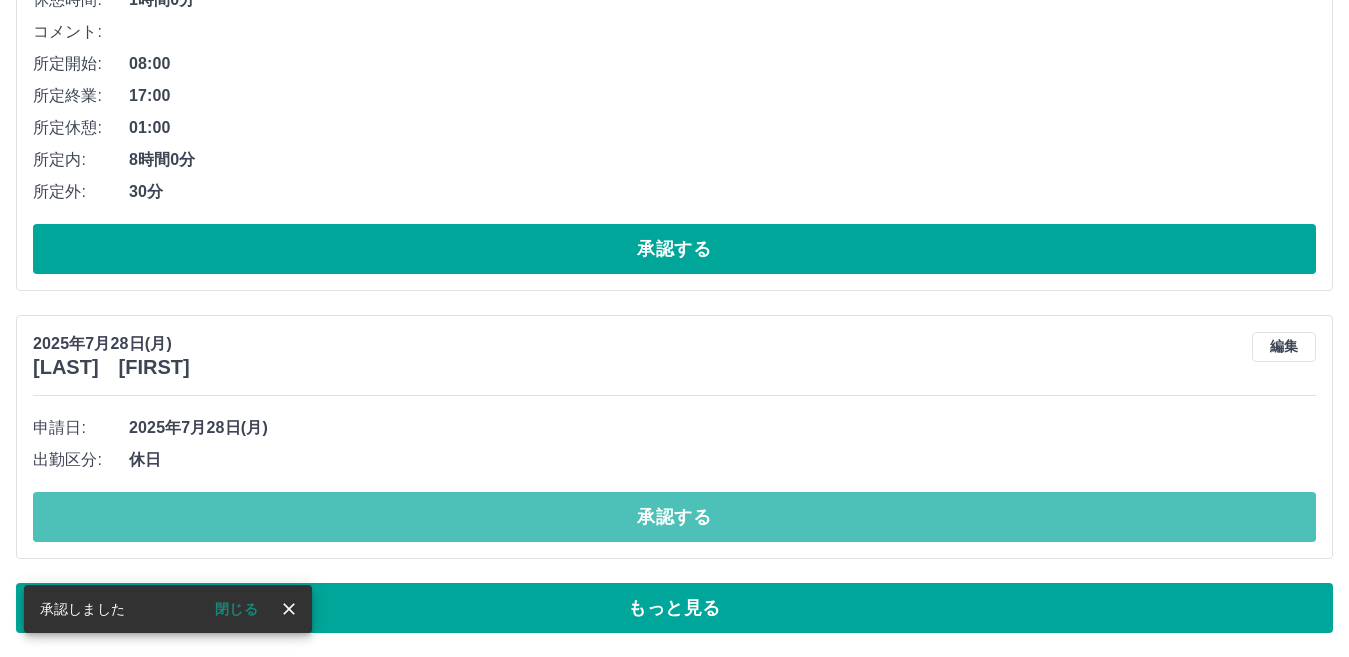 click on "承認する" at bounding box center (674, 517) 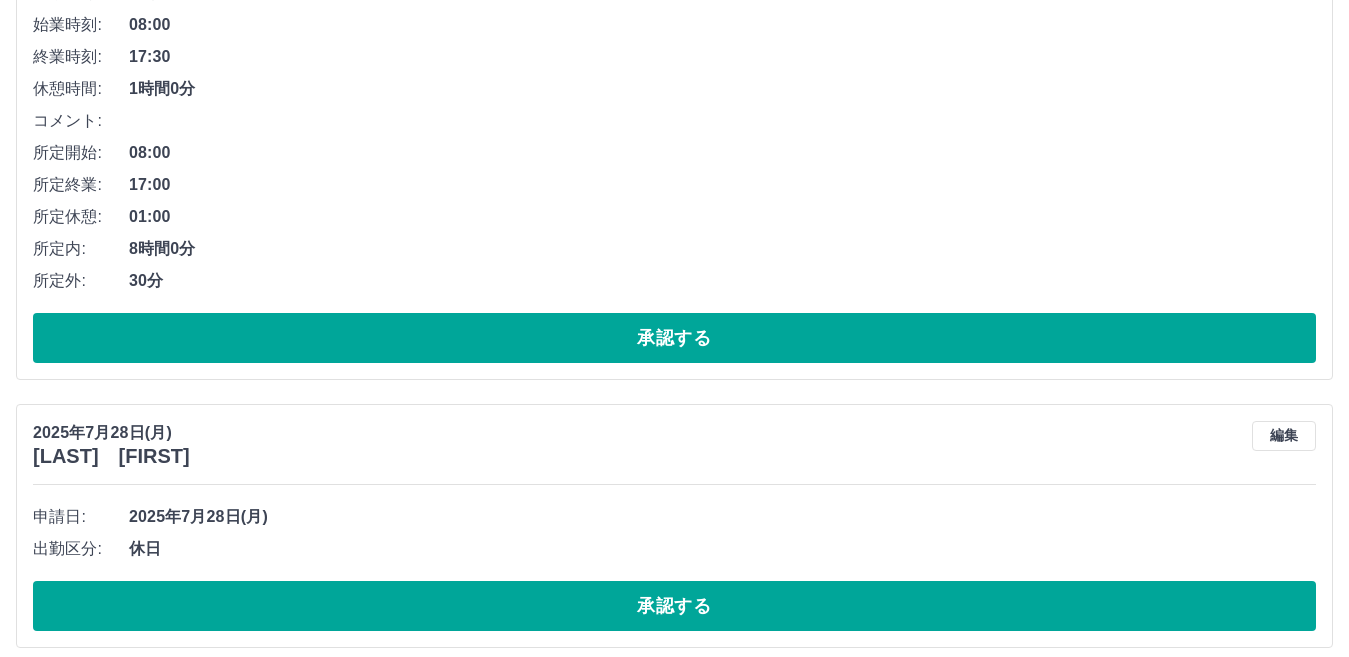 scroll, scrollTop: 10875, scrollLeft: 0, axis: vertical 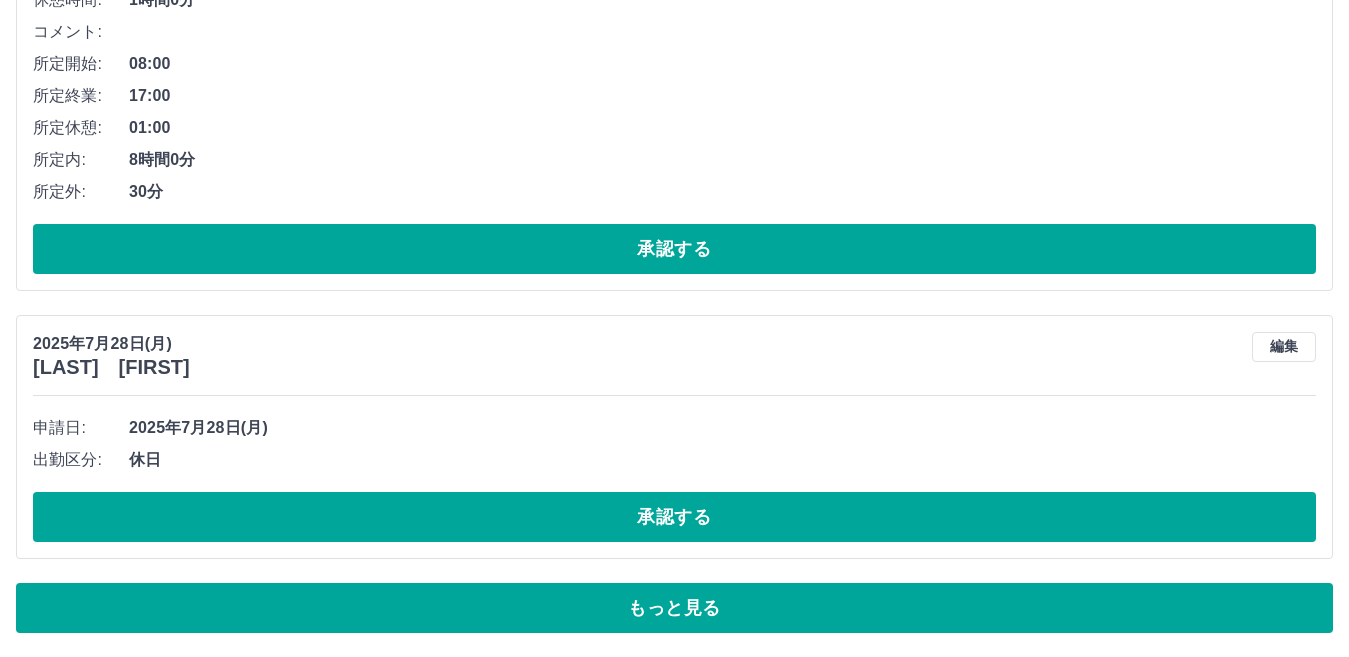 click on "承認する" at bounding box center [674, 517] 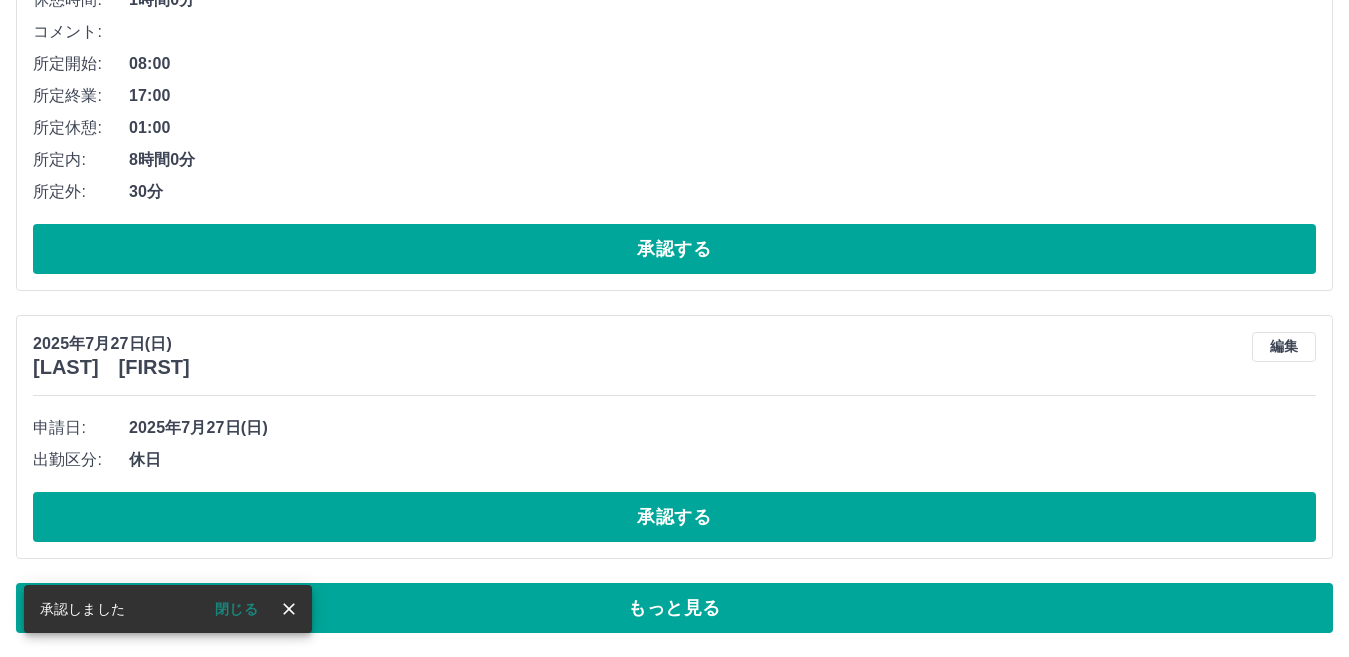 click on "承認する" at bounding box center [674, 517] 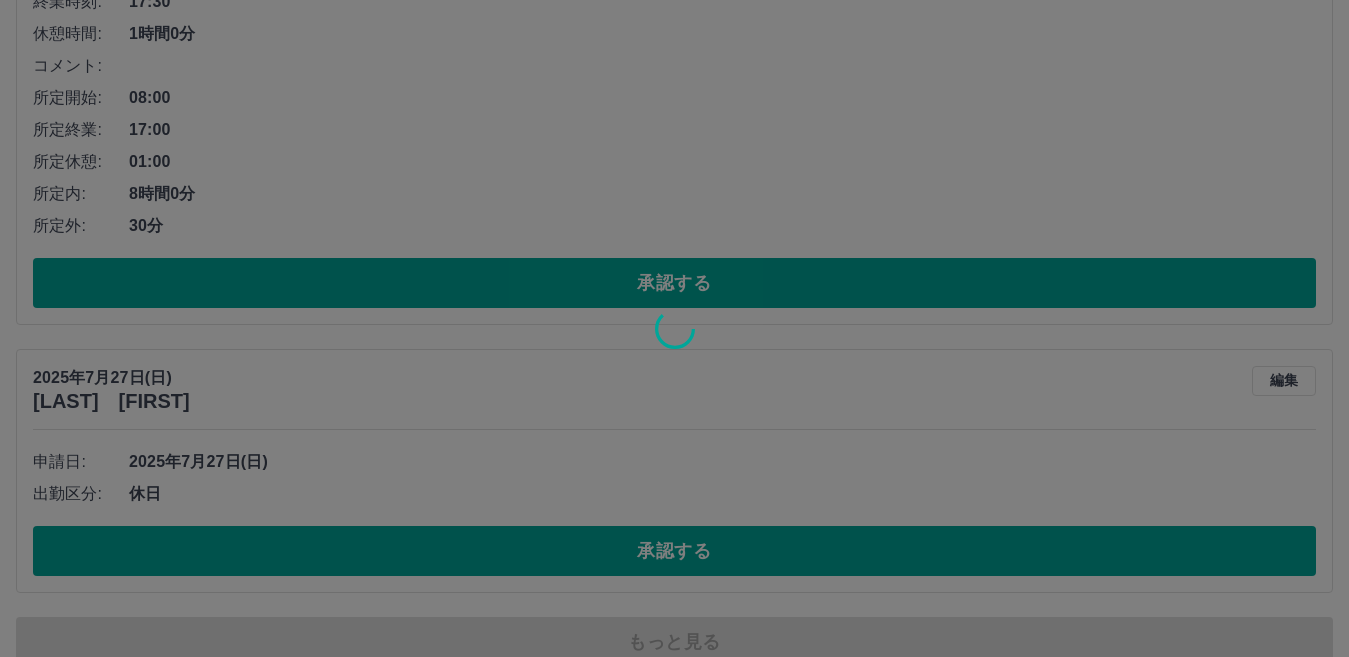 scroll, scrollTop: 10875, scrollLeft: 0, axis: vertical 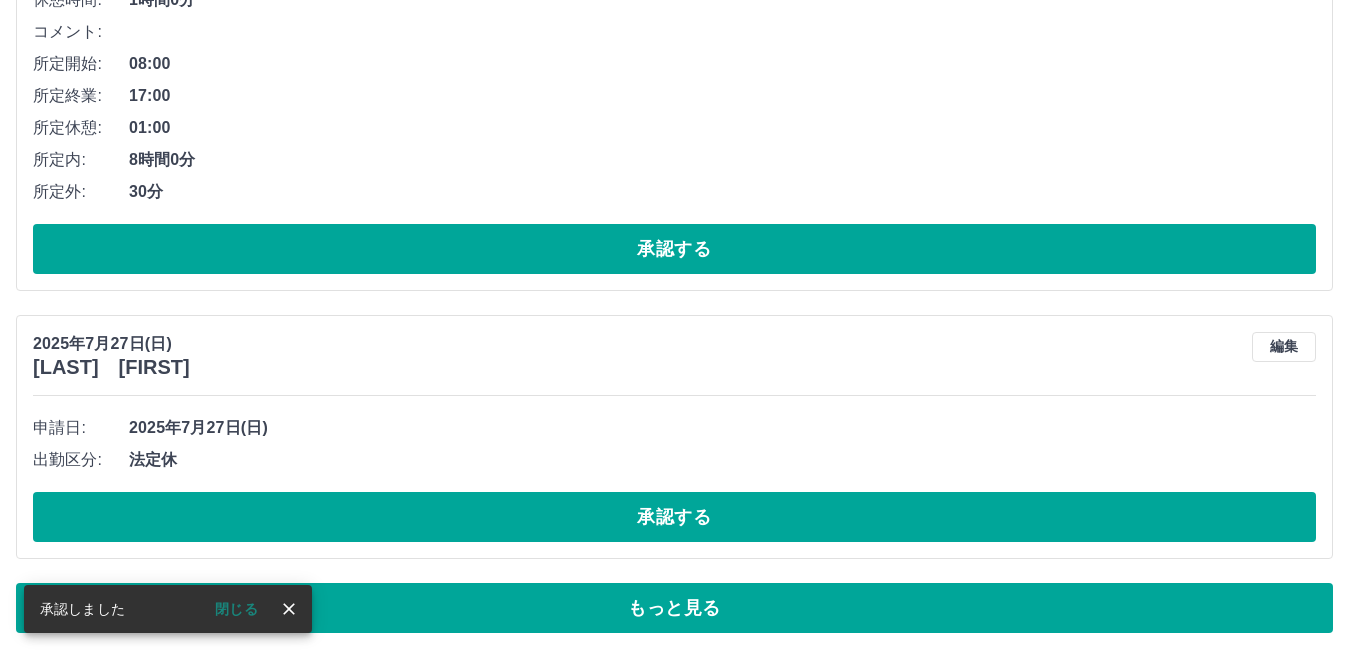click on "申請日: [YEAR]年[MONTH]月[DAY]日(日) 出勤区分: 法定休 承認する" at bounding box center (674, 477) 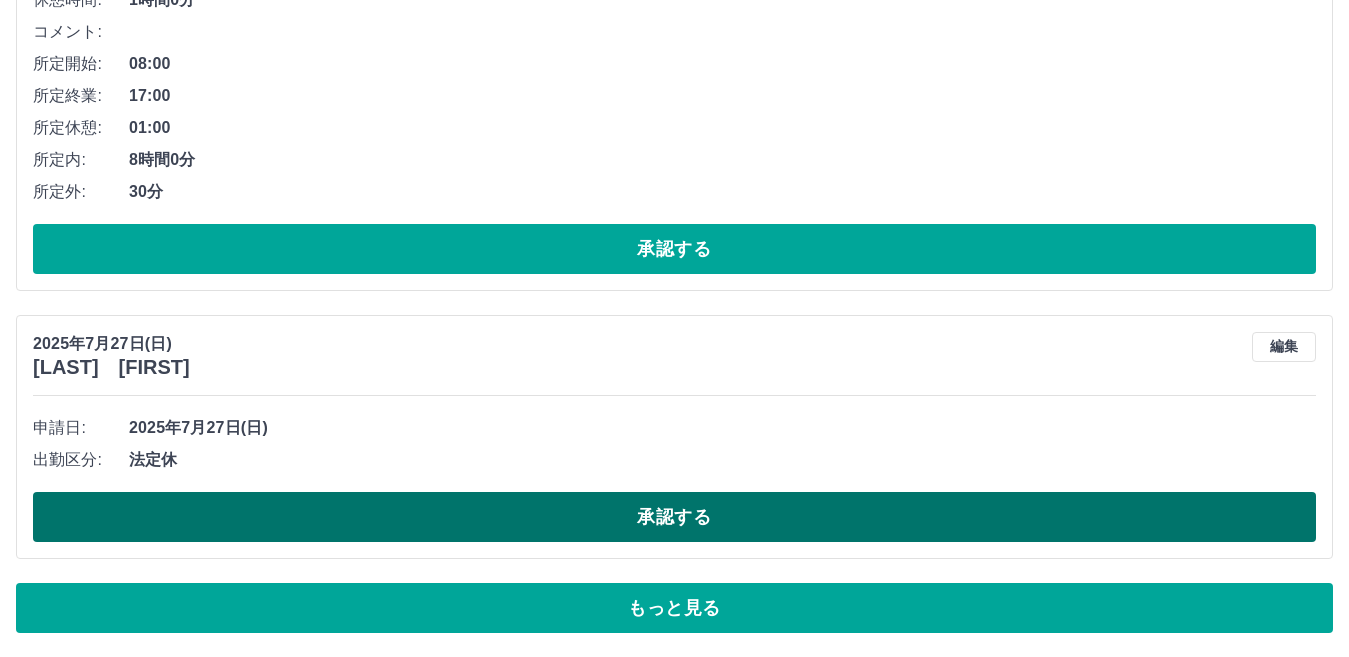 click on "承認する" at bounding box center (674, 517) 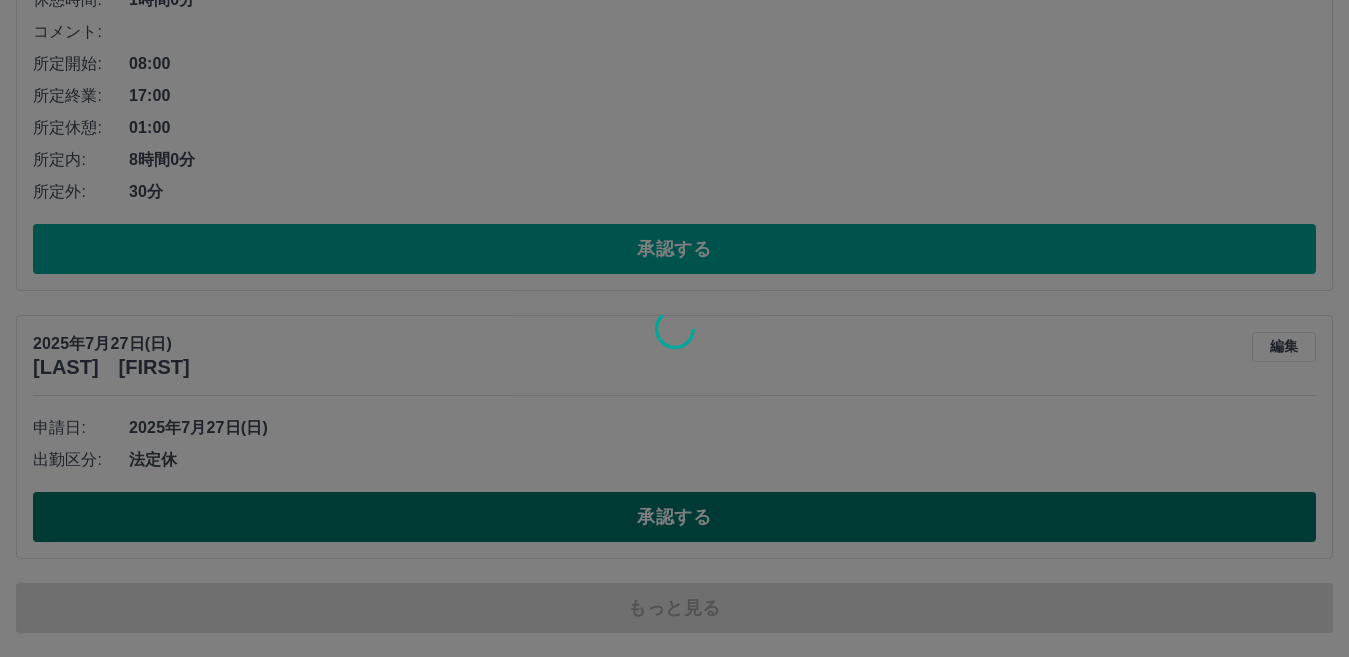 click at bounding box center [674, 328] 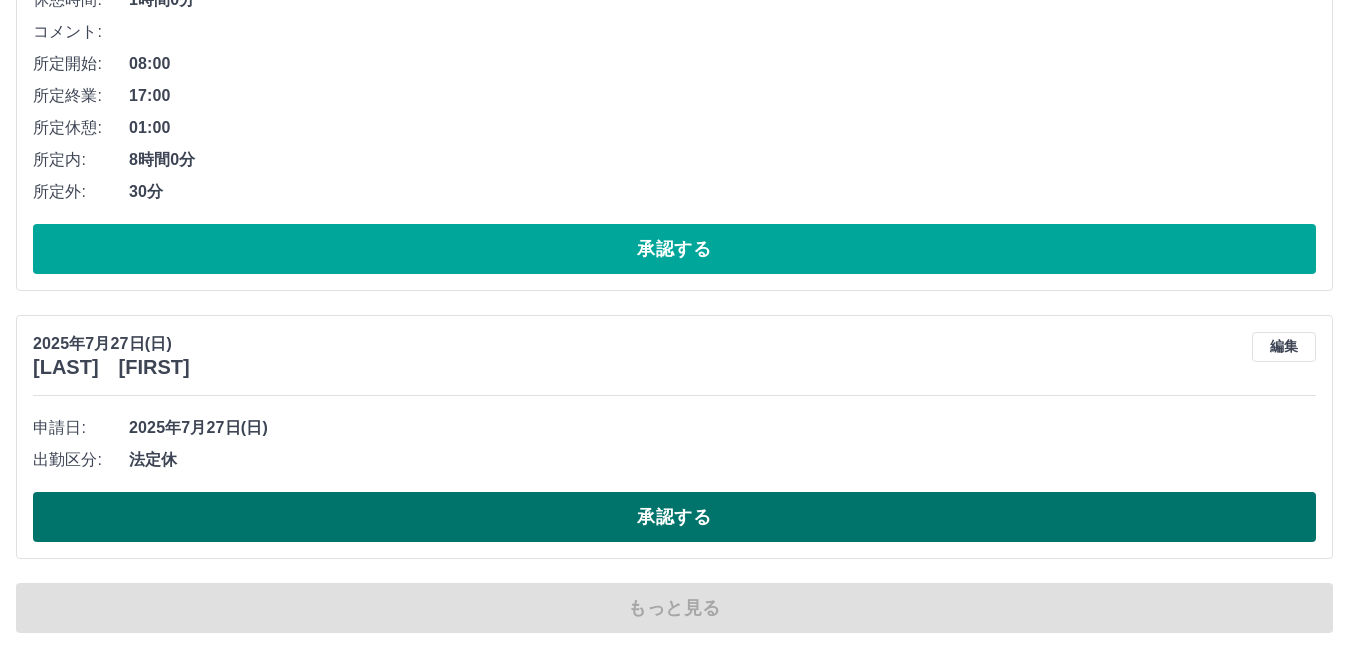 click on "承認する" at bounding box center (674, 517) 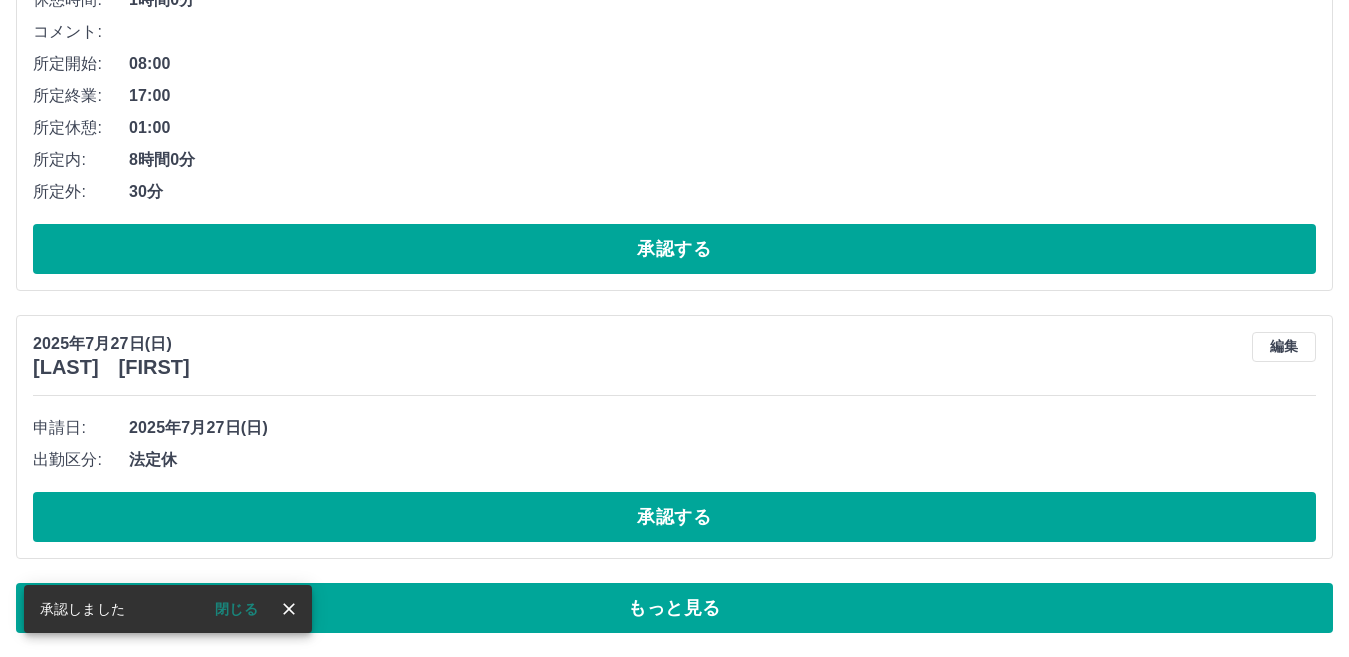 drag, startPoint x: 396, startPoint y: 507, endPoint x: 336, endPoint y: 464, distance: 73.817345 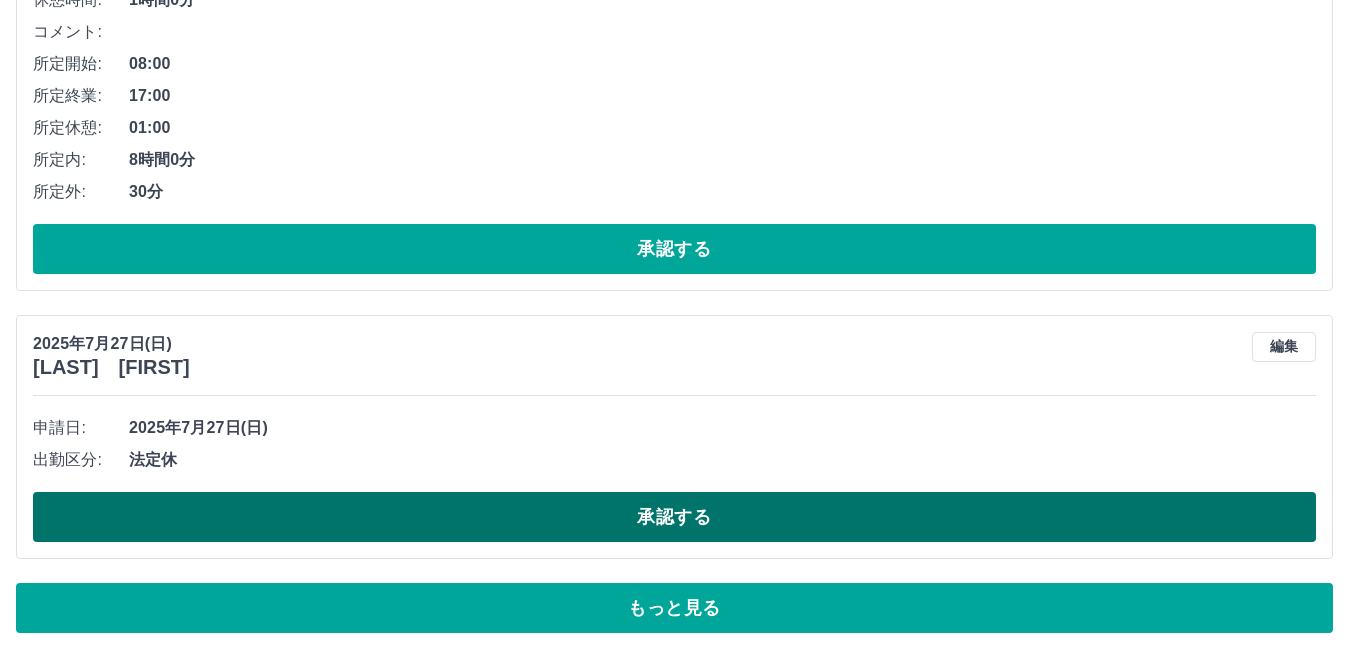 click on "承認する" at bounding box center (674, 517) 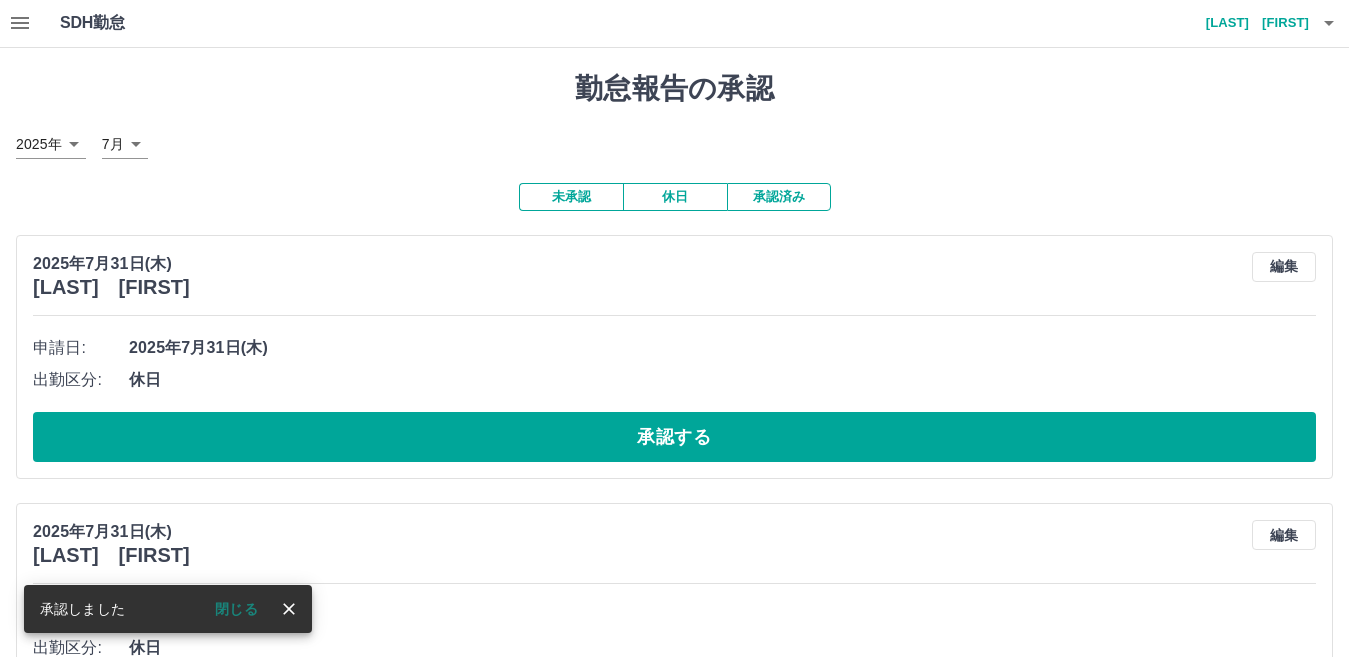 scroll, scrollTop: 0, scrollLeft: 0, axis: both 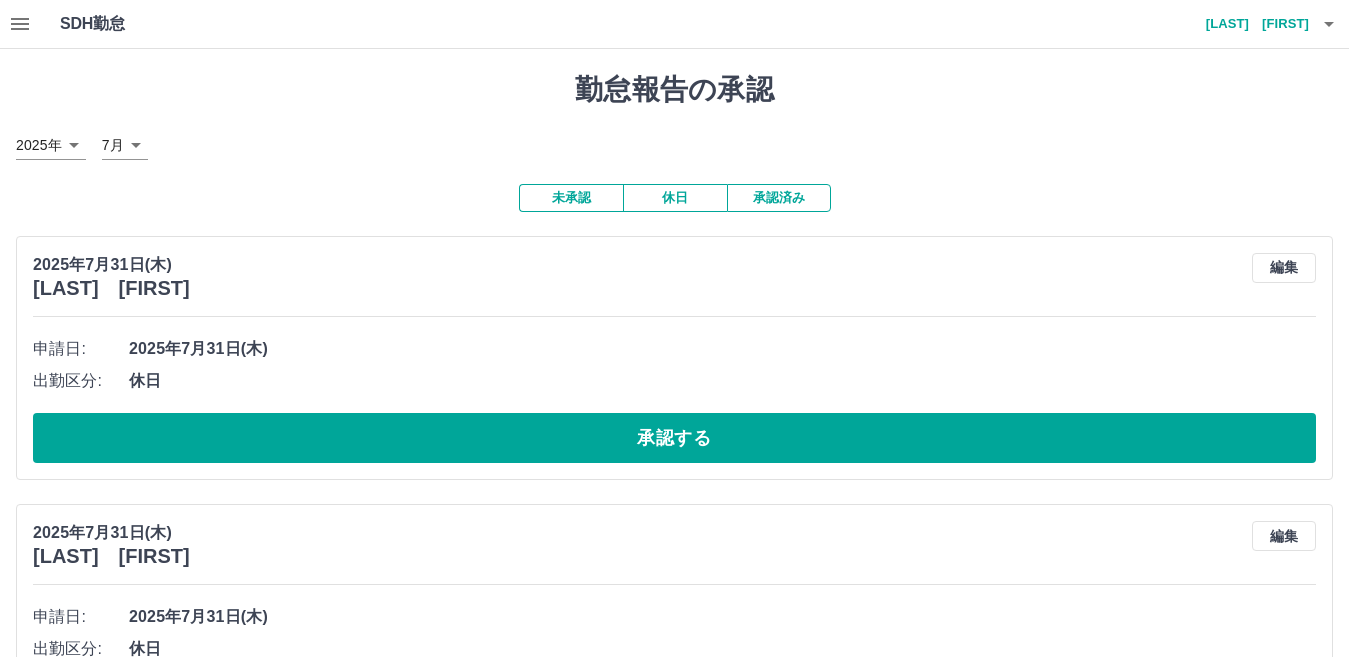 click 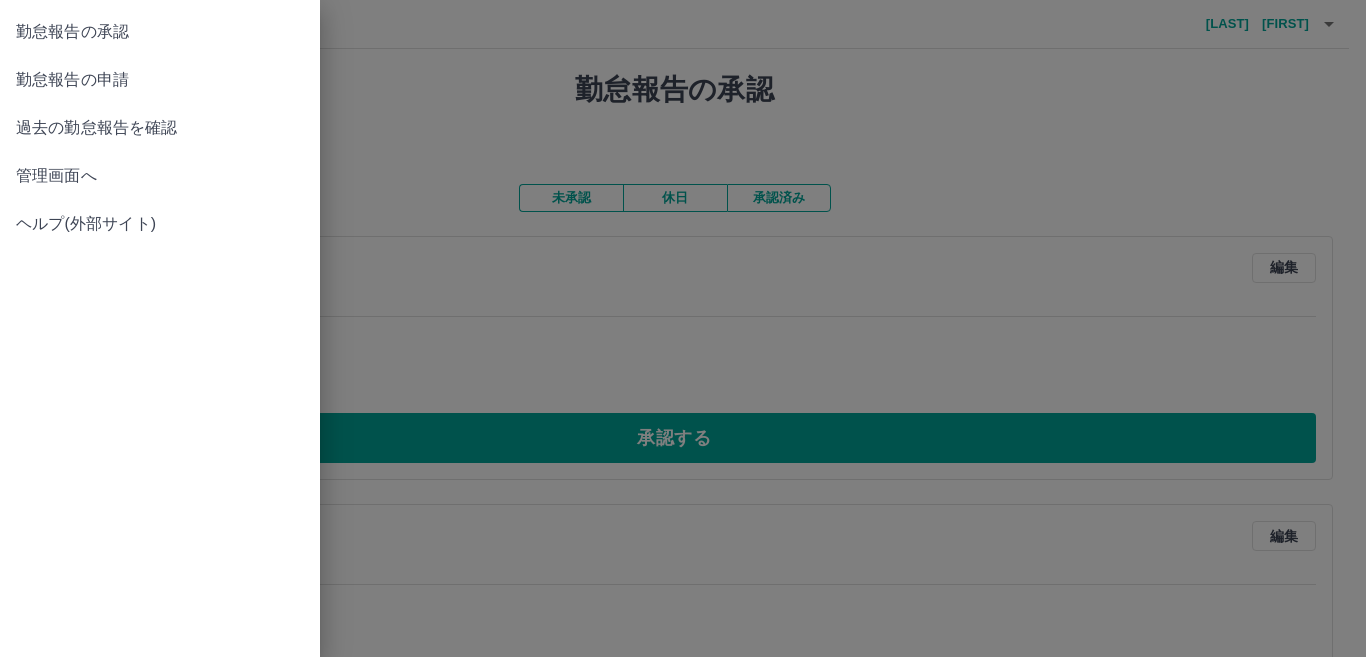 click at bounding box center [683, 328] 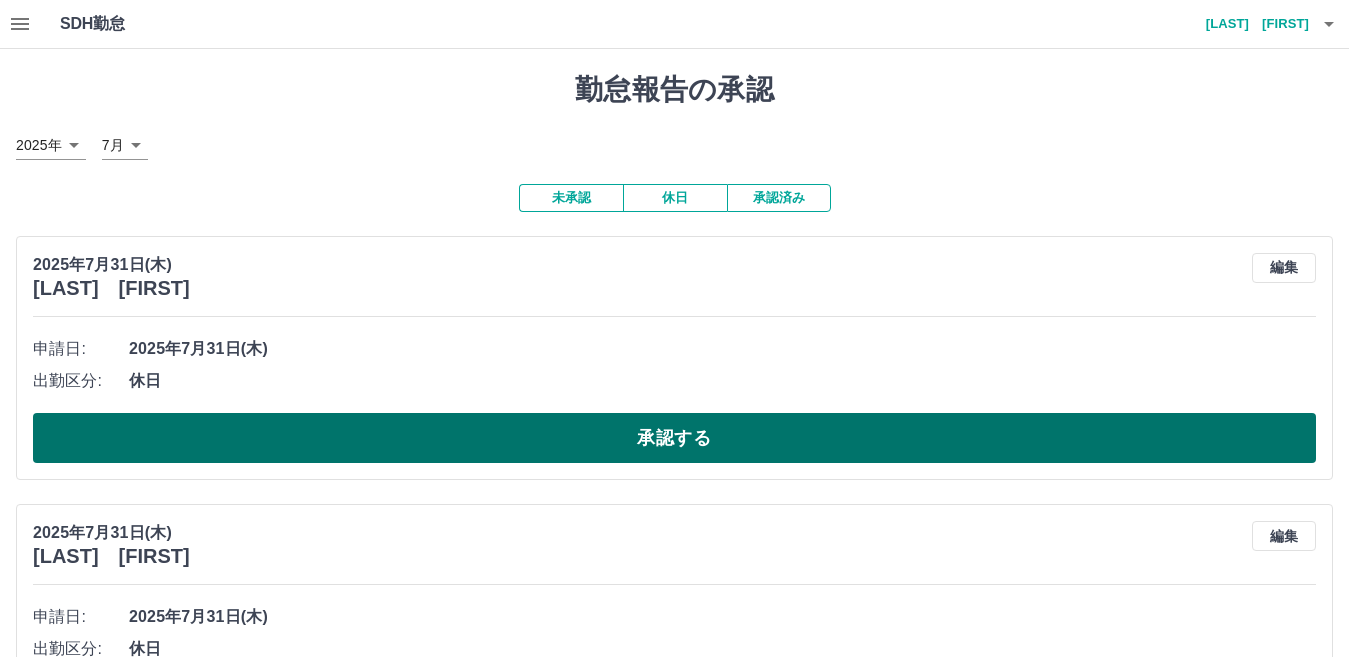 click on "承認する" at bounding box center [674, 438] 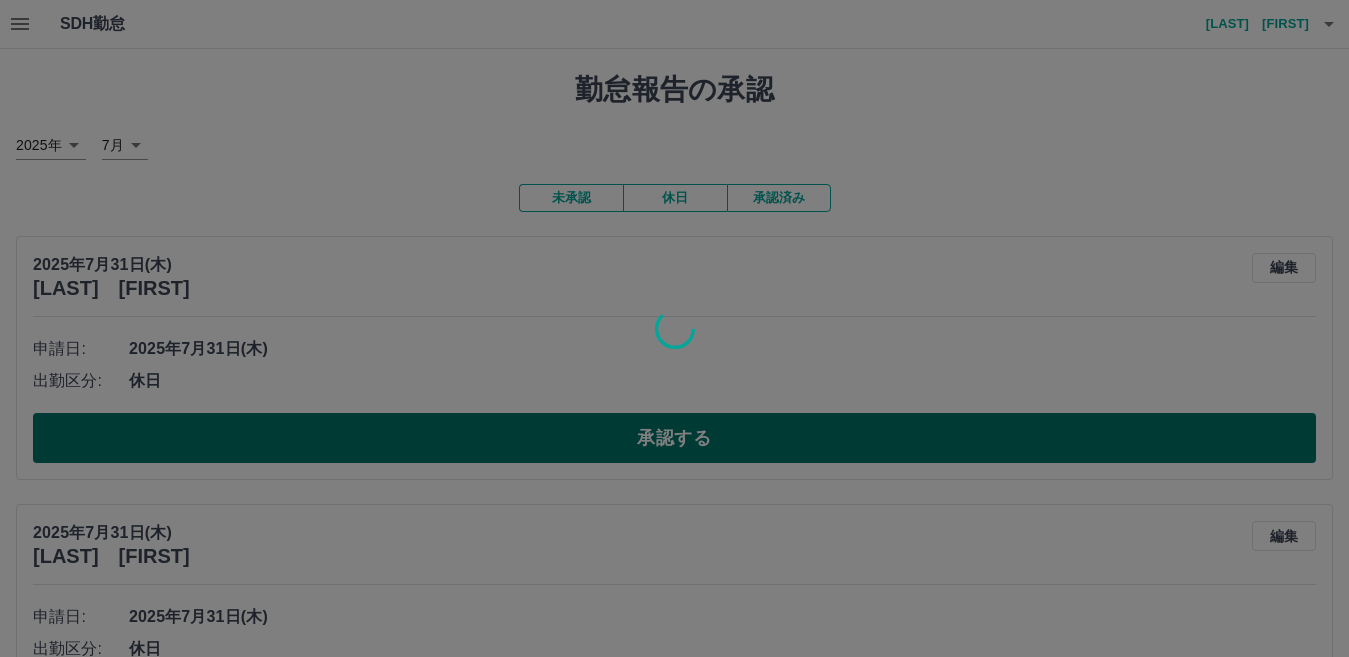 click at bounding box center [674, 328] 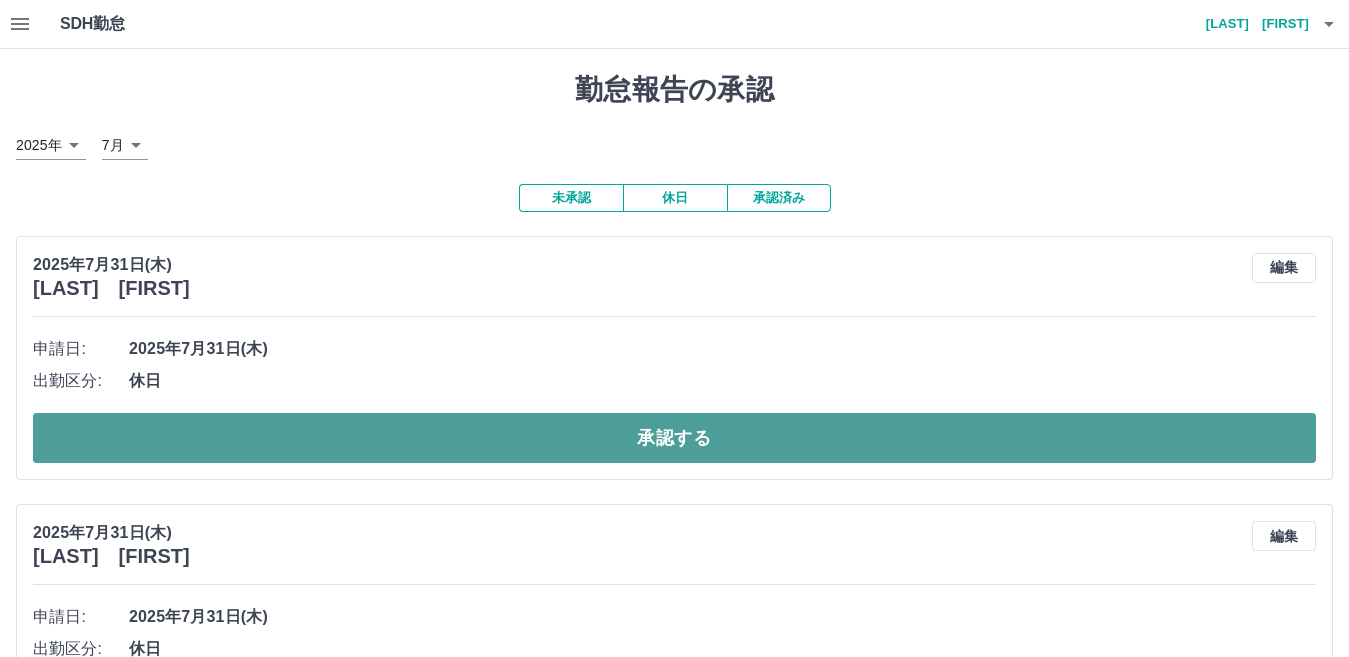 click on "承認する" at bounding box center (674, 438) 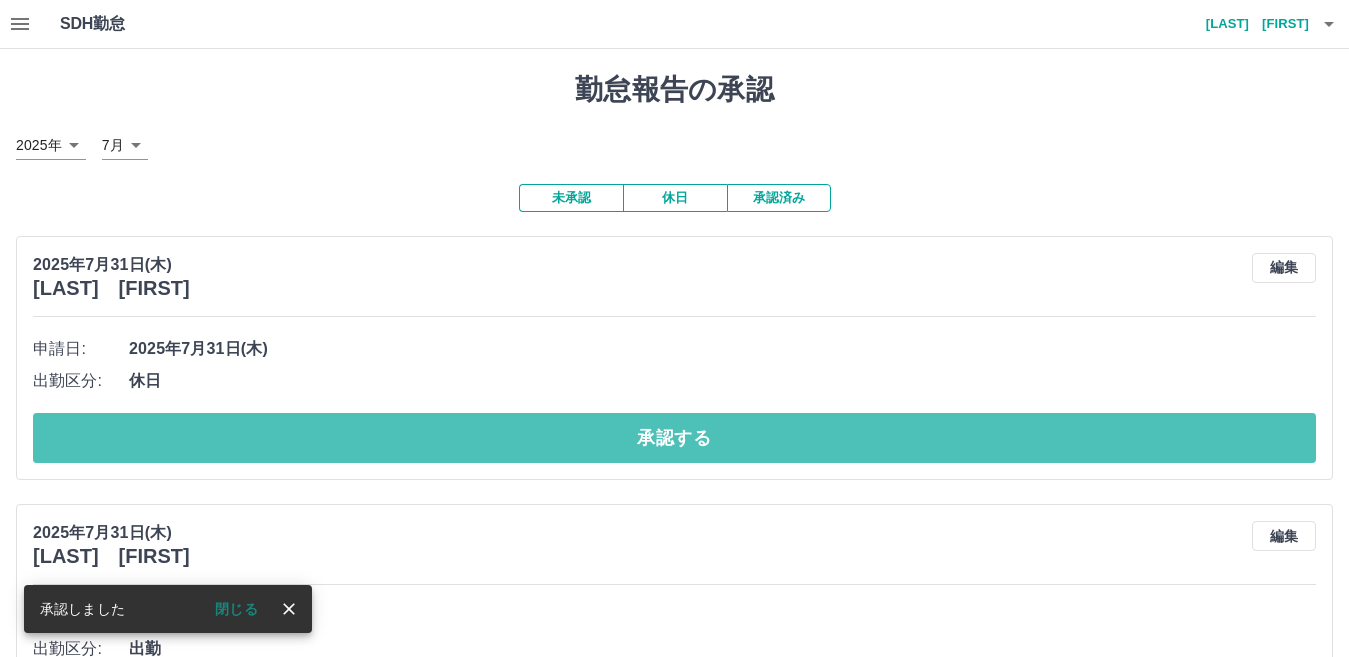 click on "SDH勤怠 [LAST]　[FIRST] 承認しました 閉じる 勤怠報告の承認 [YEAR]年 **** [MONTH]月 * 未承認 休日 承認済み [YEAR]年[MONTH]月[DAY]日(木) [LAST]　[FIRST] 編集 申請日: [YEAR]年[MONTH]月[DAY]日(木) 出勤区分: 休日 承認する [YEAR]年[MONTH]月[DAY]日(木) [LAST]　[FIRST] 編集 申請日: [YEAR]年[MONTH]月[DAY]日(木) 出勤区分: 出勤 始業時刻: 08:00 終業時刻: 16:00 休憩時間: 1時間0分 コメント: 所定開始: 08:00 所定終業: 16:00 所定休憩: 01:00 所定内: 7時間0分 所定外: 0分 承認する [YEAR]年[MONTH]月[DAY]日(木) [LAST]　[FIRST] 編集 申請日: [YEAR]年[MONTH]月[DAY]日(木) 出勤区分: 有休 コメント: 所定開始: 13:00 所定終業: 21:45 所定休憩: 01:00 所定内: 0分 所定外: 0分 承認する [YEAR]年[MONTH]月[DAY]日(木) [LAST]　[FIRST] 編集 申請日: [YEAR]年[MONTH]月[DAY]日(木) 出勤区分: 出勤 始業時刻: 08:00 終業時刻: 17:00 休憩時間: 1時間0分 コメント: 所定開始: 08:00 所定終業: 17:00 所定休憩: 01:00 所定内: 8時間0分 所定外:" at bounding box center (674, 5909) 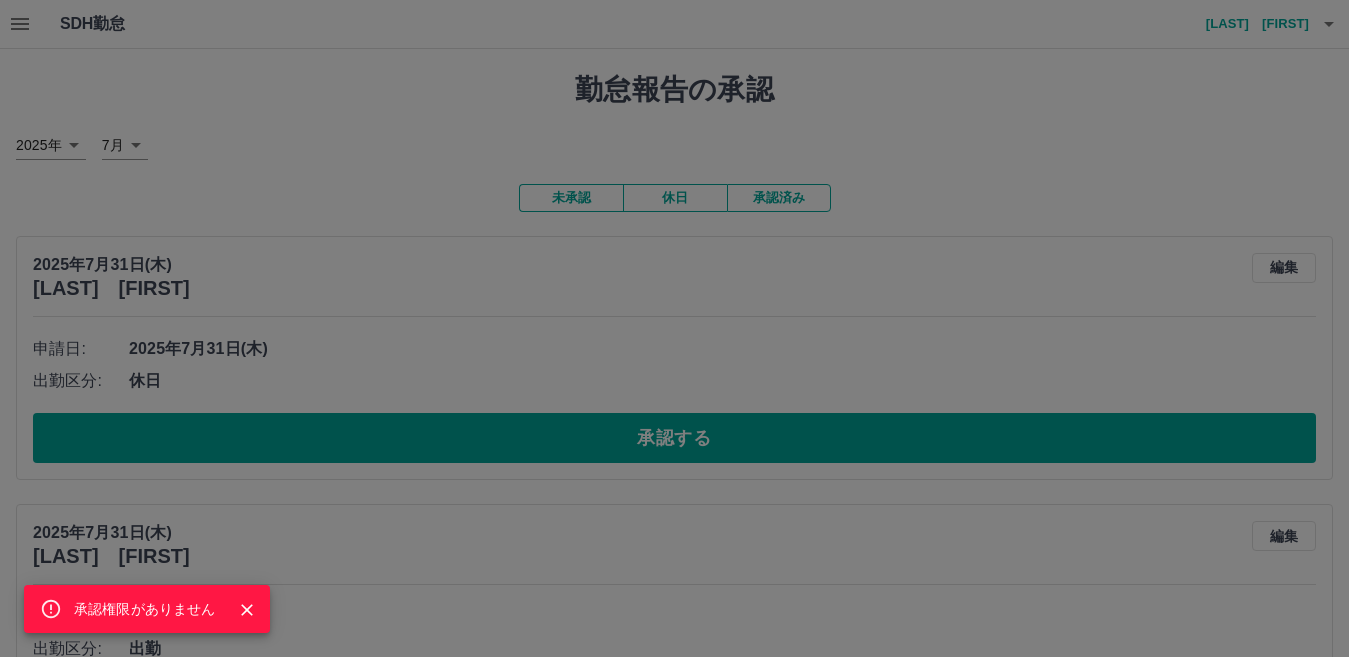 click on "承認権限がありません" at bounding box center [674, 328] 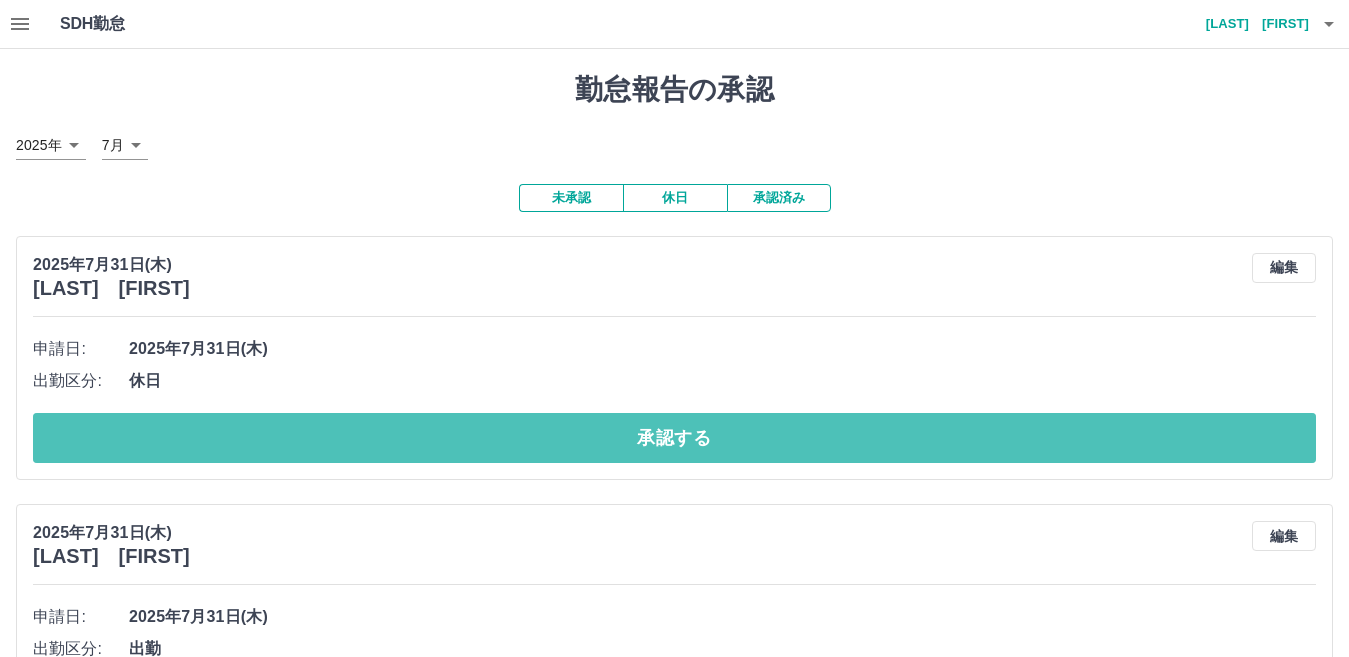 click on "承認する" at bounding box center [674, 438] 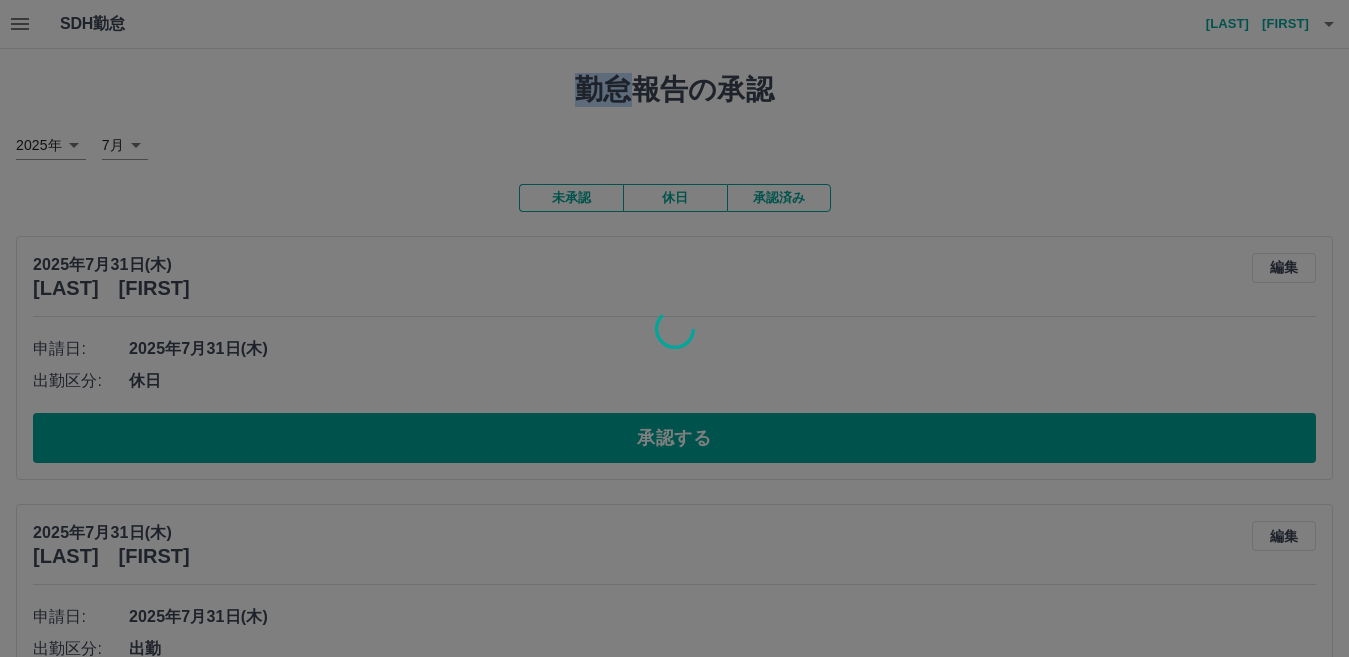 click at bounding box center [674, 328] 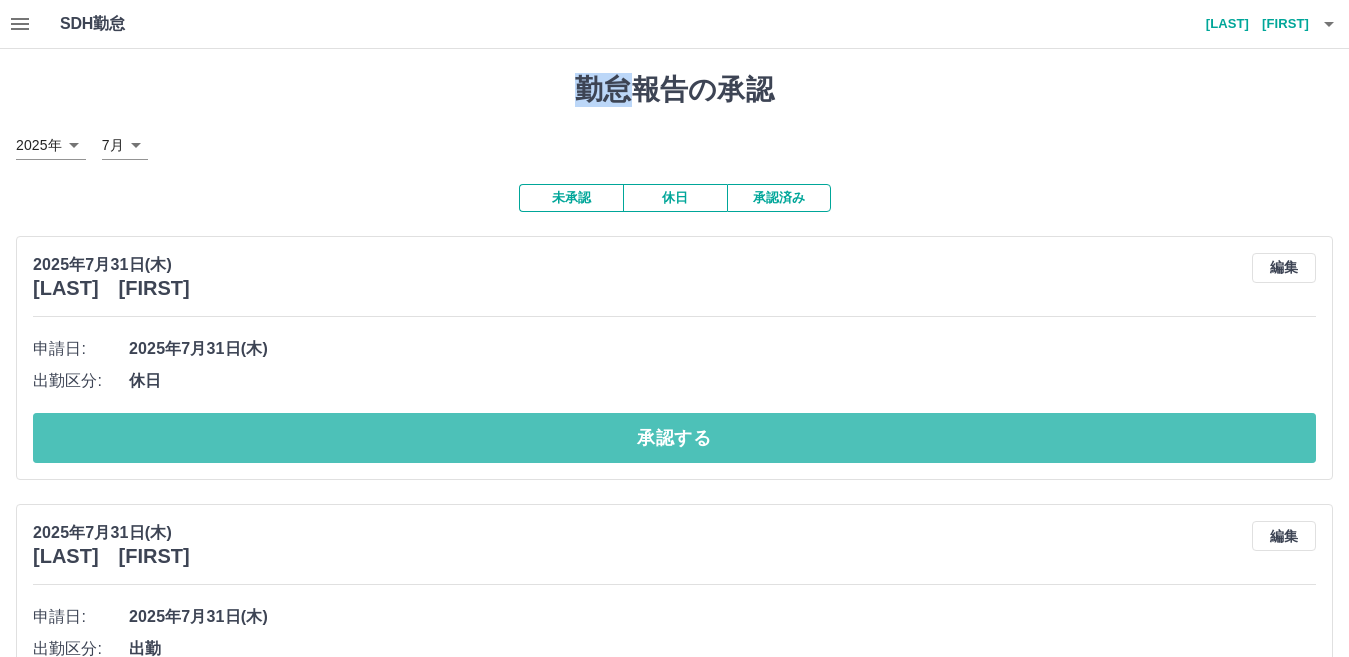 click on "承認する" at bounding box center [674, 438] 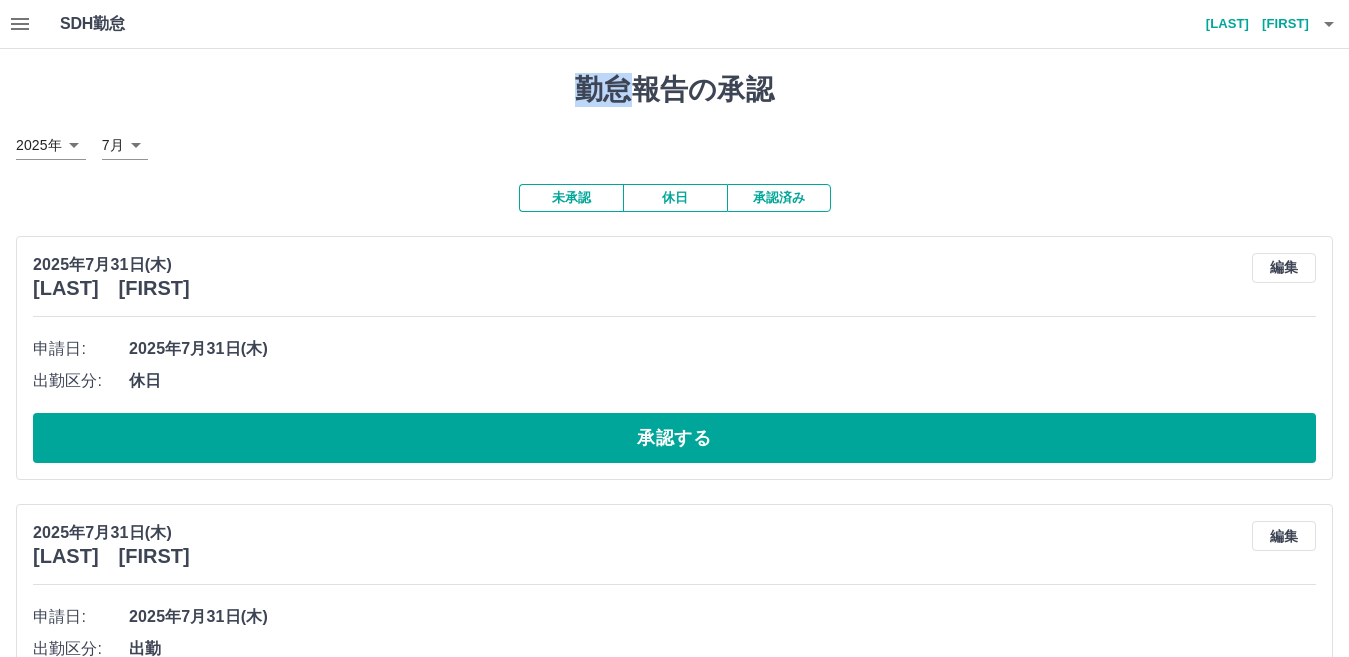 click on "承認する" at bounding box center (674, 438) 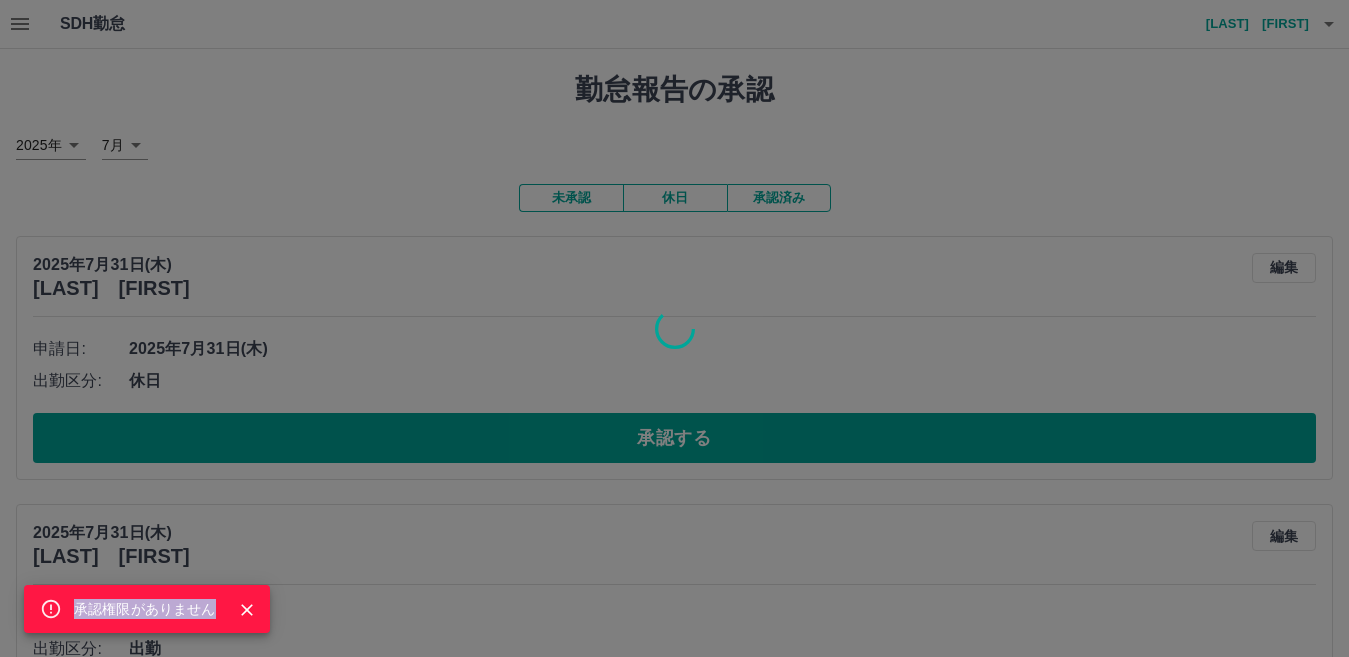 click on "承認権限がありません" at bounding box center [674, 328] 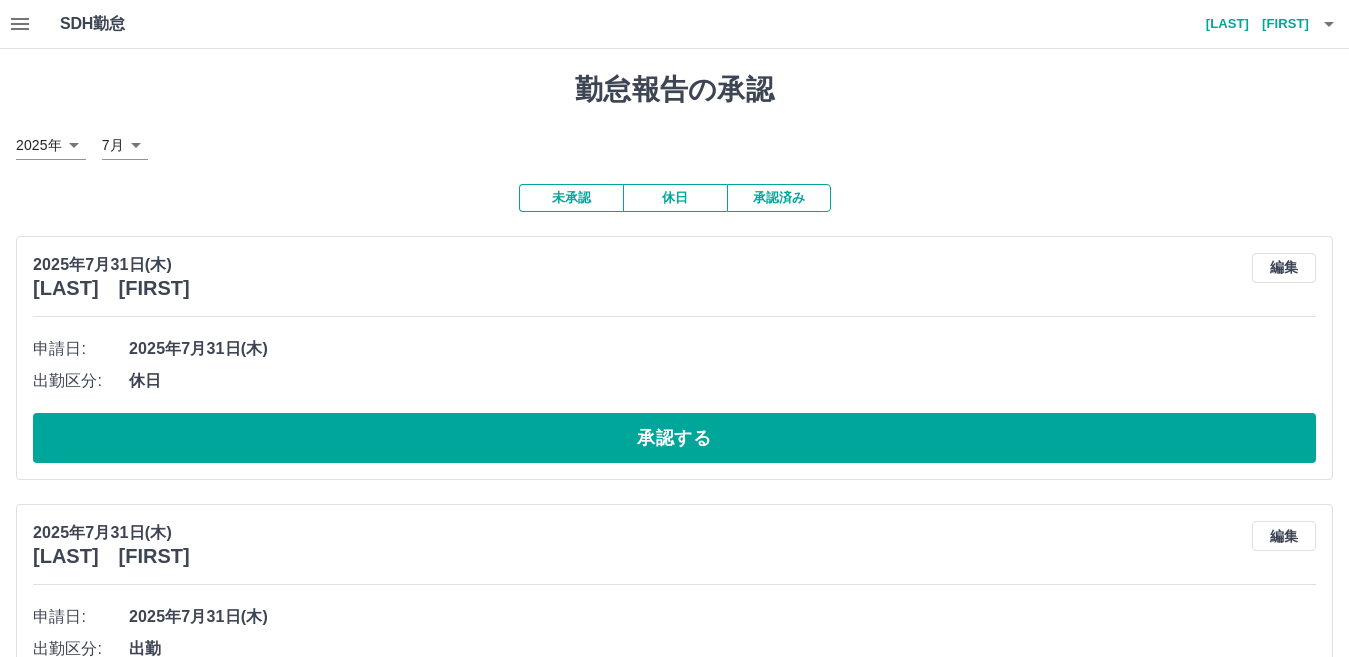 click on "承認する" at bounding box center [674, 438] 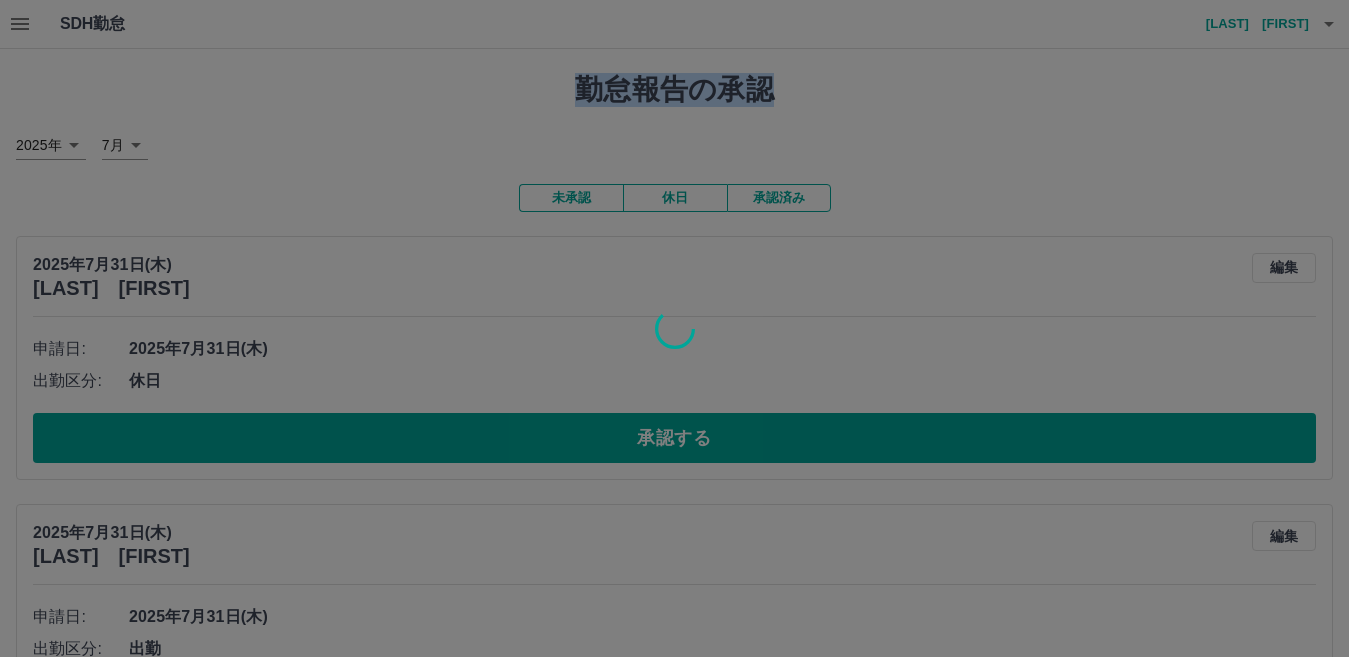 click at bounding box center [674, 328] 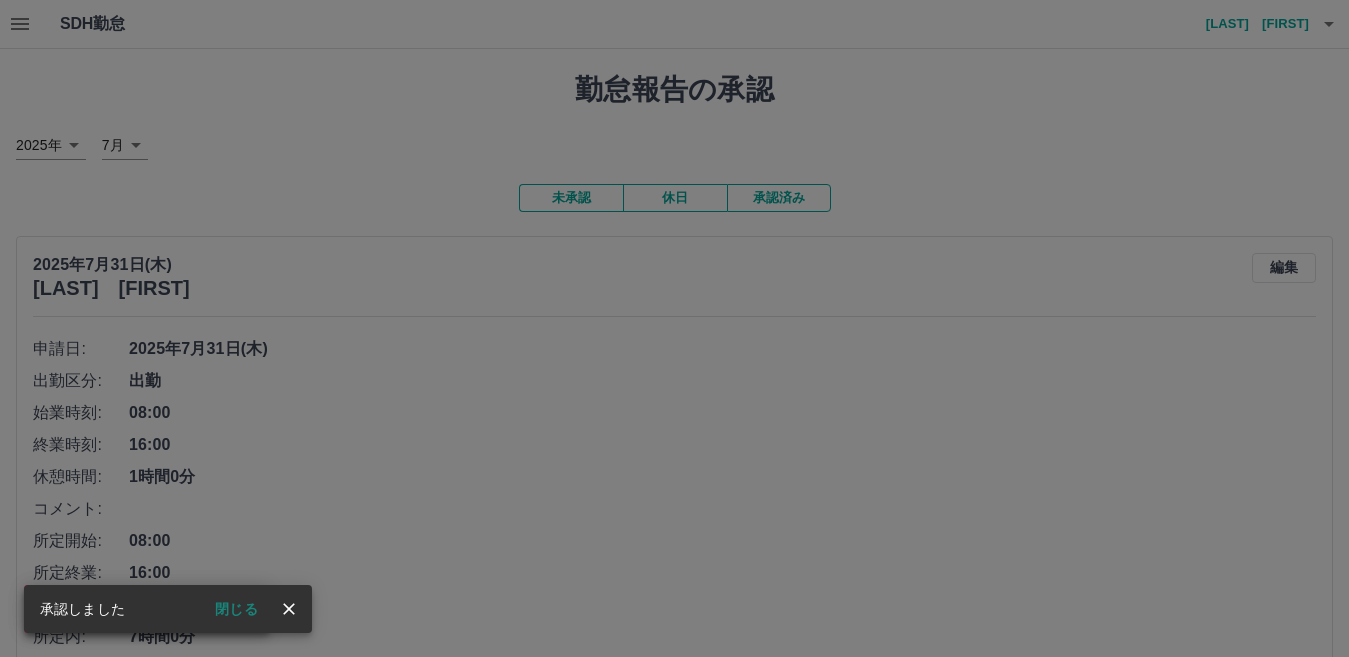click on "承認権限がありません" at bounding box center (674, 328) 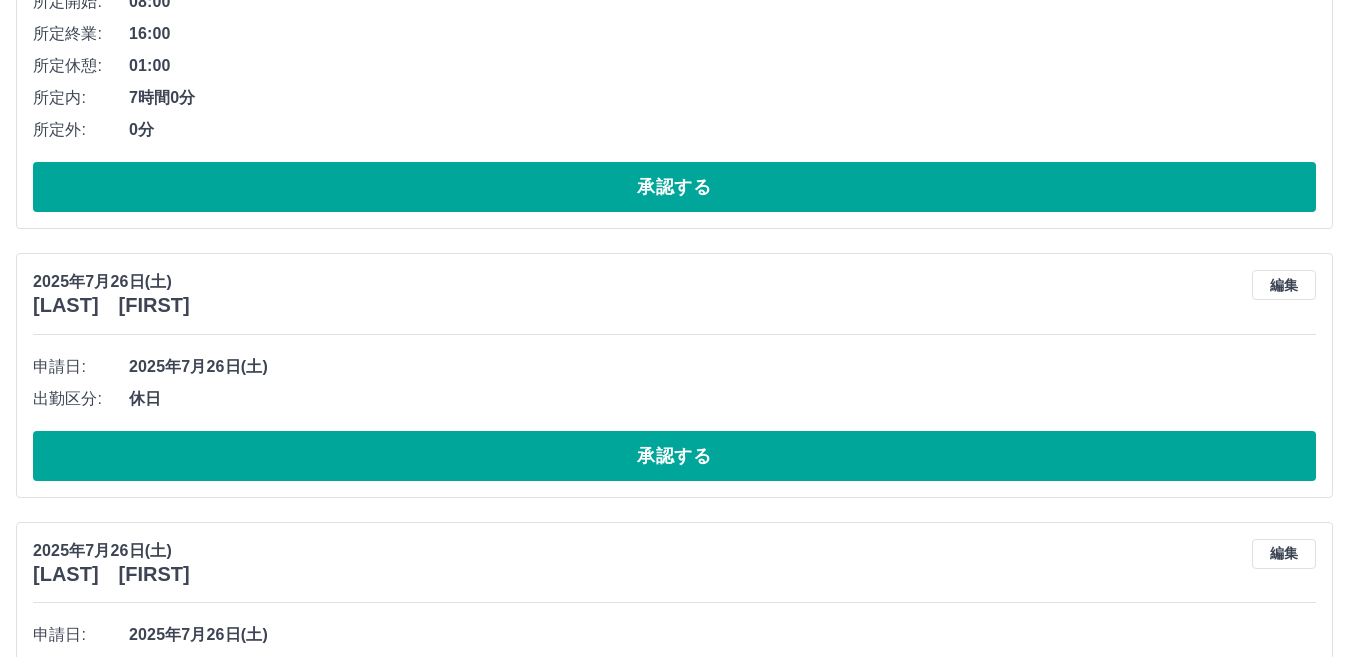 scroll, scrollTop: 11163, scrollLeft: 0, axis: vertical 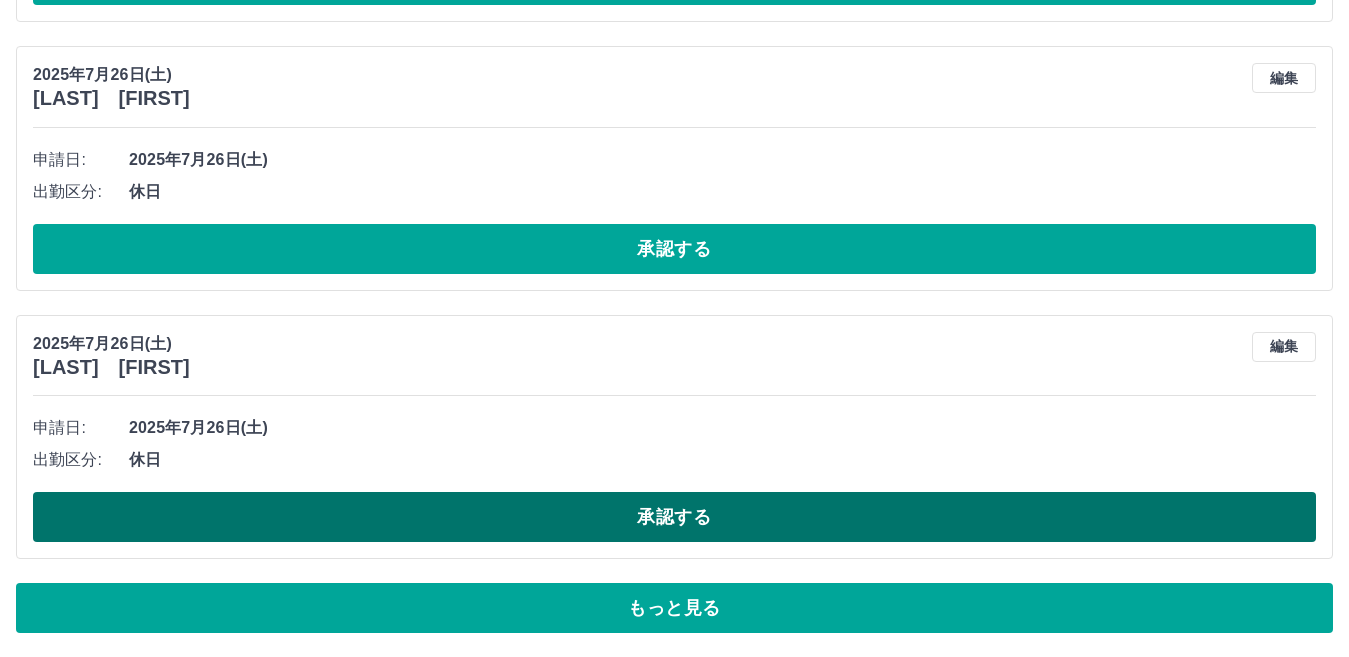 click on "承認する" at bounding box center (674, 517) 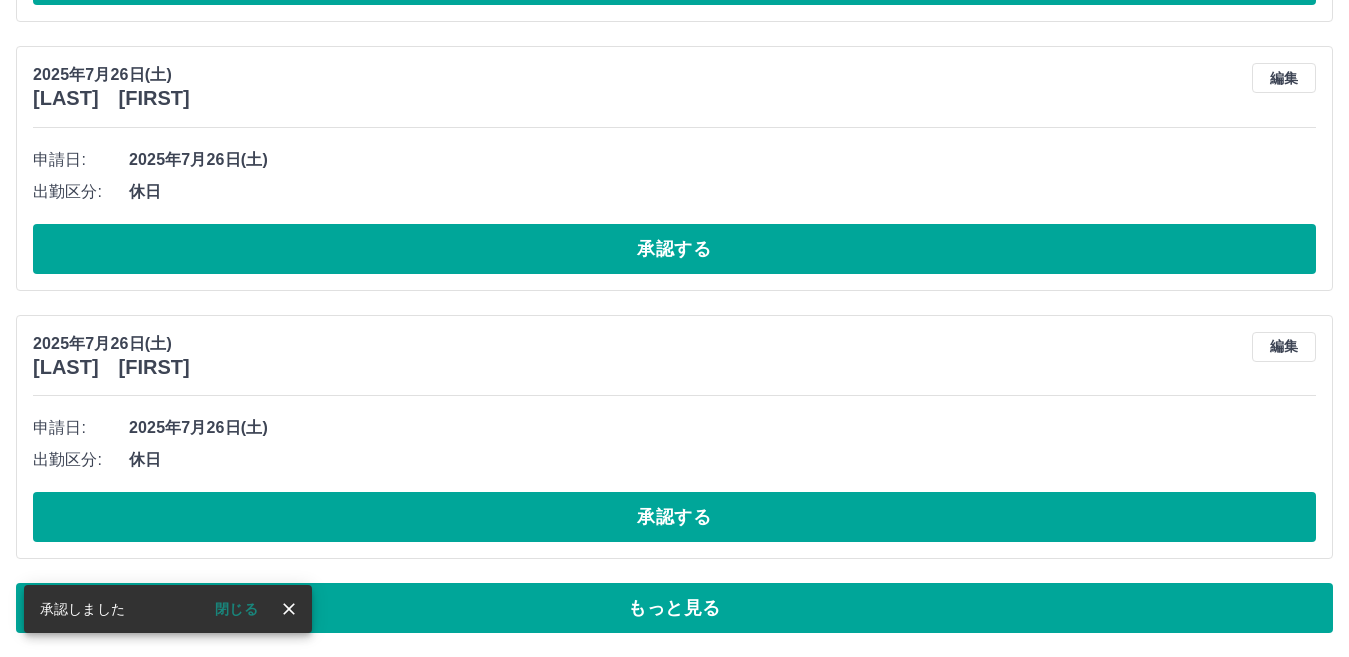 click on "承認する" at bounding box center [674, 517] 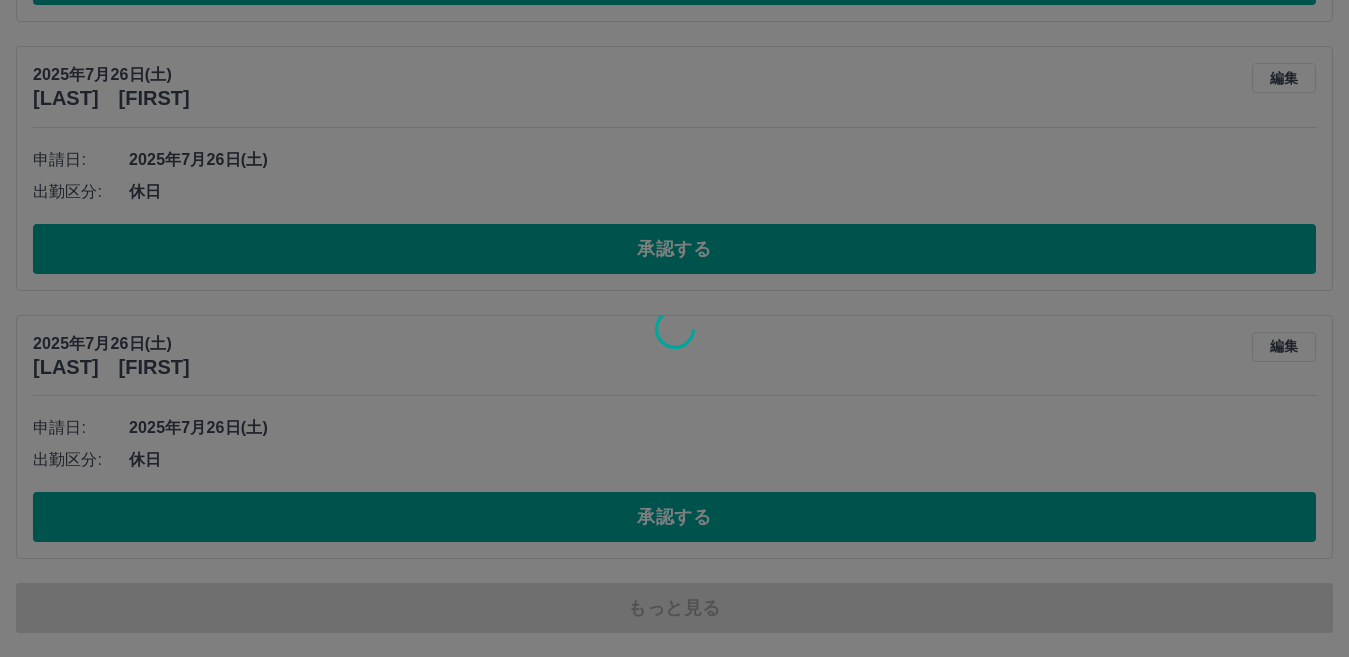 click at bounding box center (674, 328) 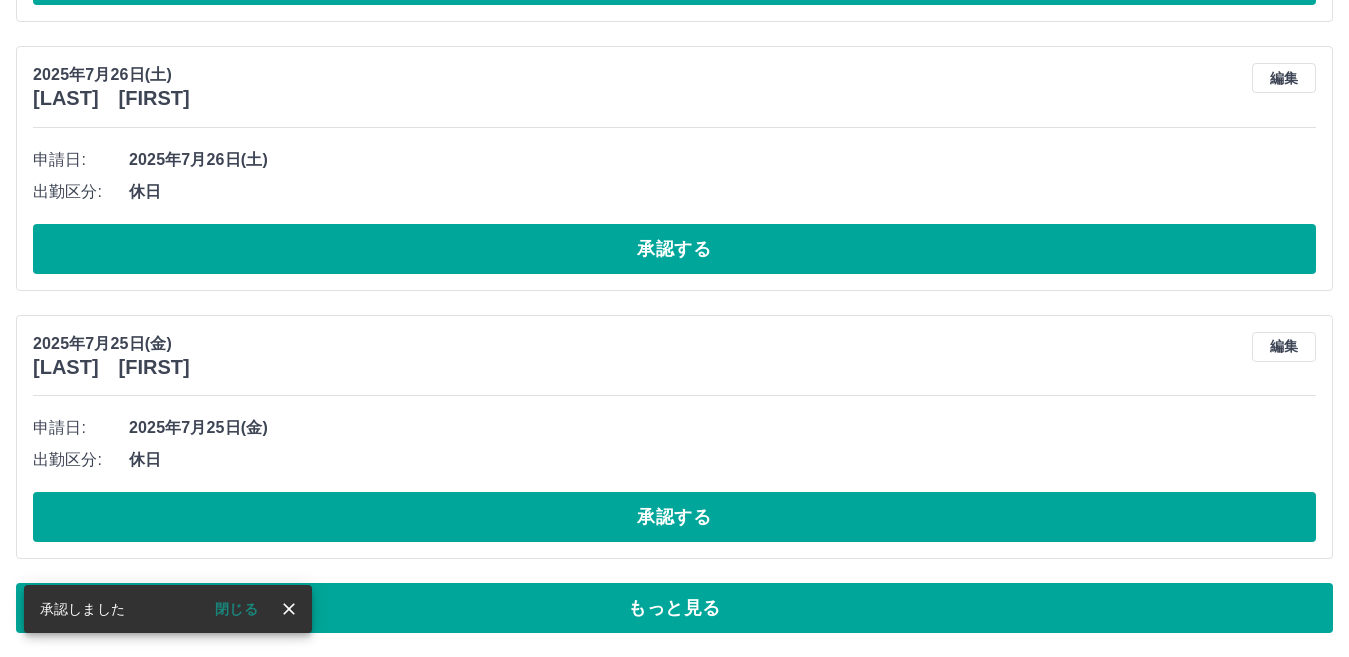 click on "承認する" at bounding box center [674, 517] 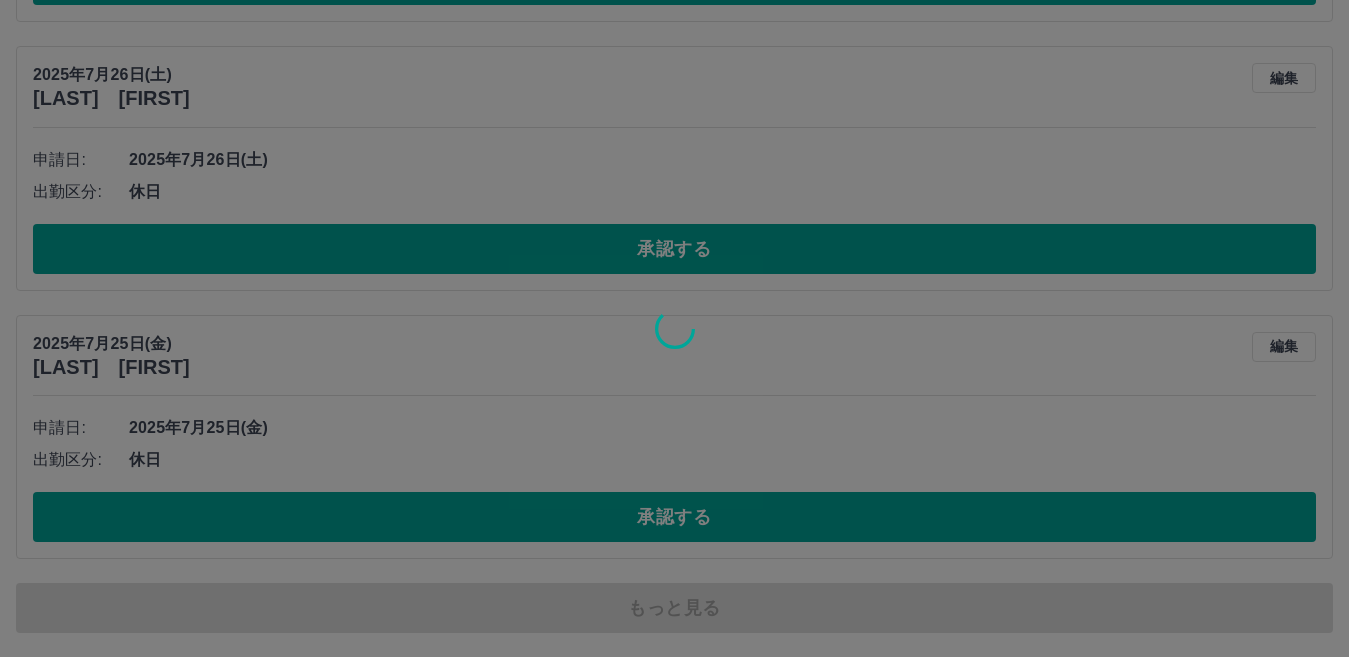 click at bounding box center (674, 328) 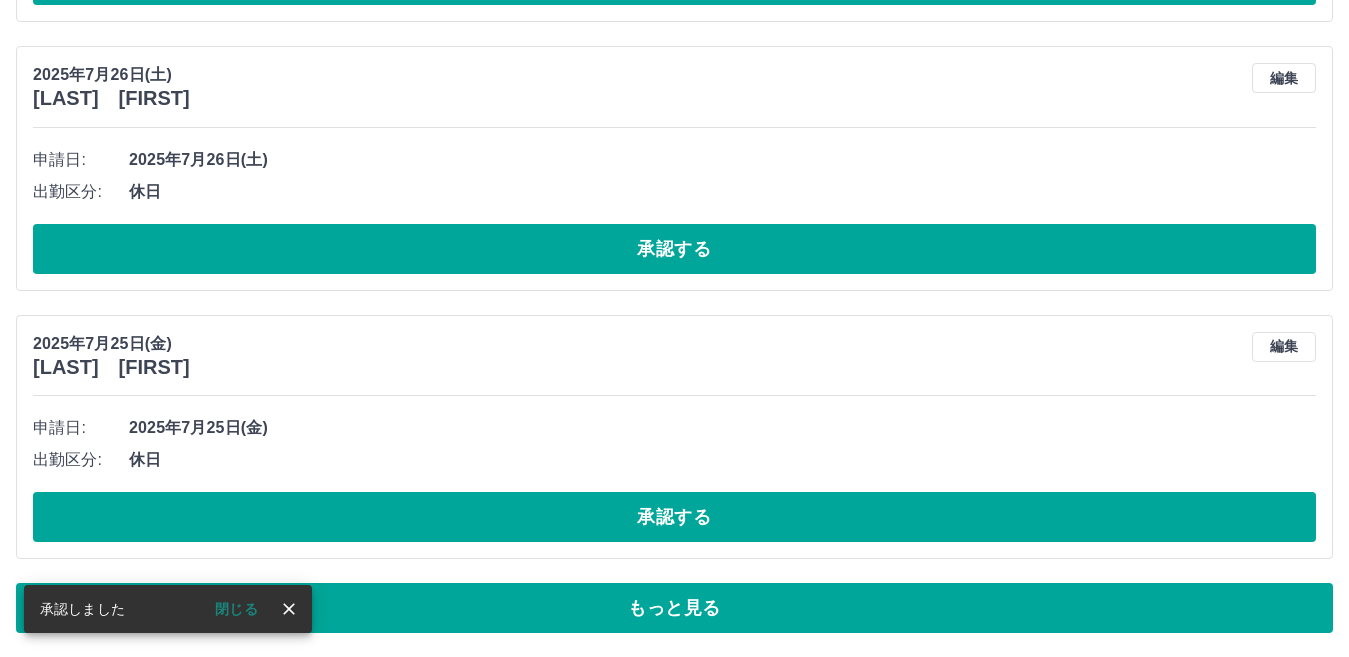 click on "承認する" at bounding box center (674, 517) 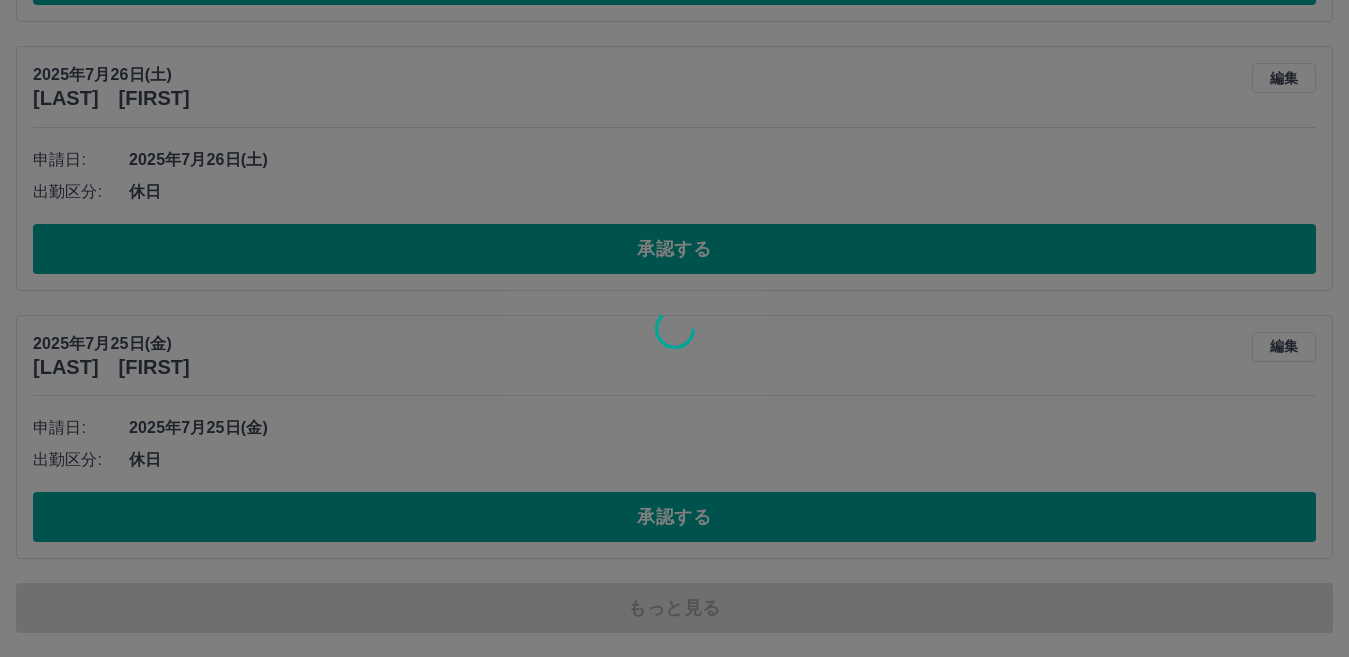click at bounding box center (674, 328) 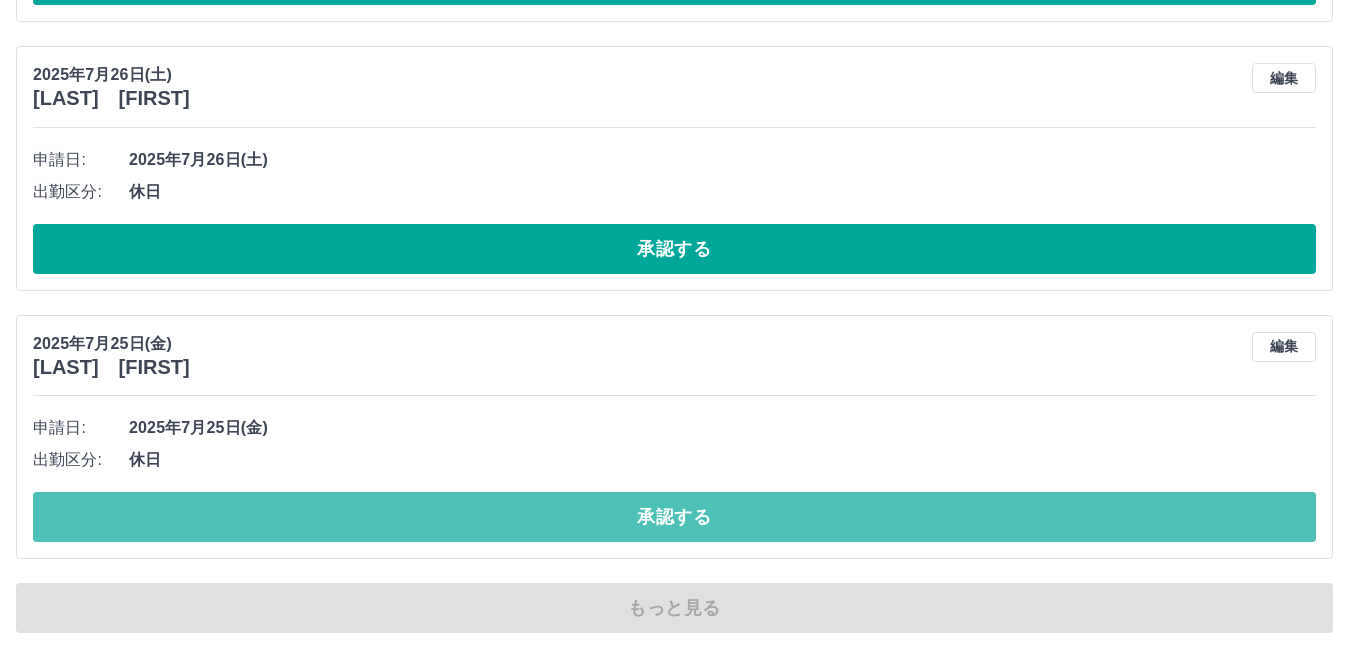 click on "承認する" at bounding box center (674, 517) 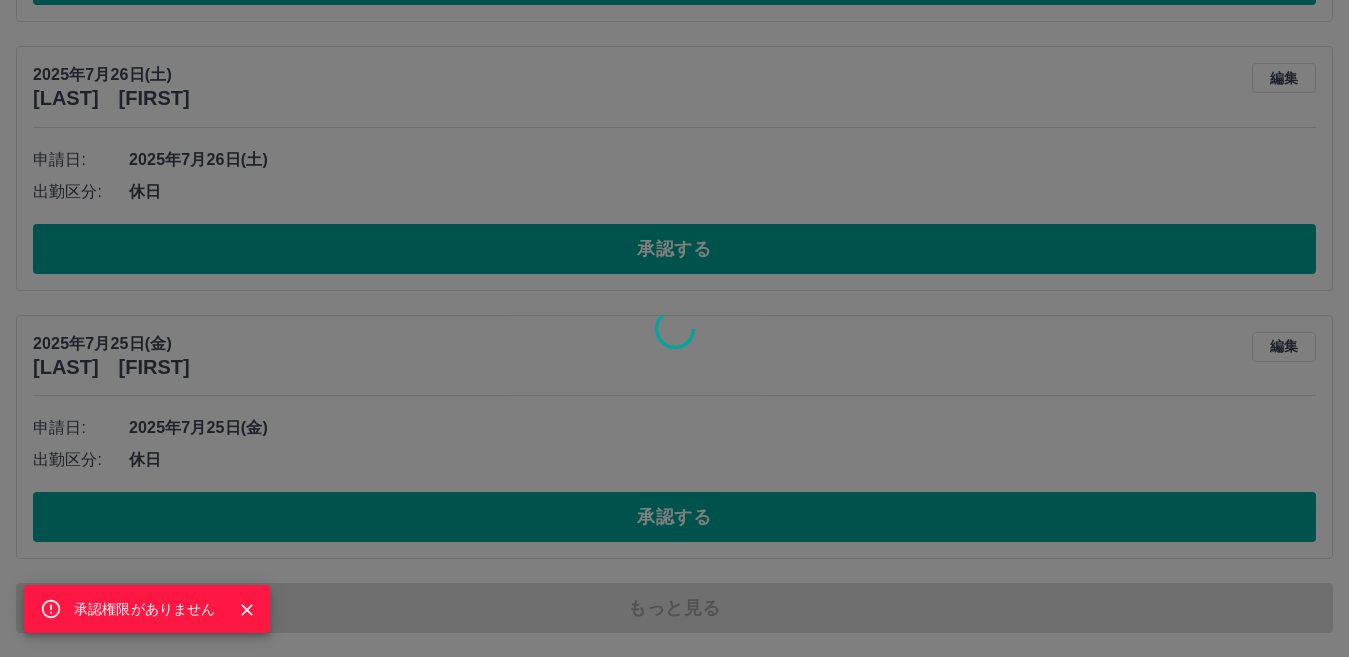 click on "承認権限がありません" at bounding box center [674, 328] 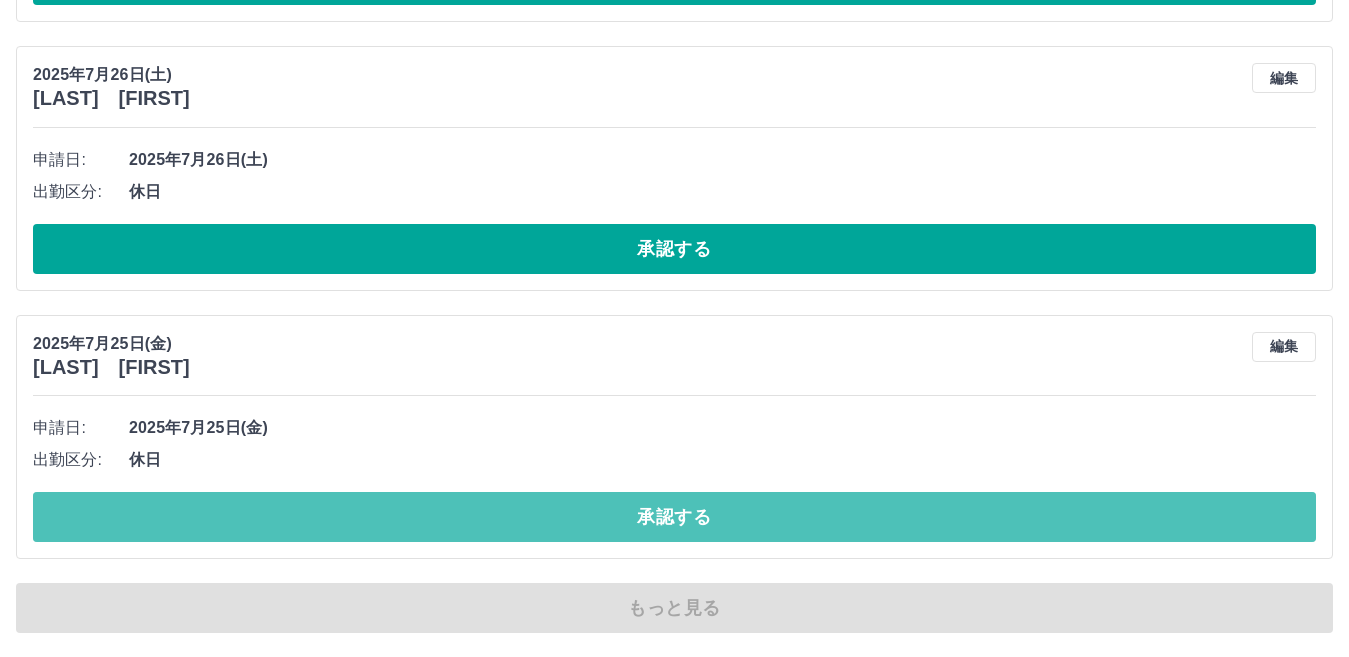 click on "承認する" at bounding box center (674, 517) 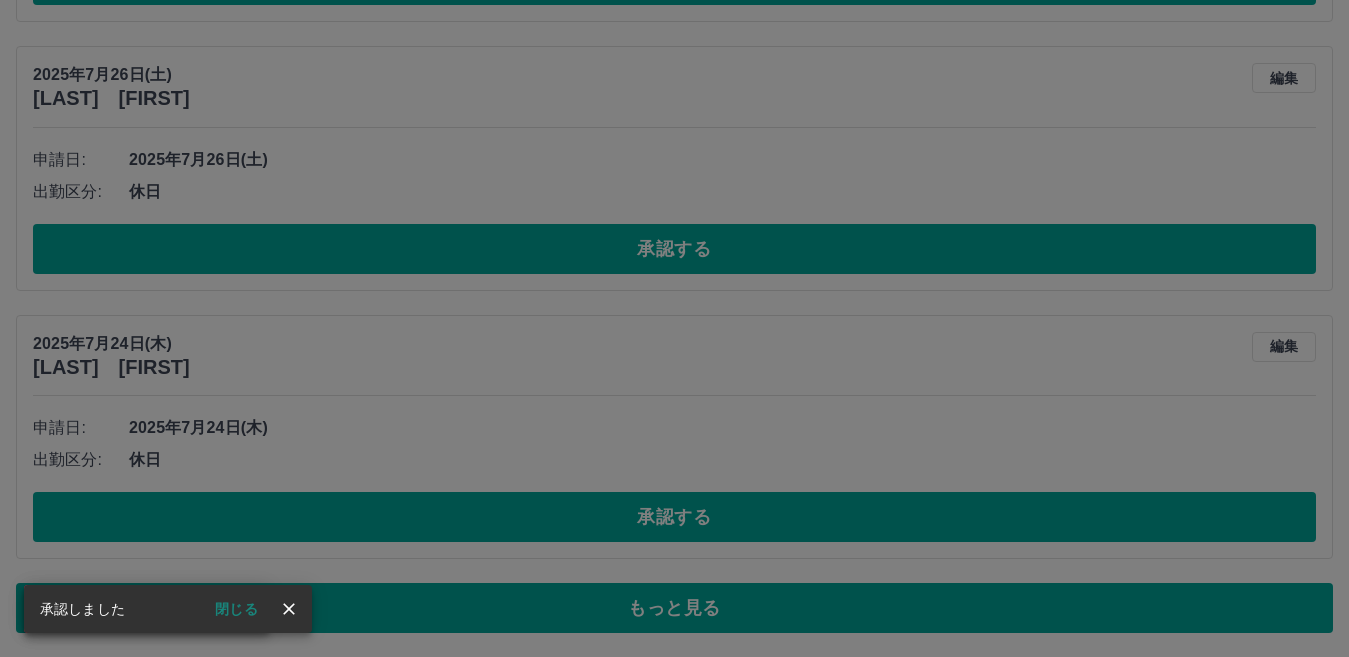 click on "承認権限がありません" at bounding box center (674, 328) 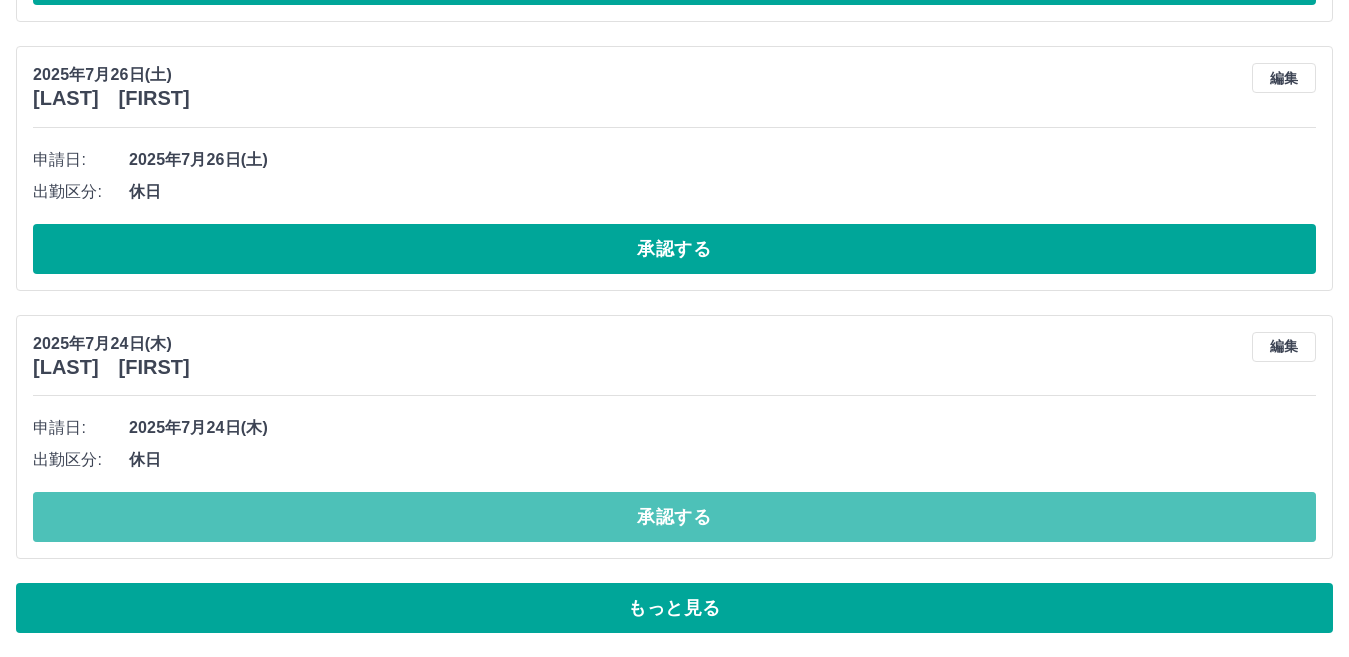 click on "承認する" at bounding box center [674, 517] 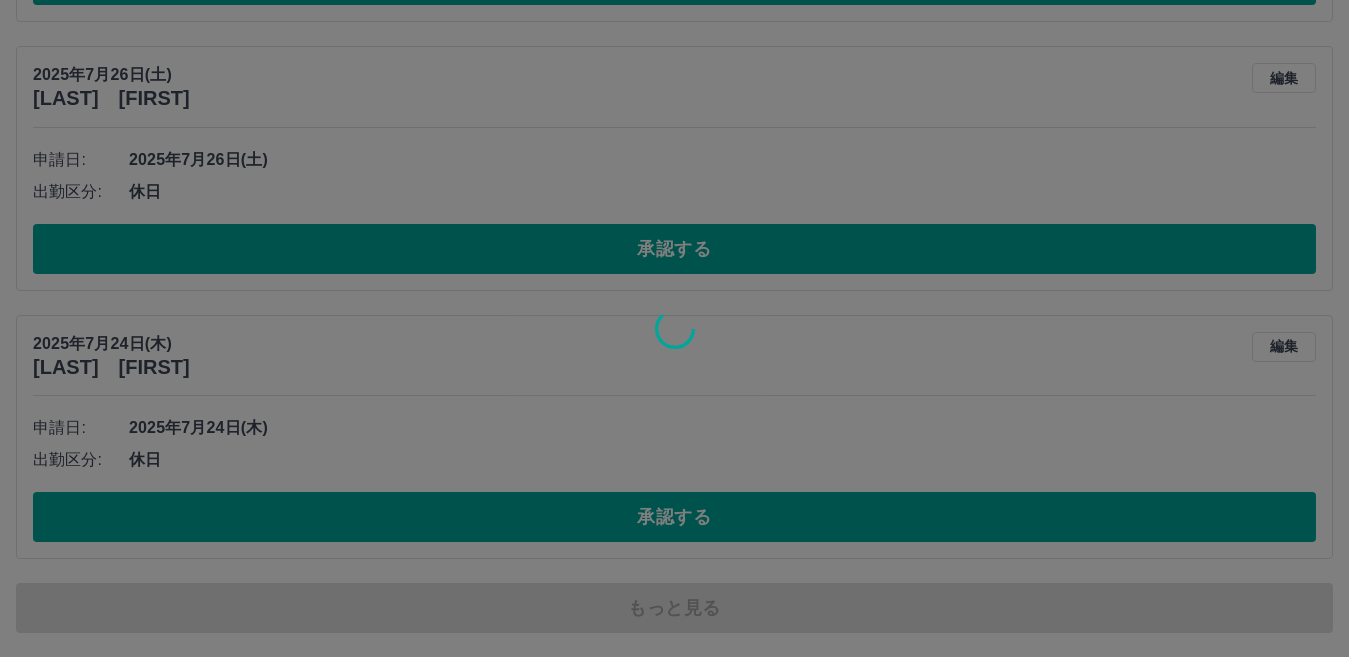 click at bounding box center [674, 328] 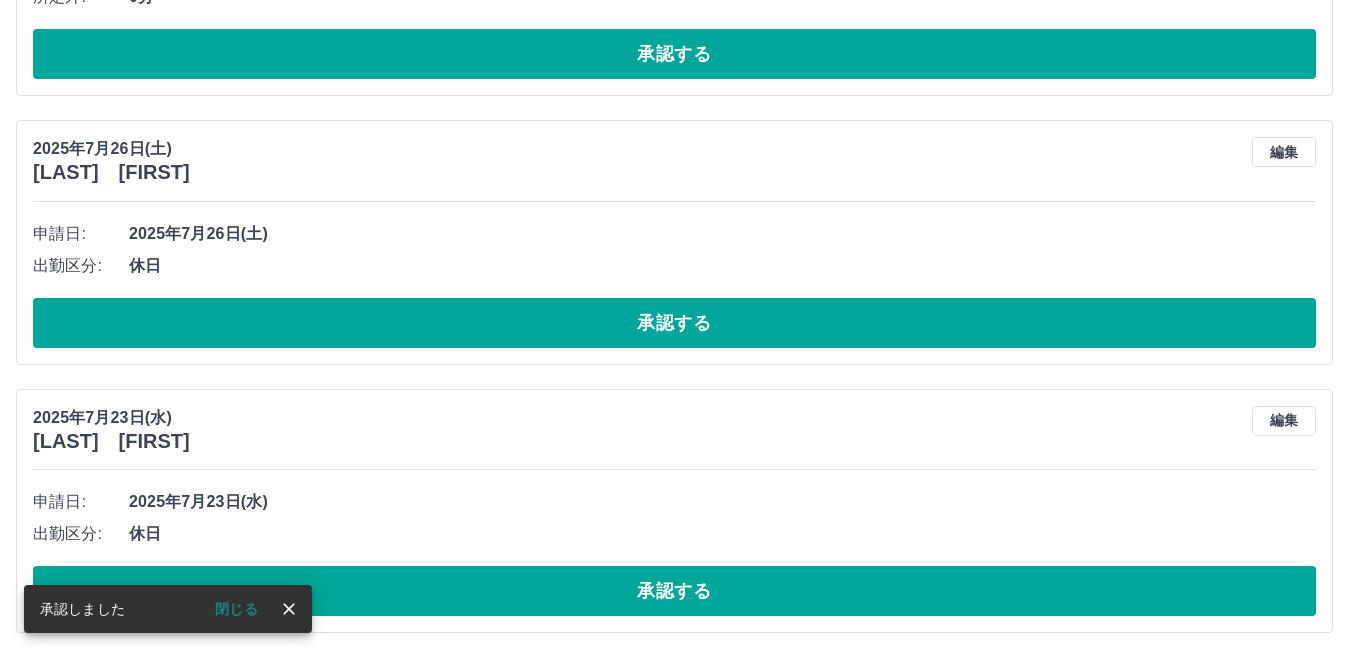 scroll, scrollTop: 11089, scrollLeft: 0, axis: vertical 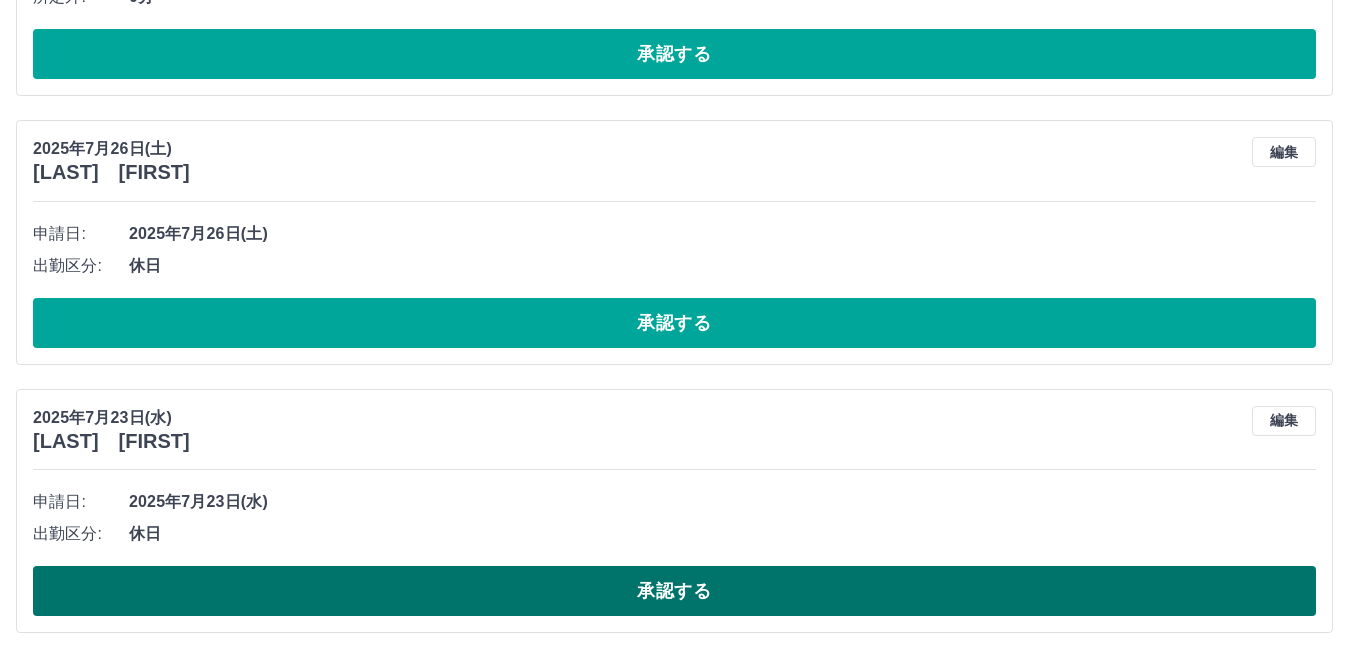 click on "承認する" at bounding box center (674, 591) 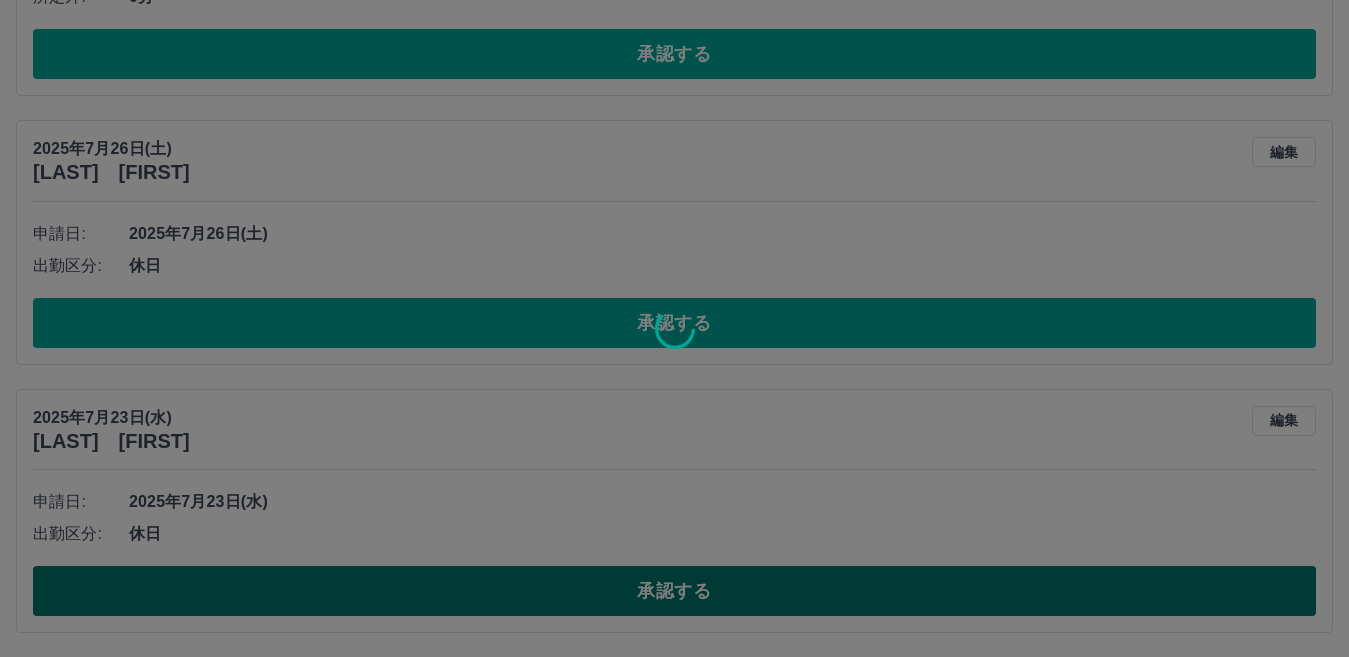 click at bounding box center [674, 328] 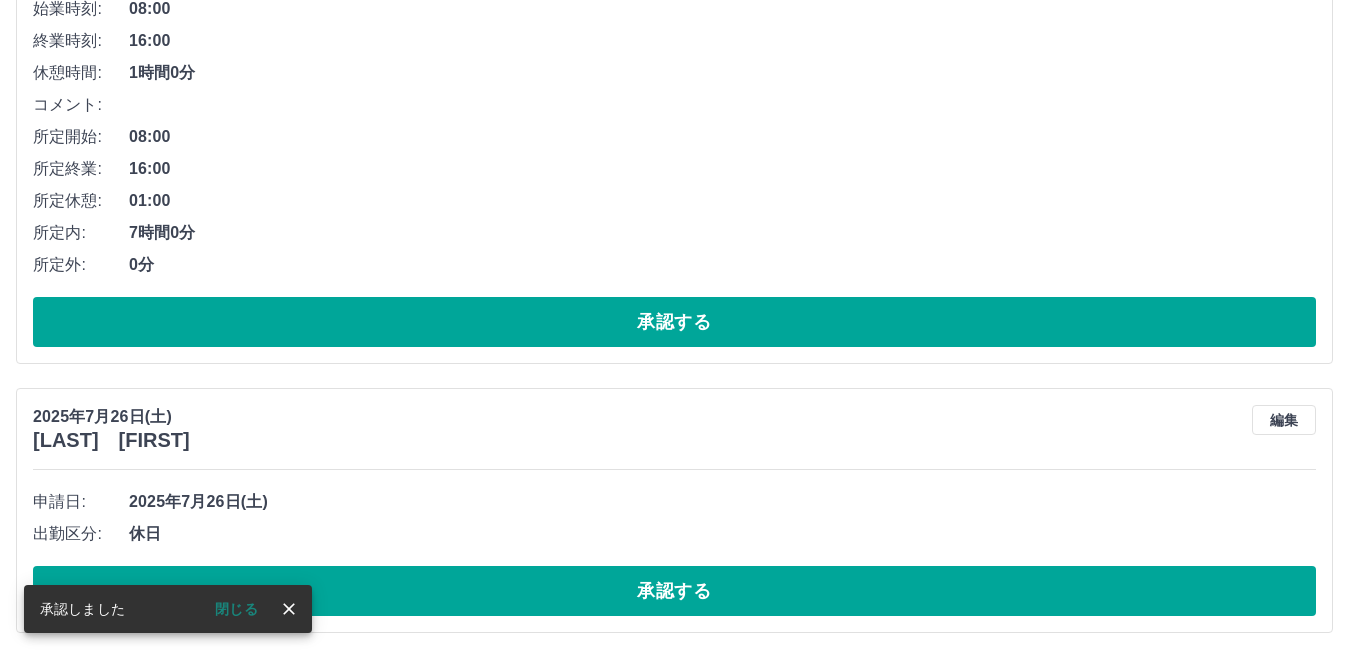 scroll, scrollTop: 10821, scrollLeft: 0, axis: vertical 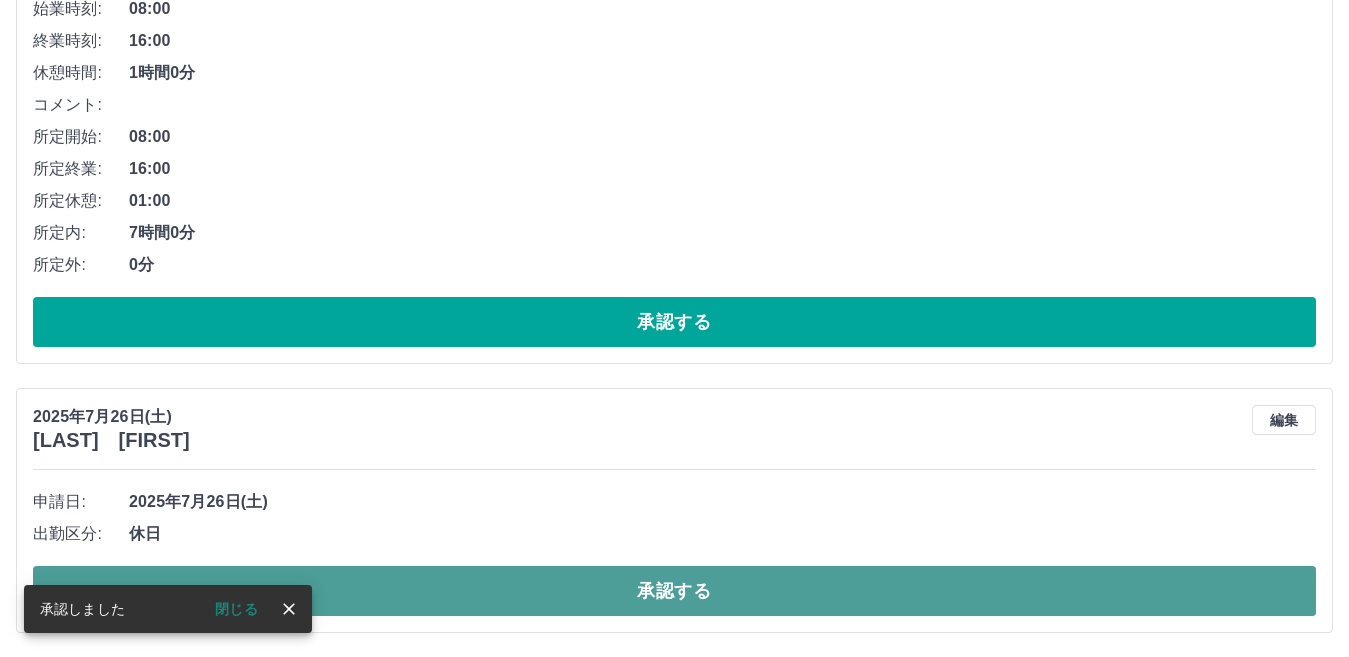 click on "承認する" at bounding box center (674, 591) 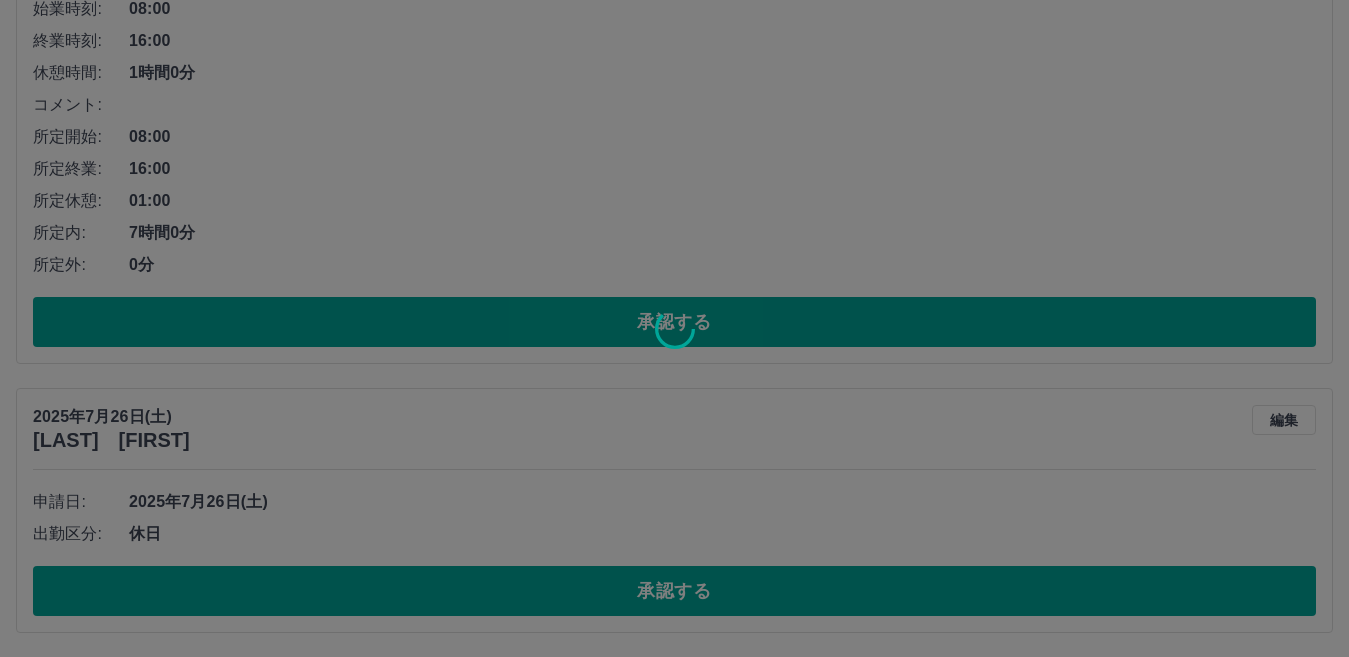 drag, startPoint x: 621, startPoint y: 574, endPoint x: 496, endPoint y: 524, distance: 134.62912 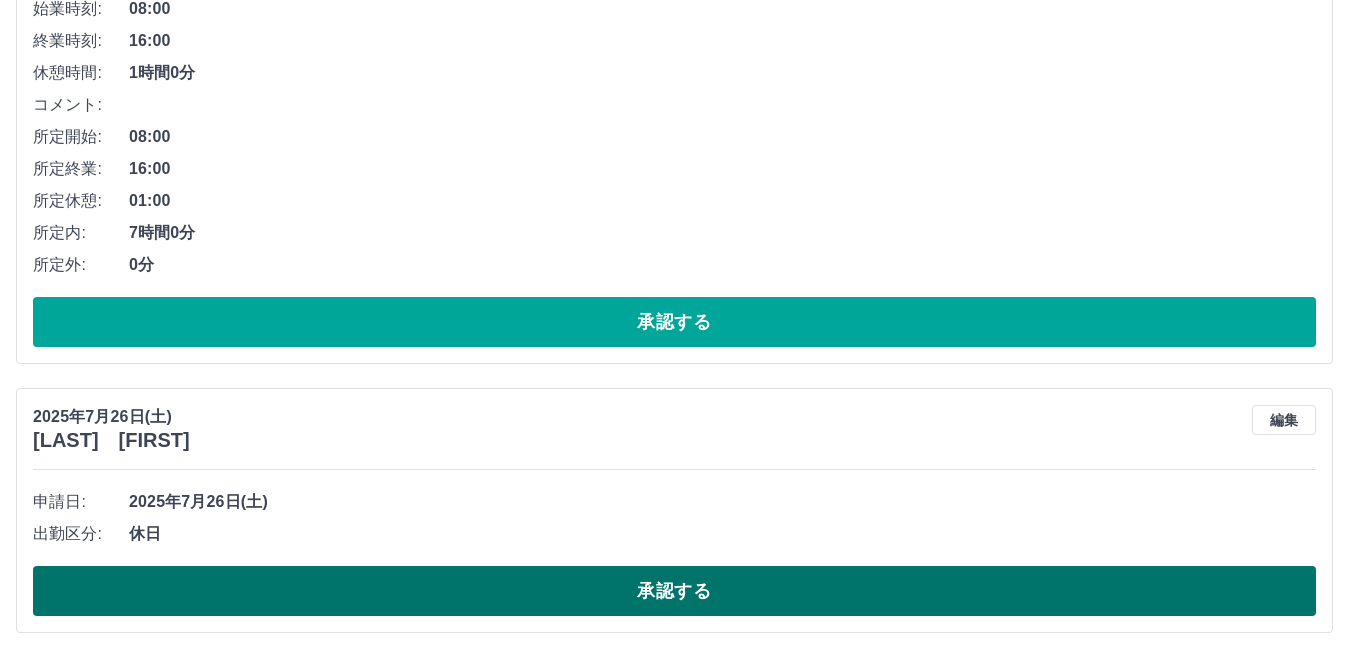 click on "承認する" at bounding box center (674, 591) 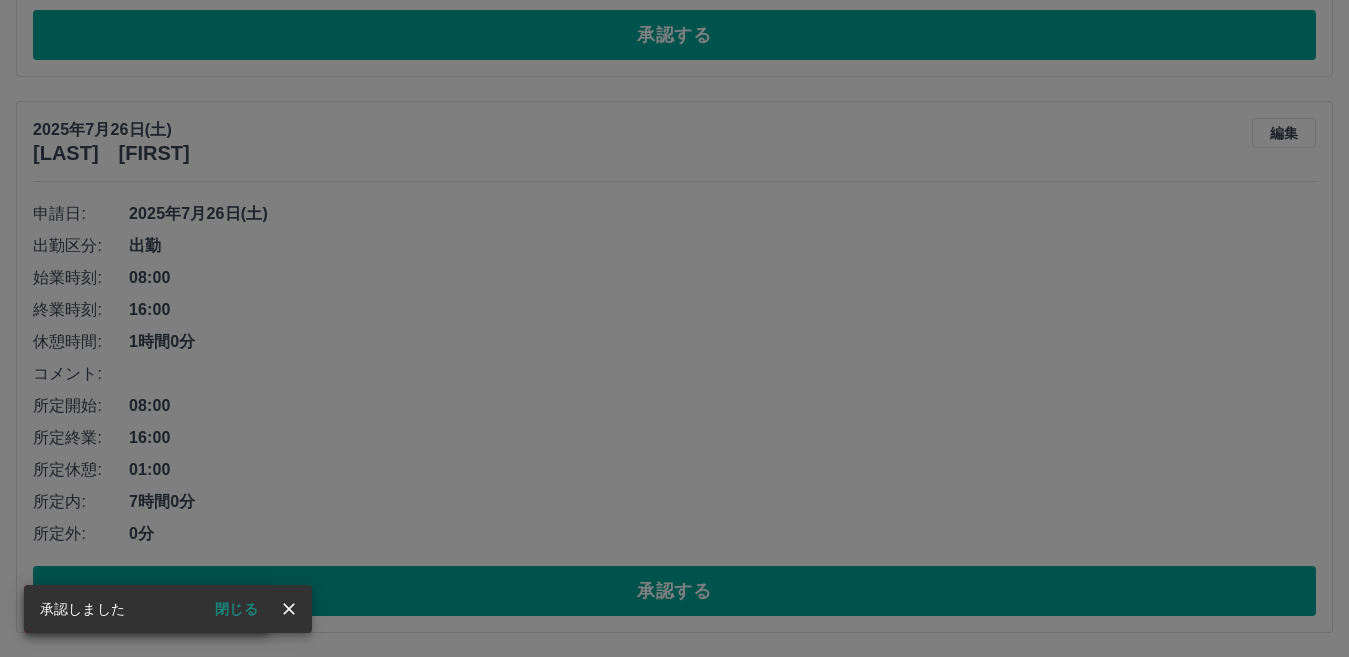 scroll, scrollTop: 10552, scrollLeft: 0, axis: vertical 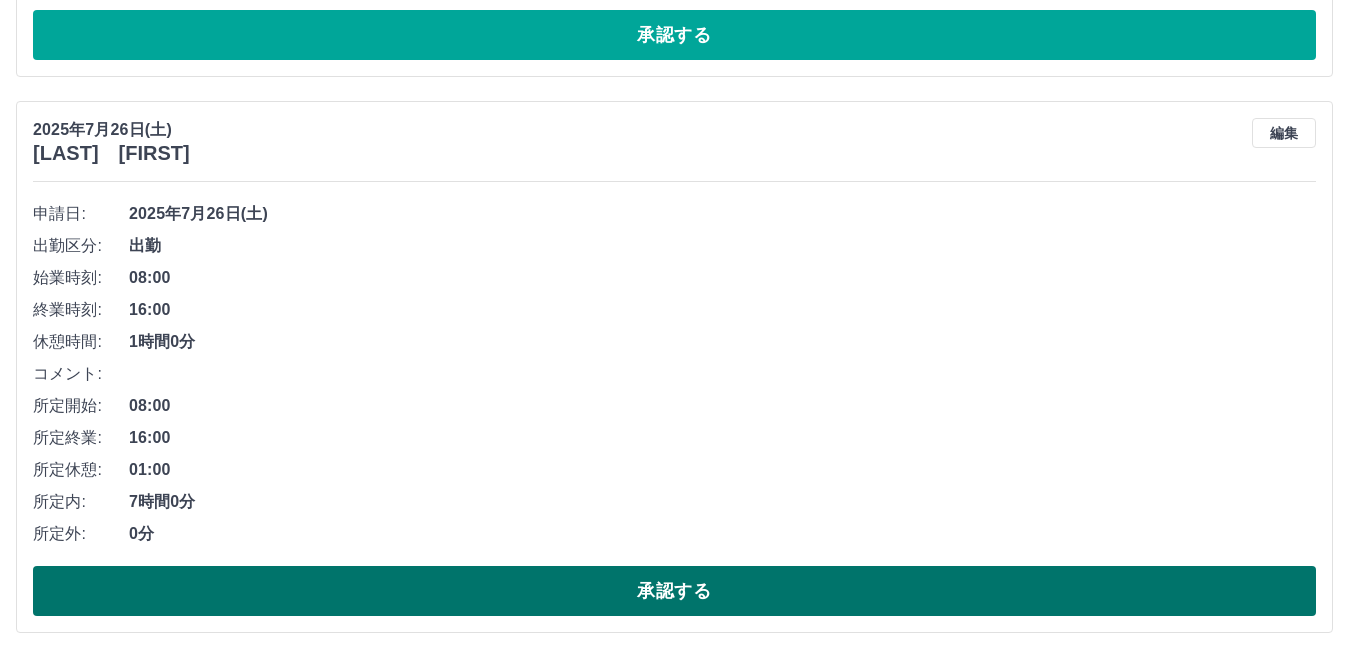 click on "承認する" at bounding box center (674, 591) 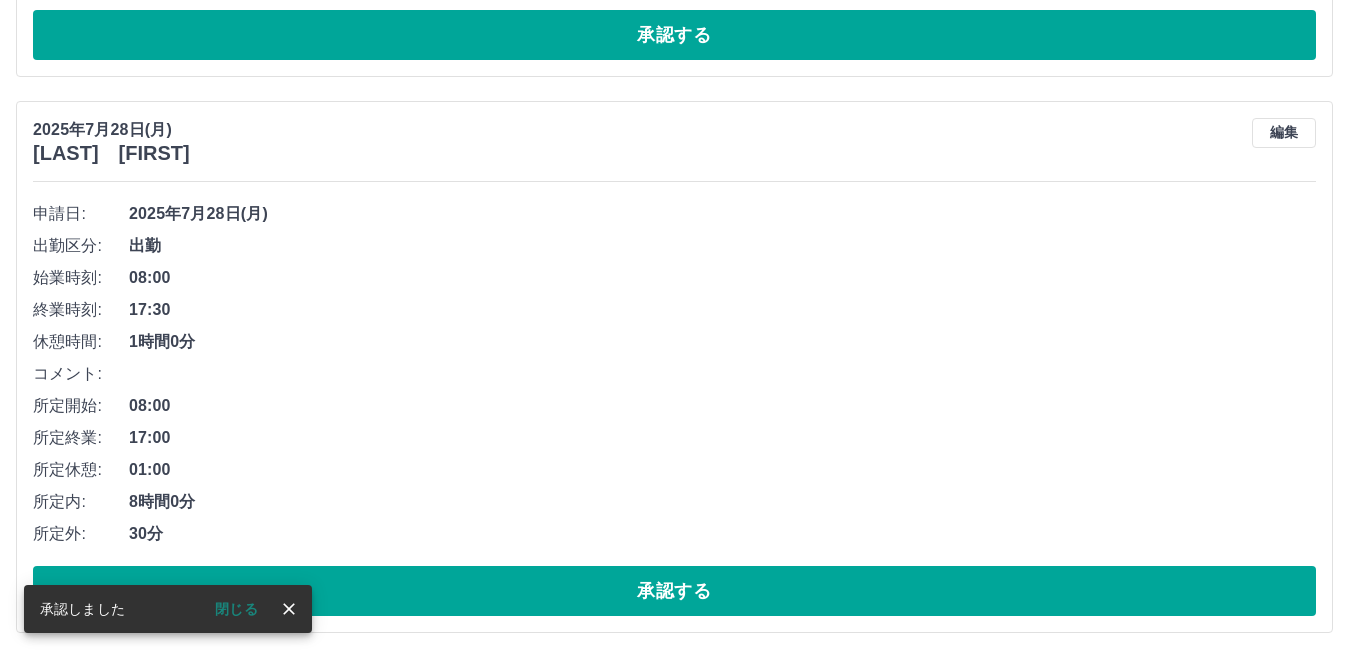 scroll, scrollTop: 9996, scrollLeft: 0, axis: vertical 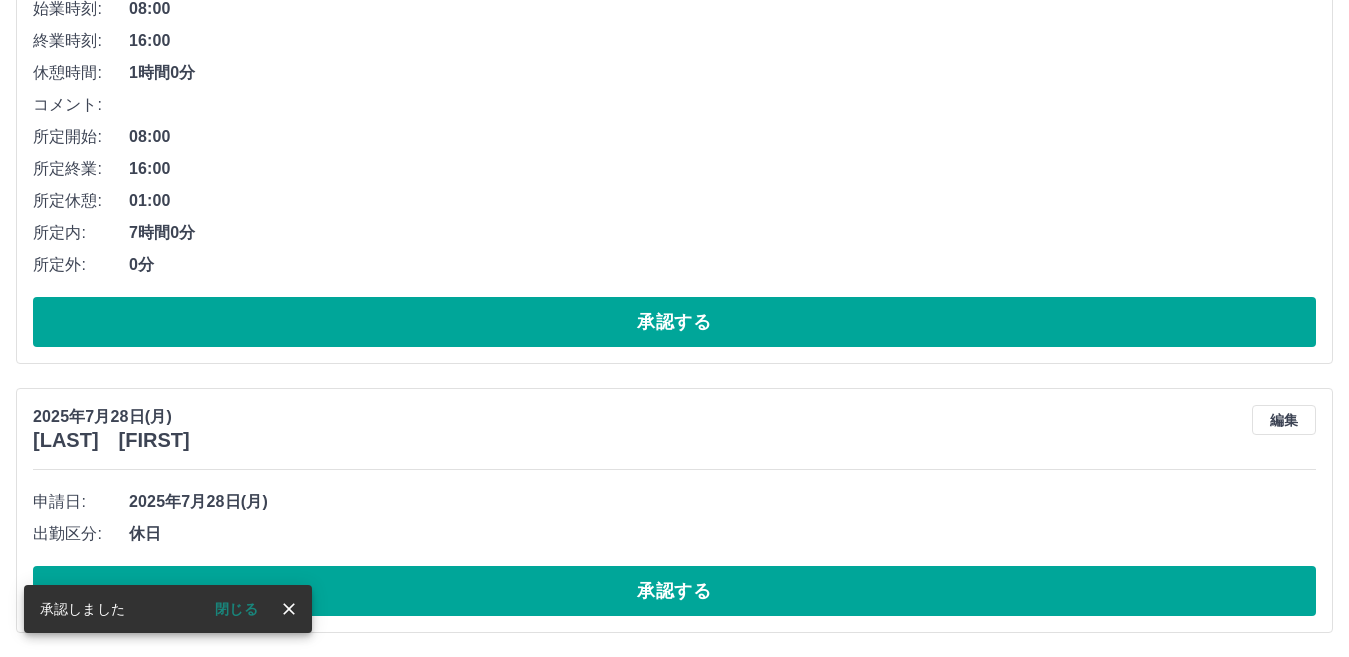 click on "承認する" at bounding box center [674, 591] 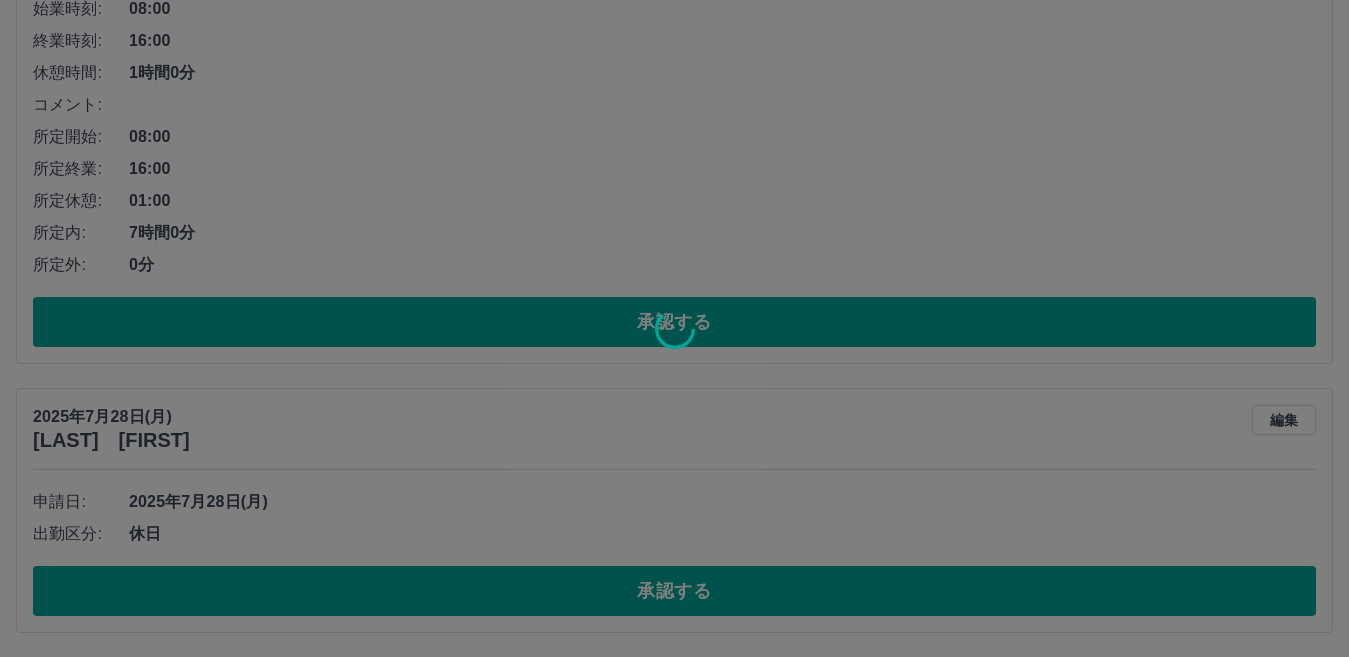 scroll, scrollTop: 9171, scrollLeft: 0, axis: vertical 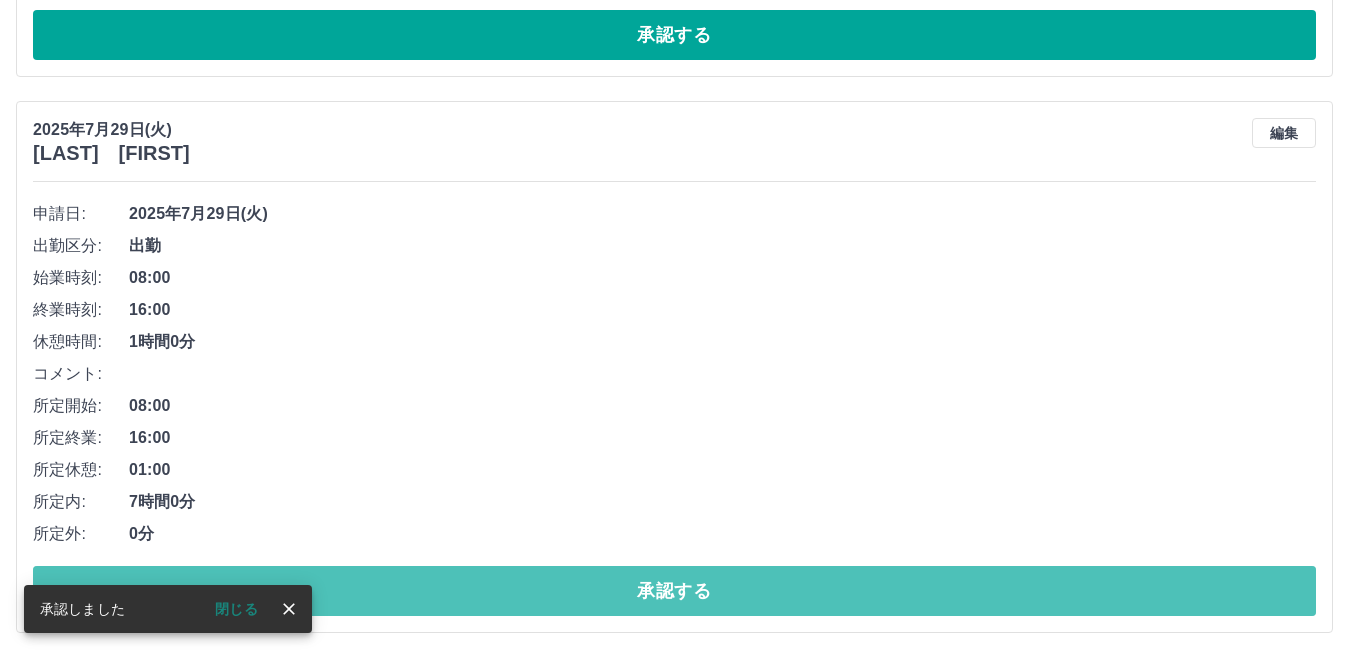 click on "承認する" at bounding box center (674, 591) 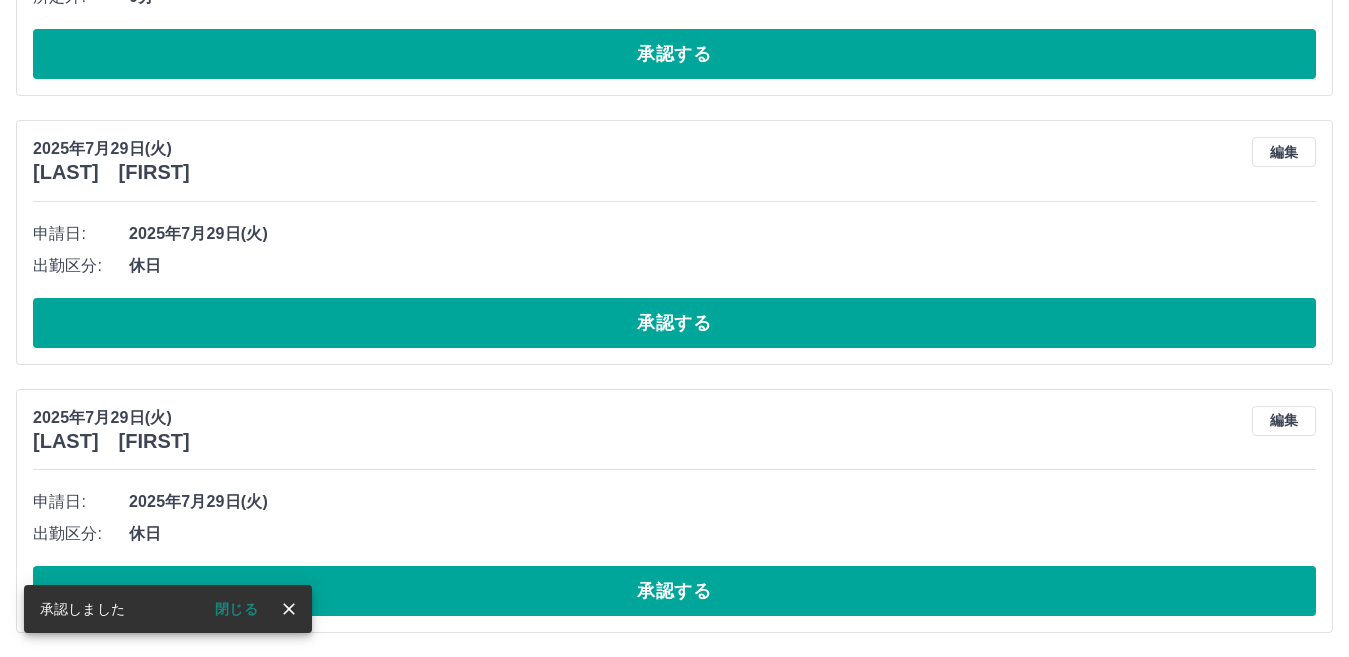 scroll, scrollTop: 8615, scrollLeft: 0, axis: vertical 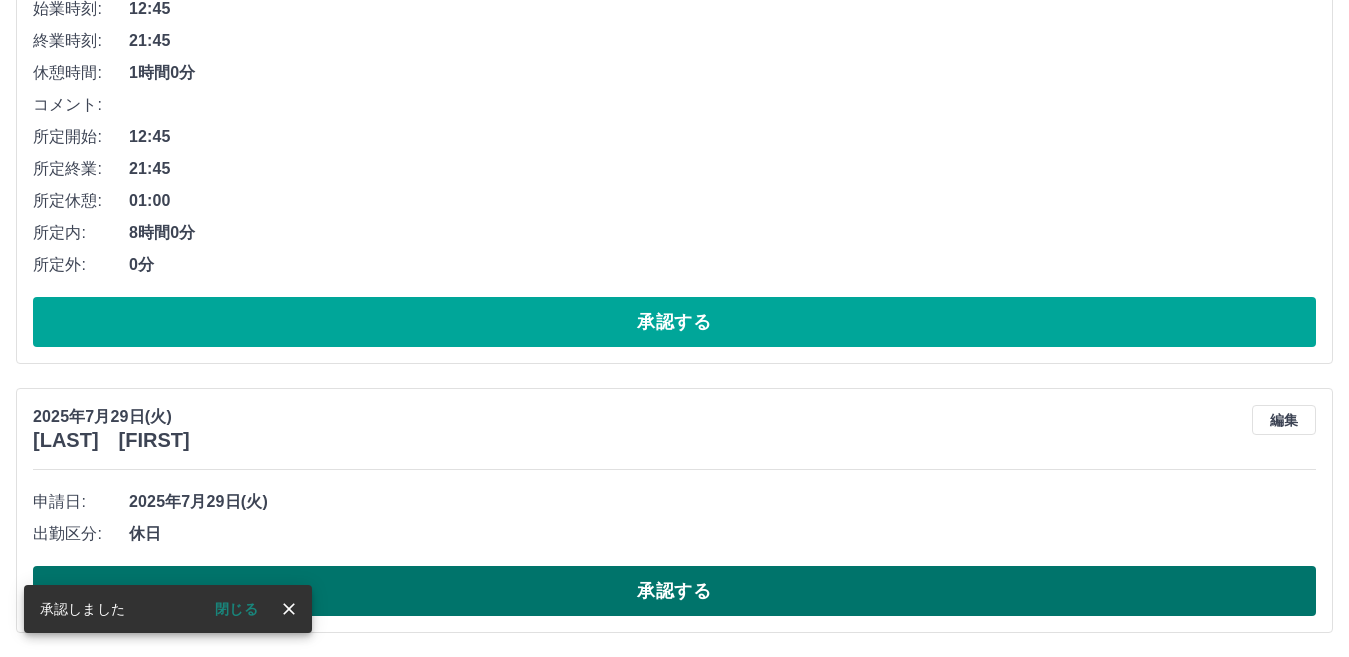 click on "承認する" at bounding box center (674, 591) 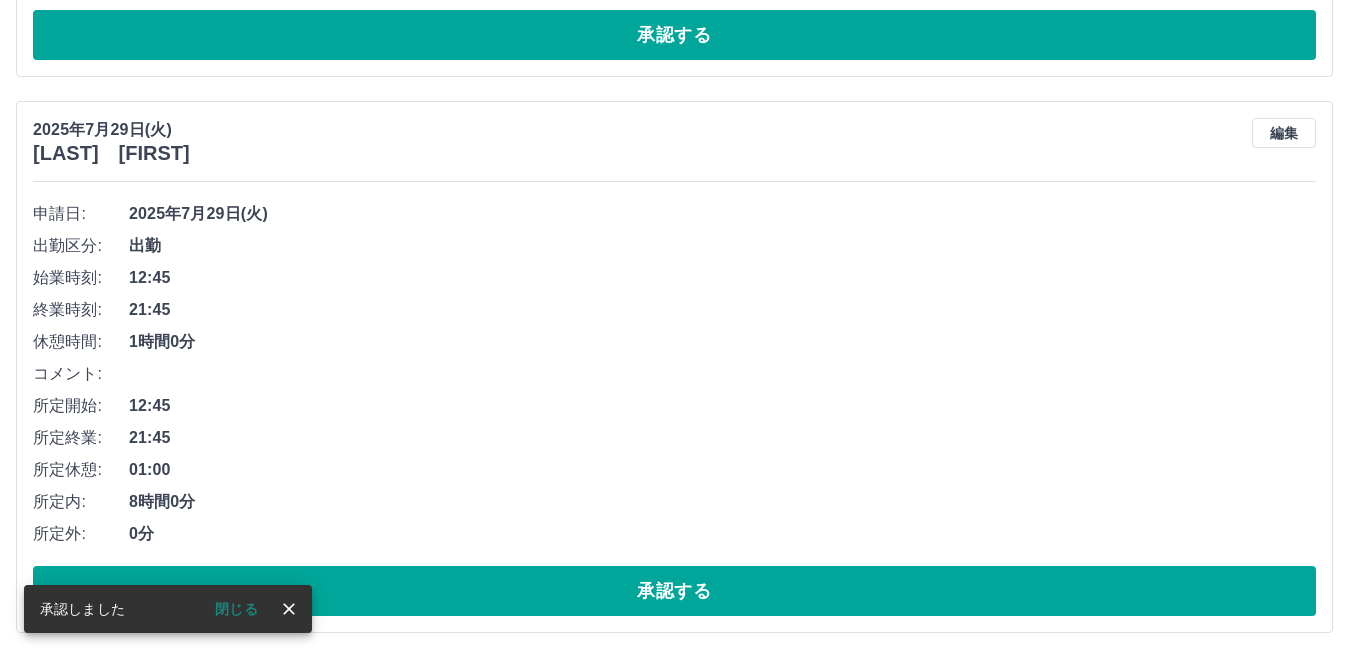 scroll, scrollTop: 8078, scrollLeft: 0, axis: vertical 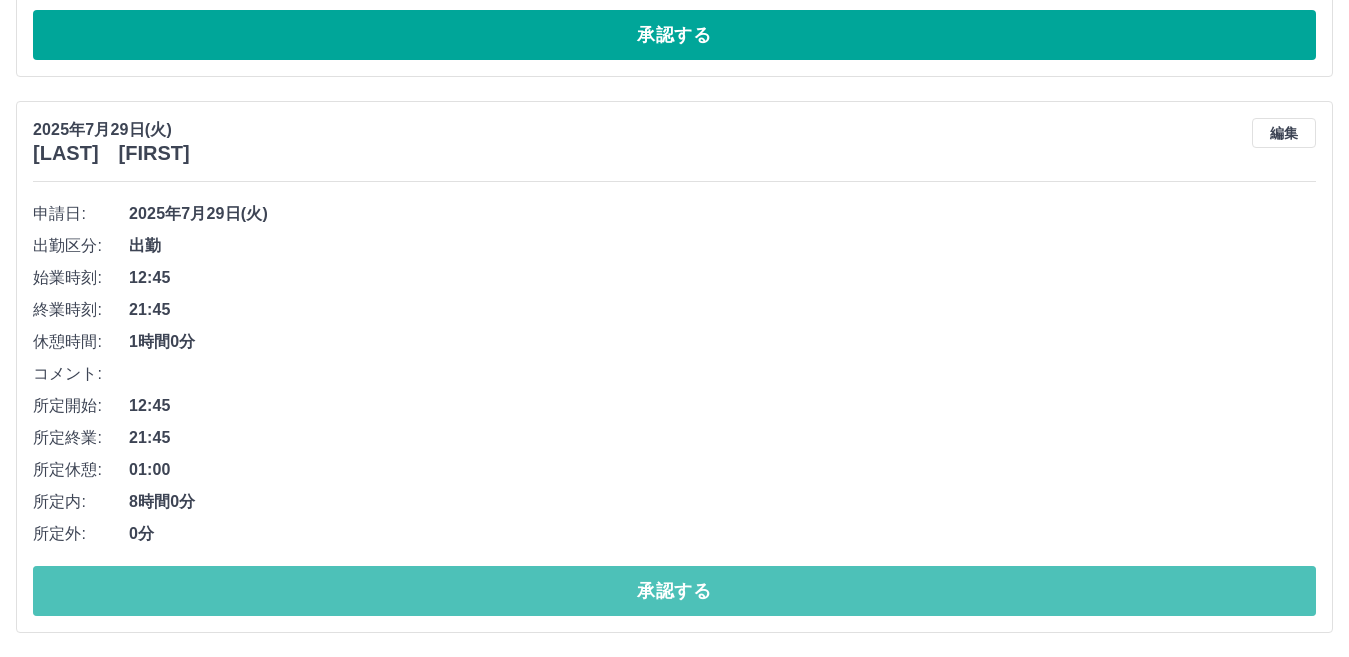 click on "承認する" at bounding box center [674, 591] 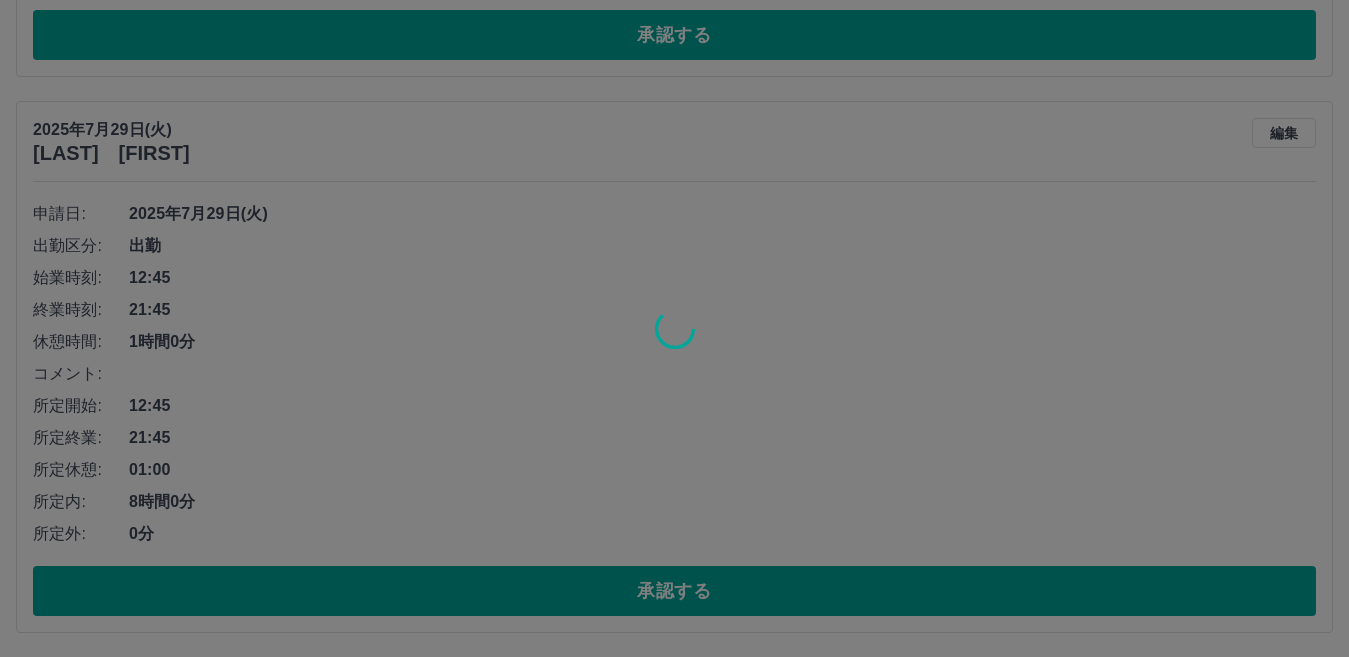 click at bounding box center (674, 328) 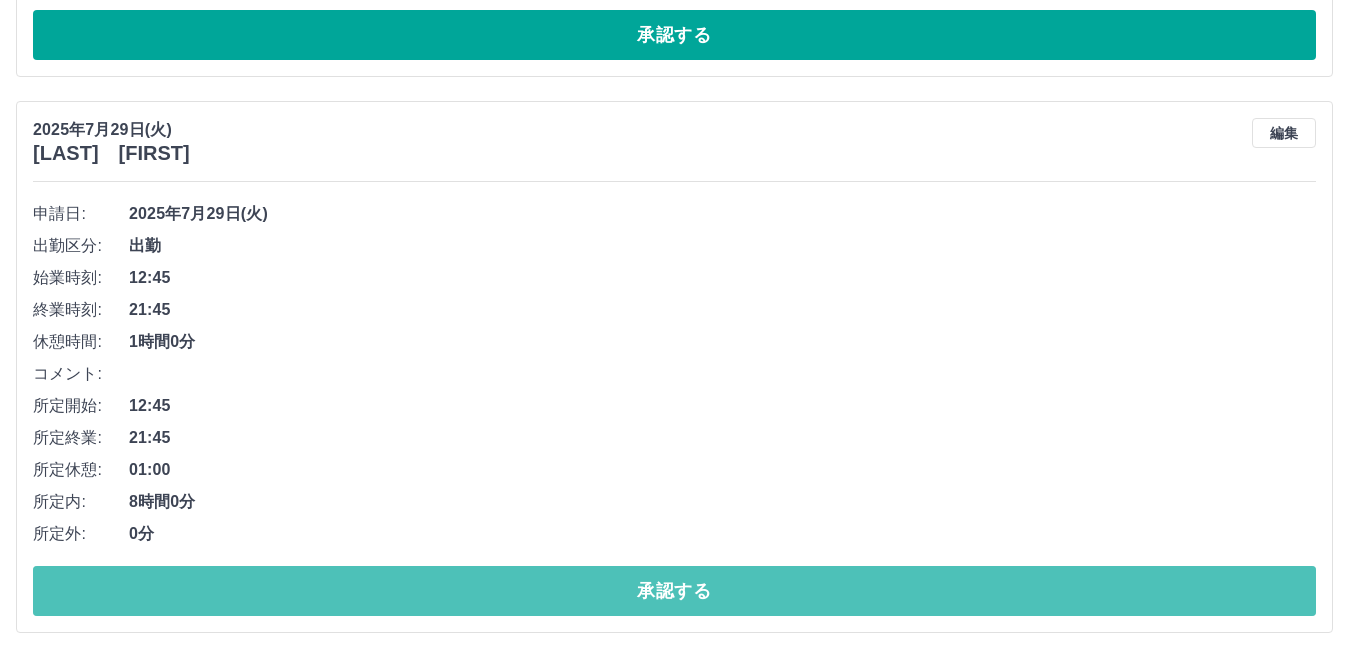 click on "承認する" at bounding box center [674, 591] 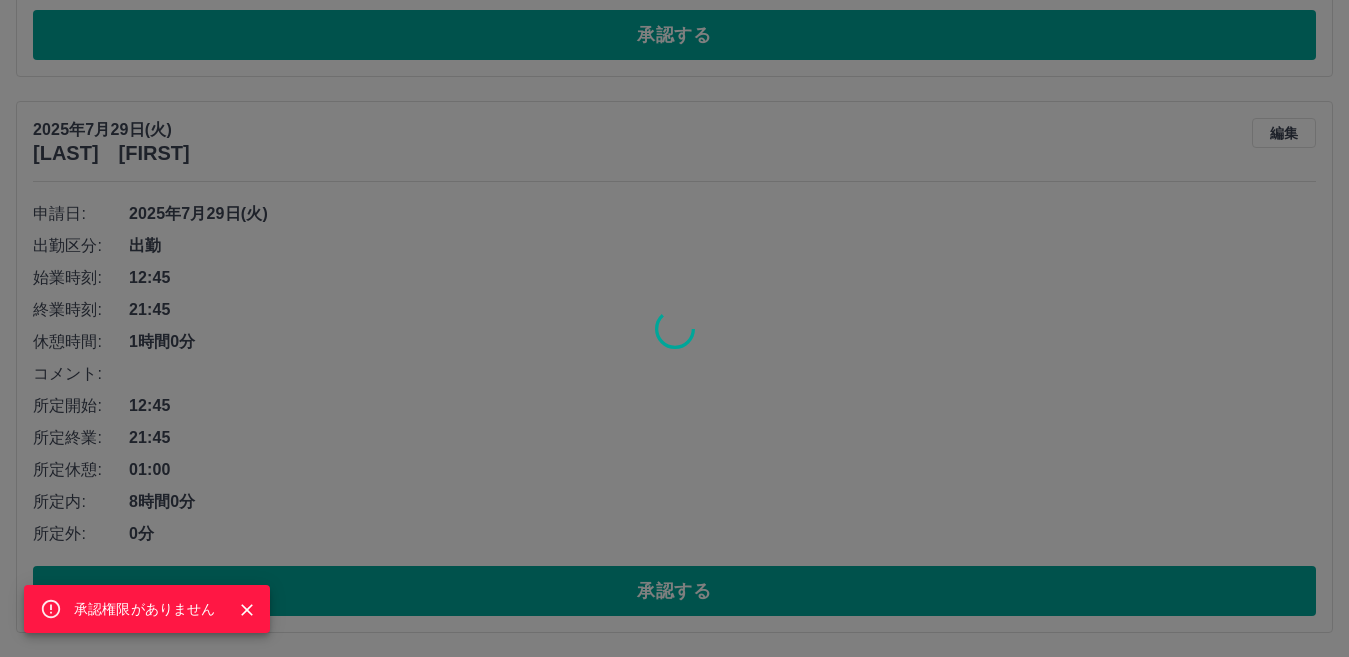 scroll, scrollTop: 7522, scrollLeft: 0, axis: vertical 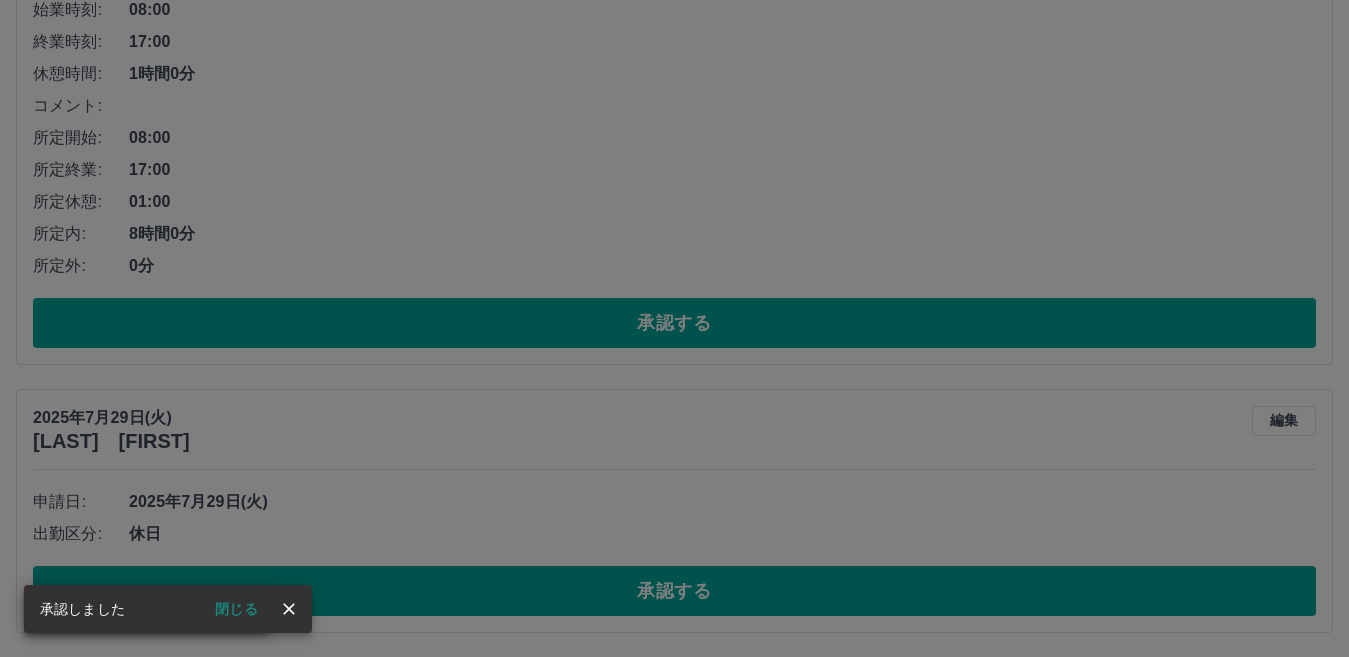 click on "承認権限がありません" at bounding box center (674, 328) 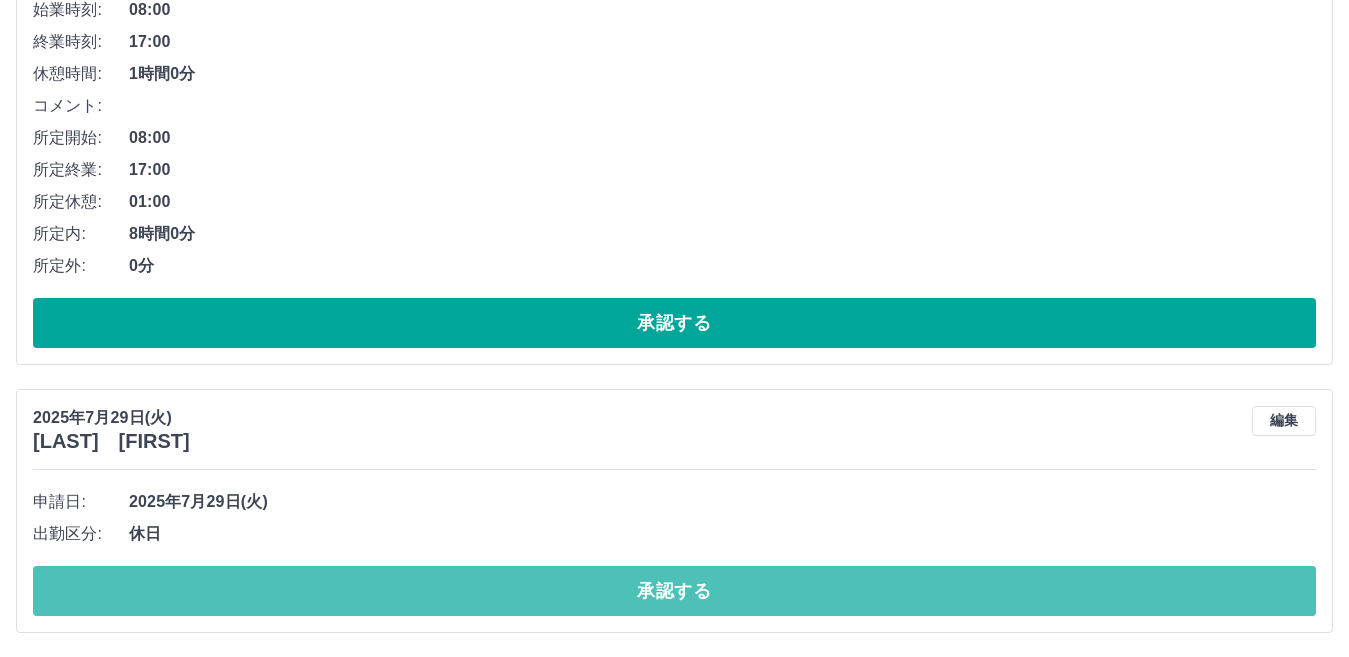 click on "承認する" at bounding box center [674, 591] 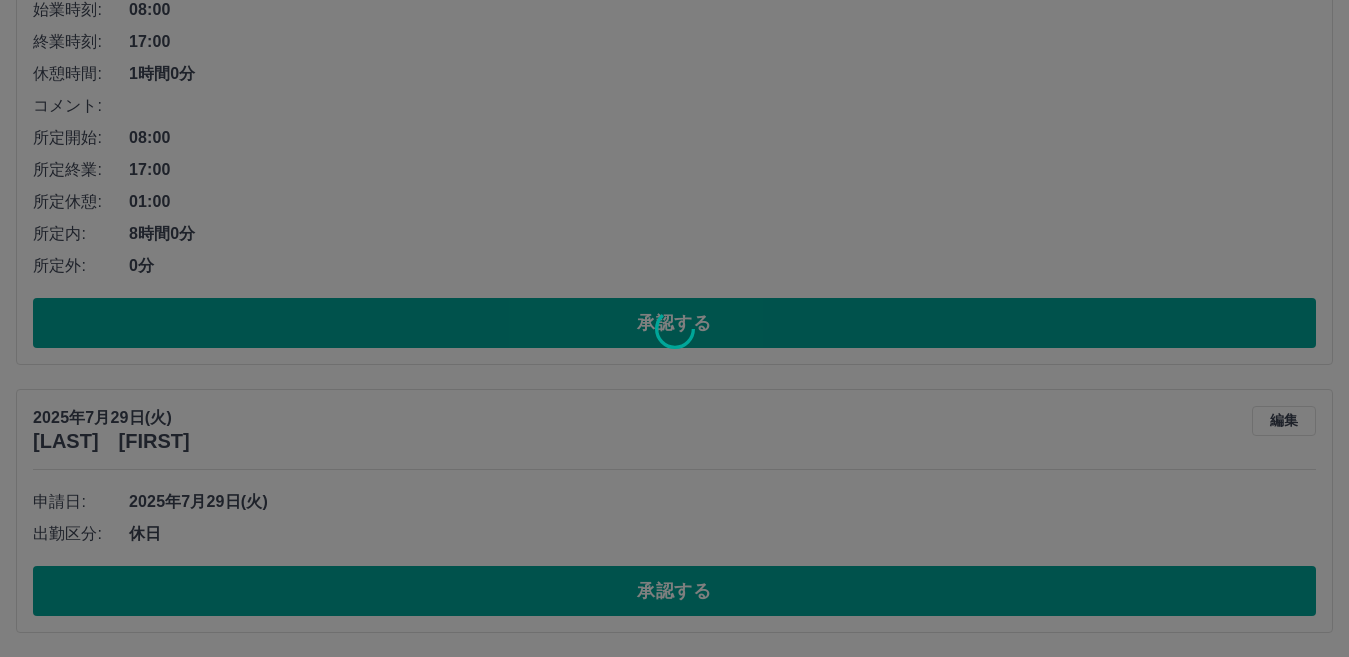scroll, scrollTop: 7254, scrollLeft: 0, axis: vertical 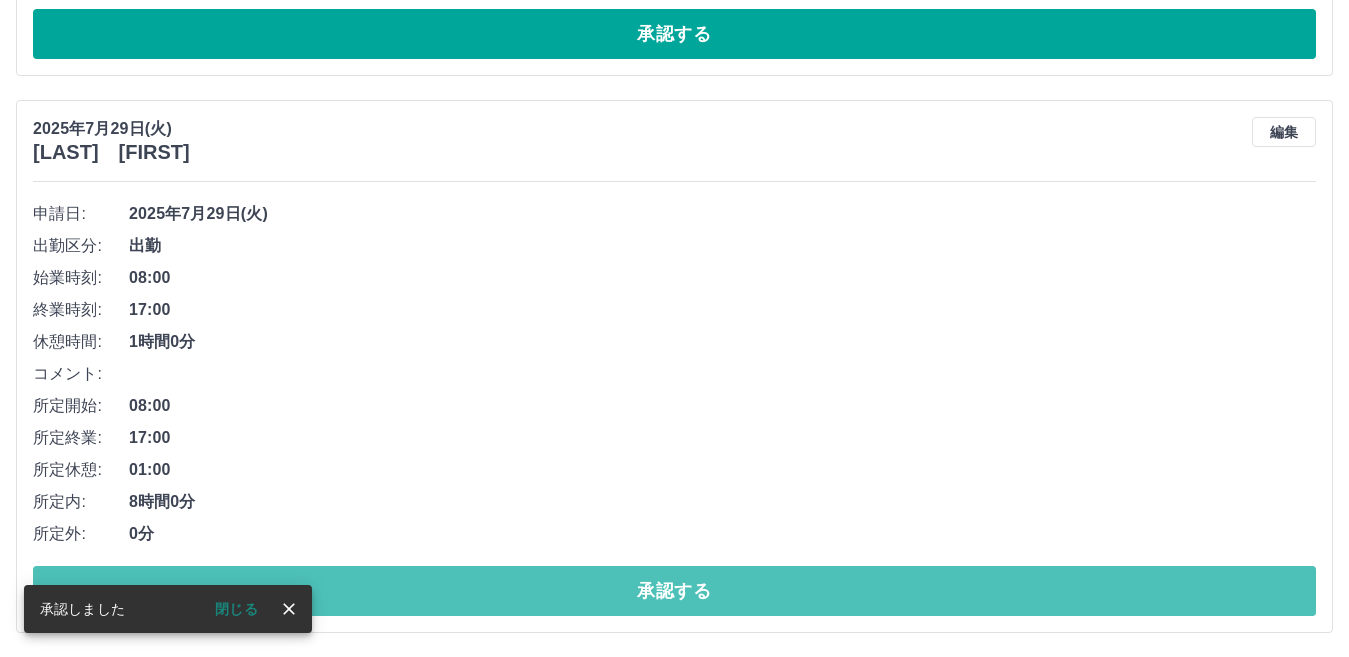click on "承認する" at bounding box center [674, 591] 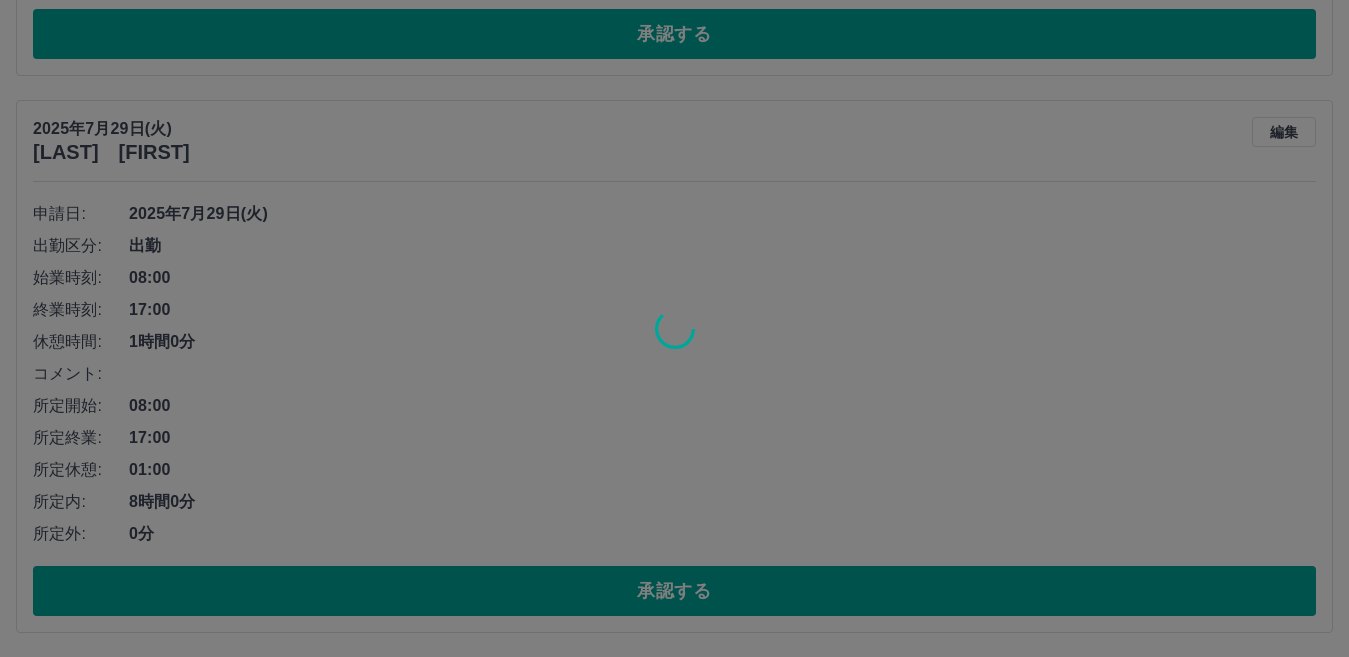 click at bounding box center (674, 328) 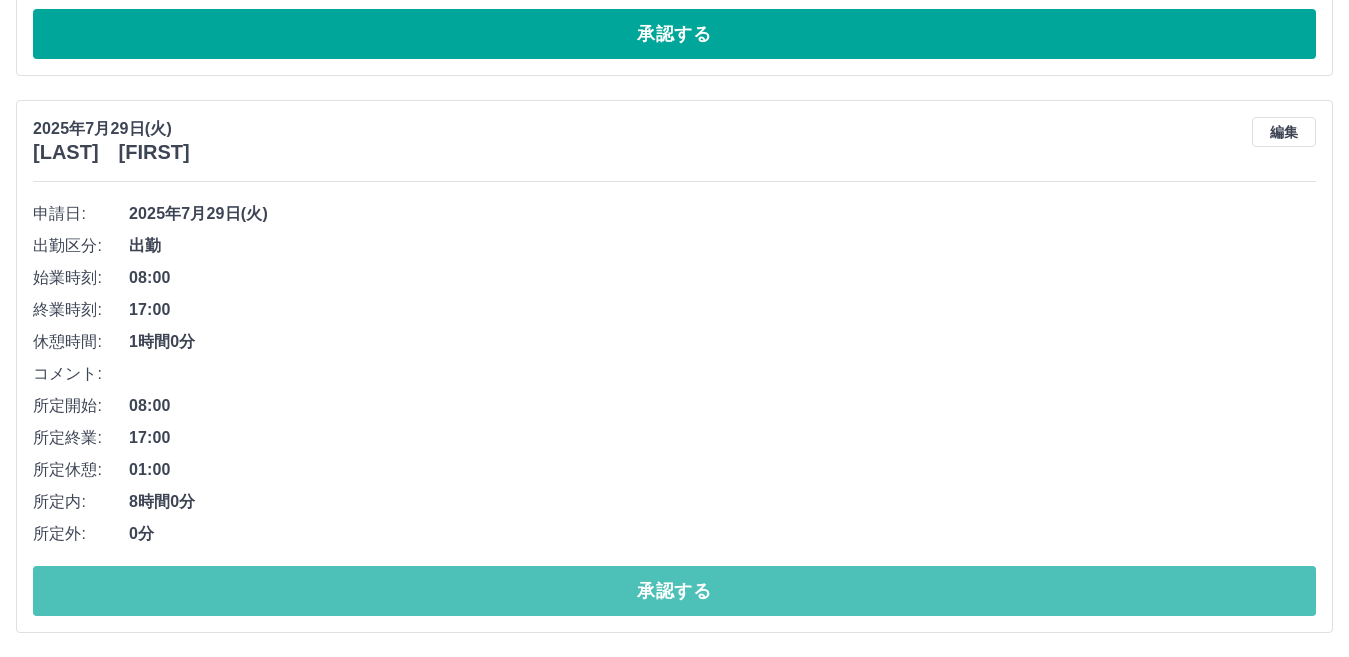 click on "承認する" at bounding box center (674, 591) 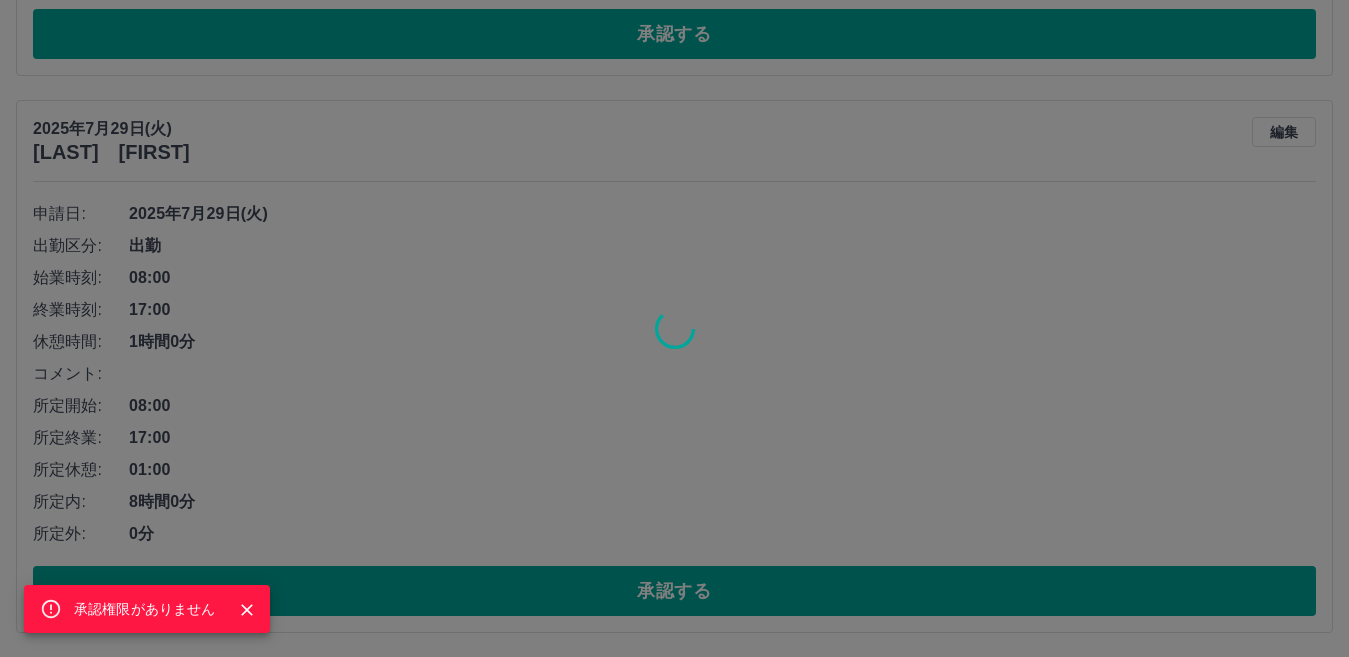 scroll, scrollTop: 6697, scrollLeft: 0, axis: vertical 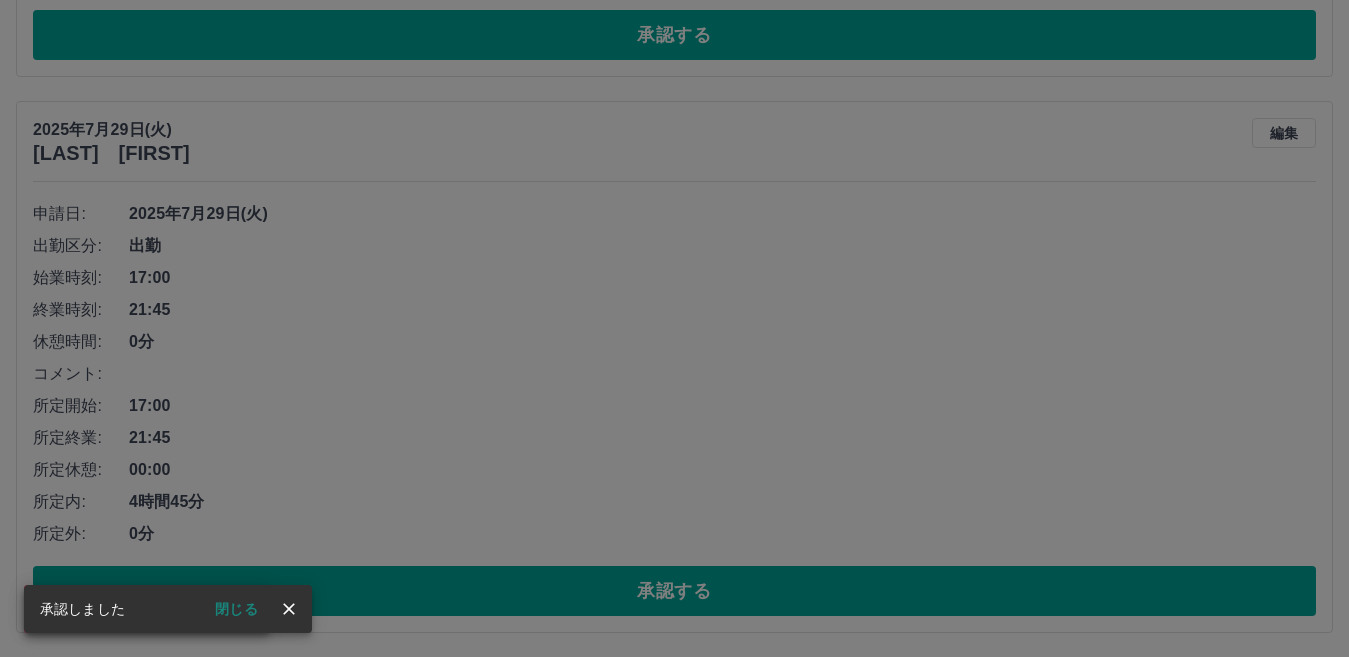 click on "承認権限がありません" at bounding box center (674, 328) 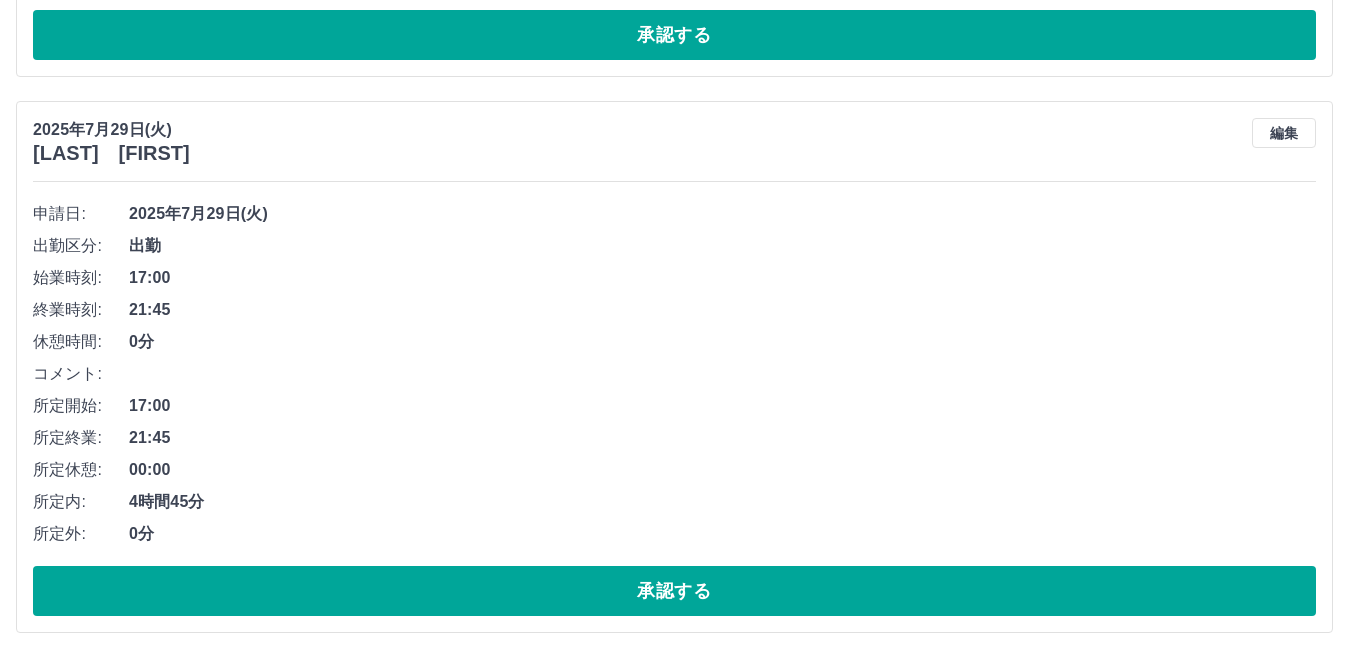 click on "承認する" at bounding box center (674, 591) 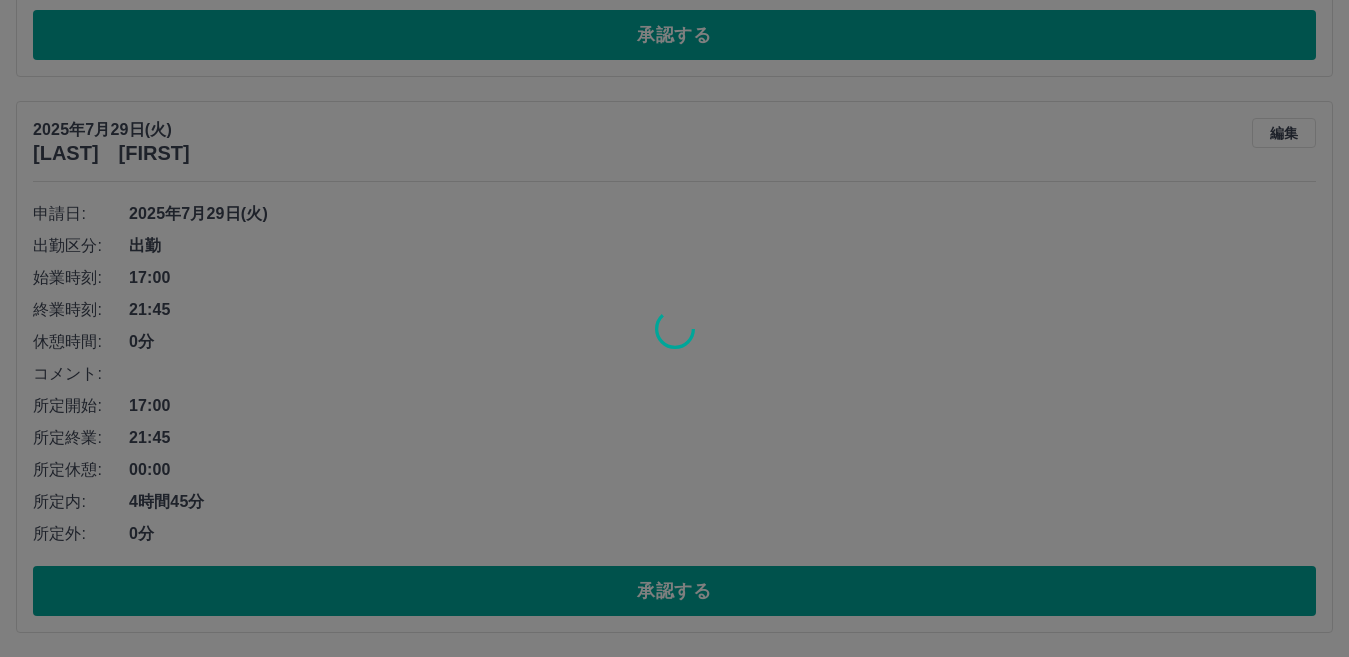 scroll, scrollTop: 6141, scrollLeft: 0, axis: vertical 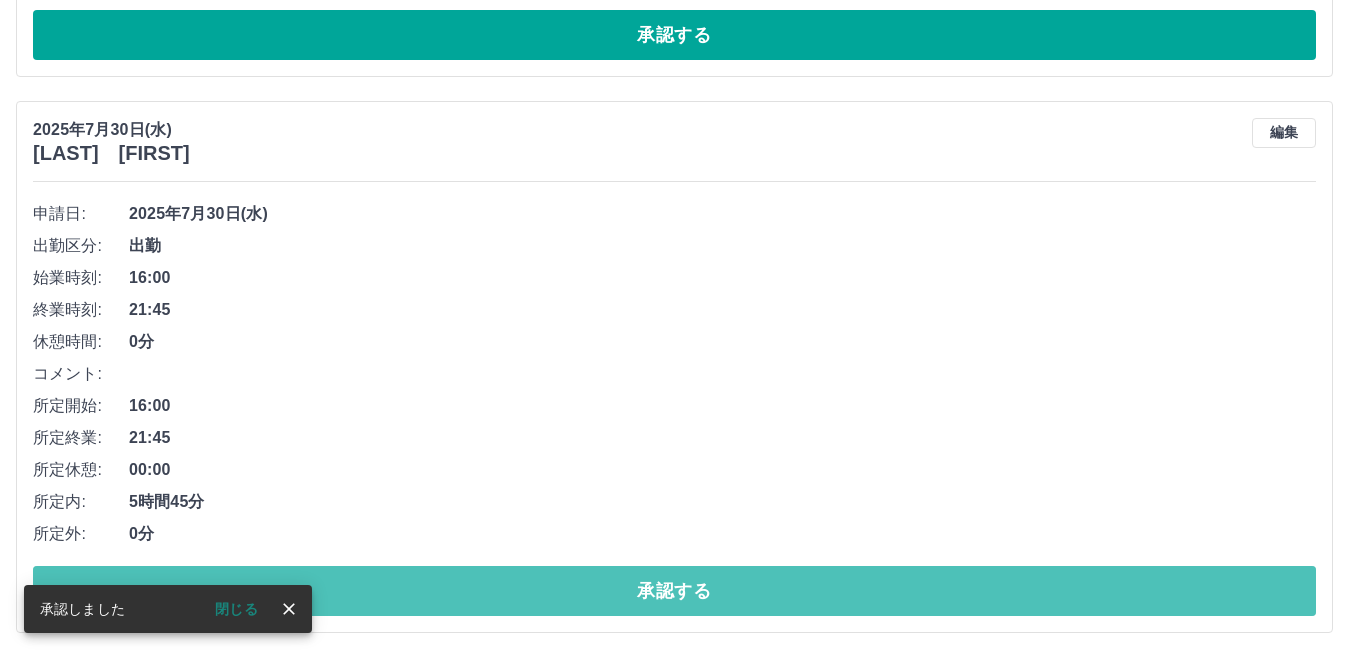 click on "承認する" at bounding box center [674, 591] 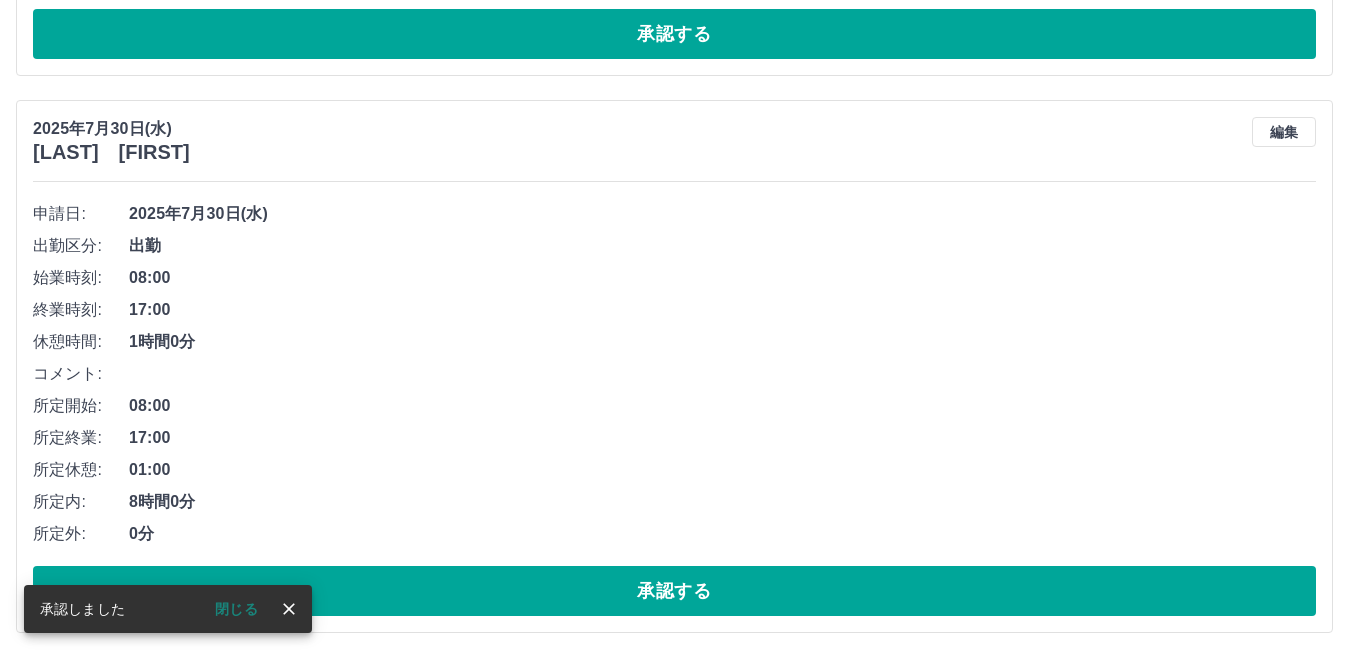 scroll, scrollTop: 5585, scrollLeft: 0, axis: vertical 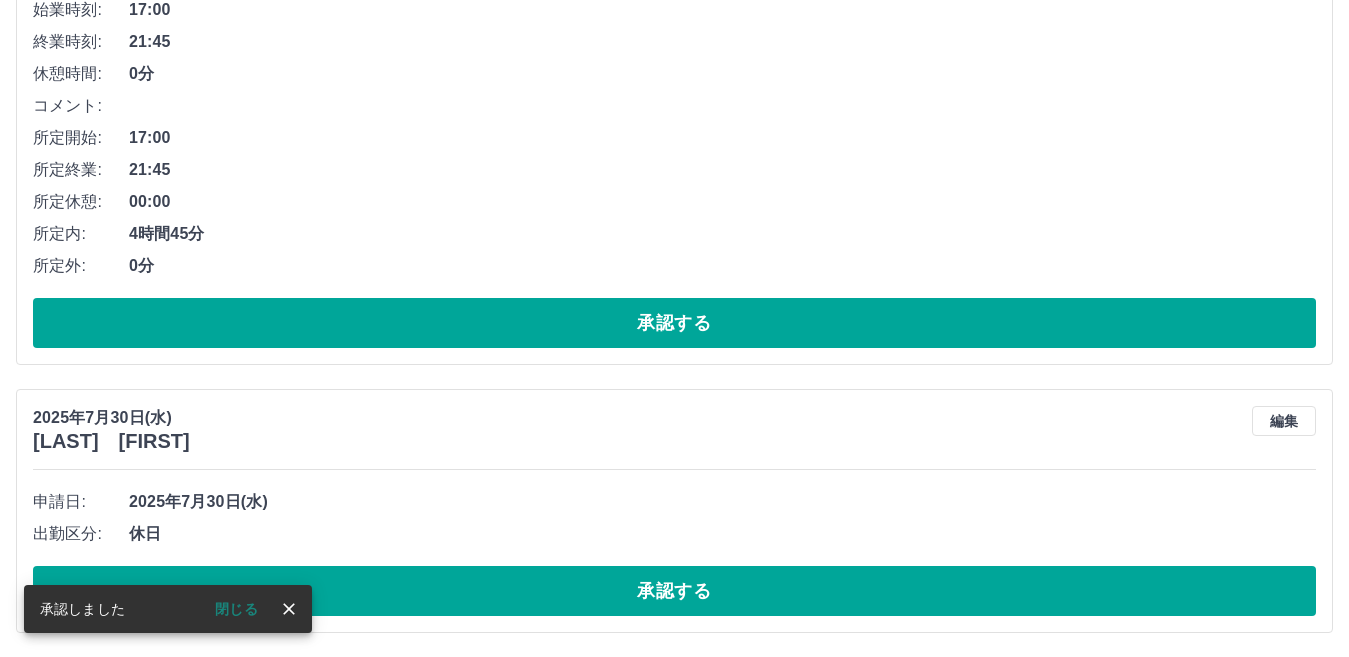 click on "承認する" at bounding box center [674, 591] 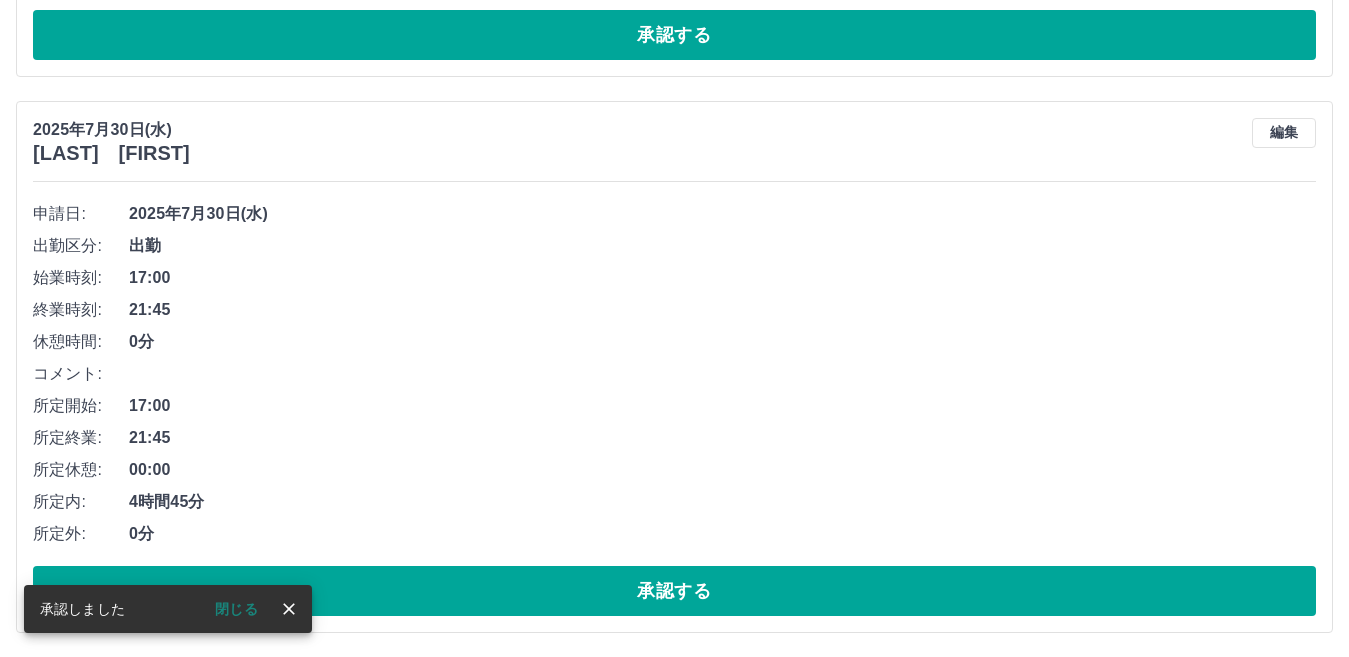 scroll, scrollTop: 4760, scrollLeft: 0, axis: vertical 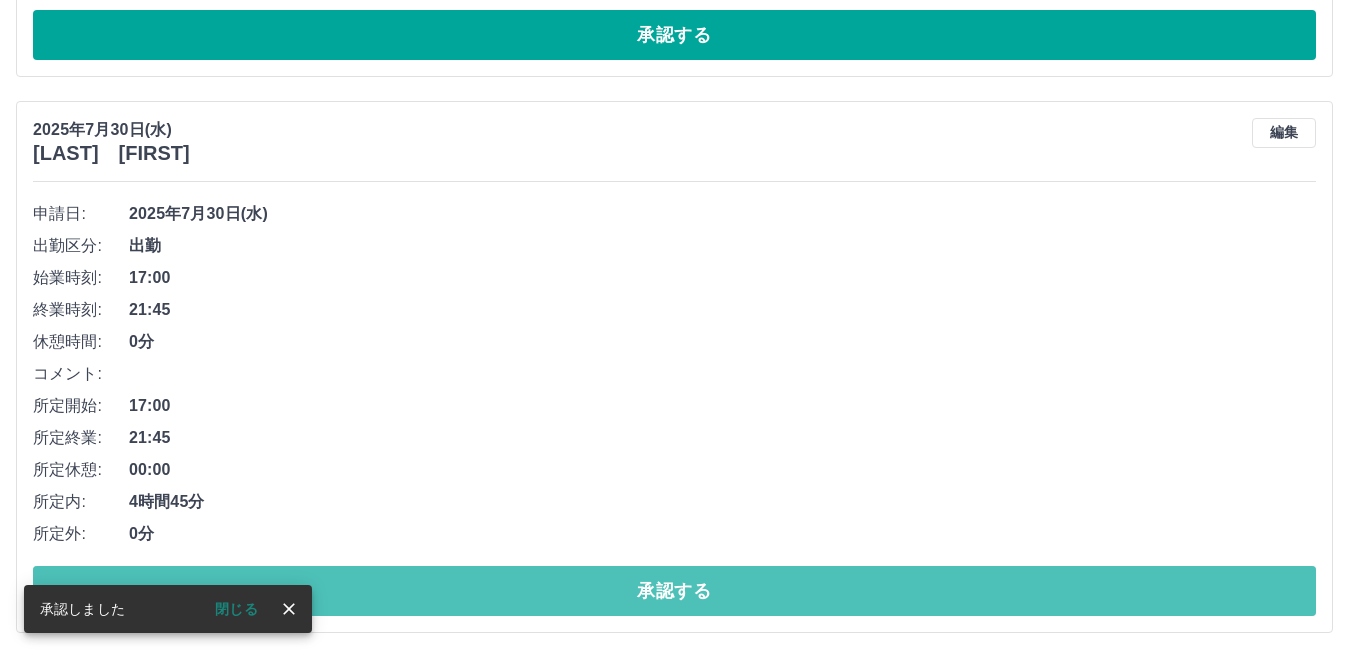 click on "承認する" at bounding box center (674, 591) 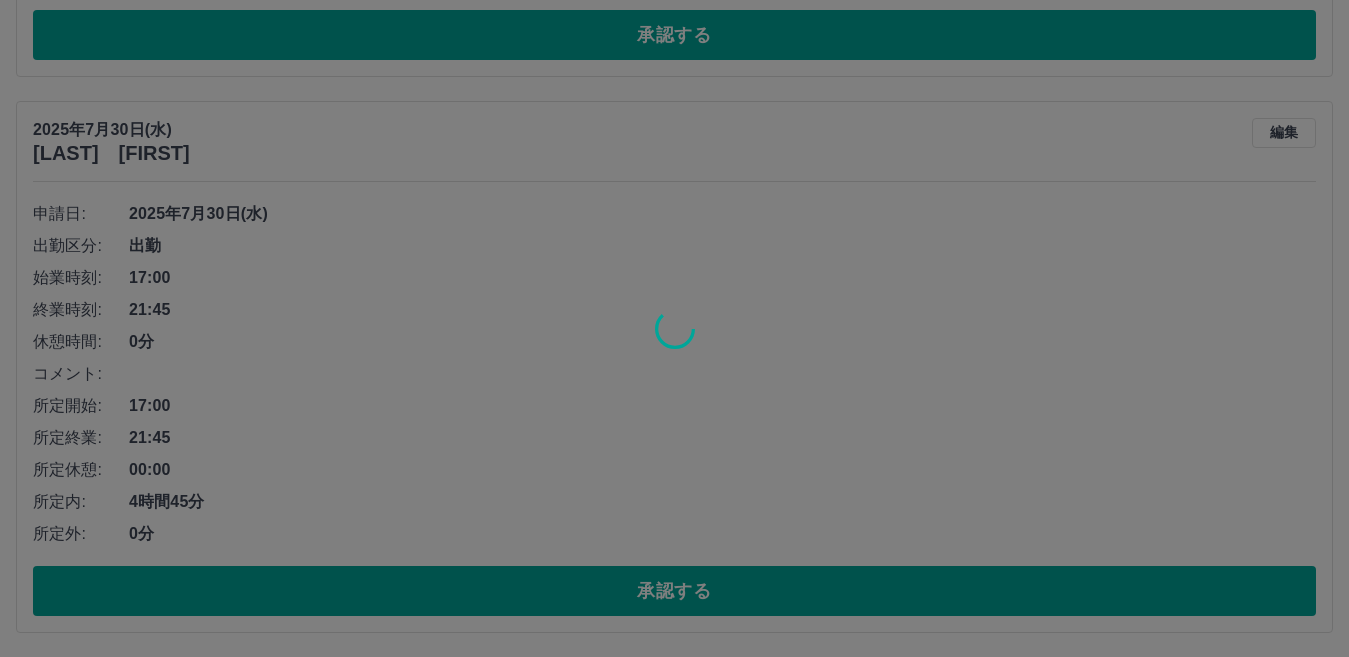 click at bounding box center [674, 328] 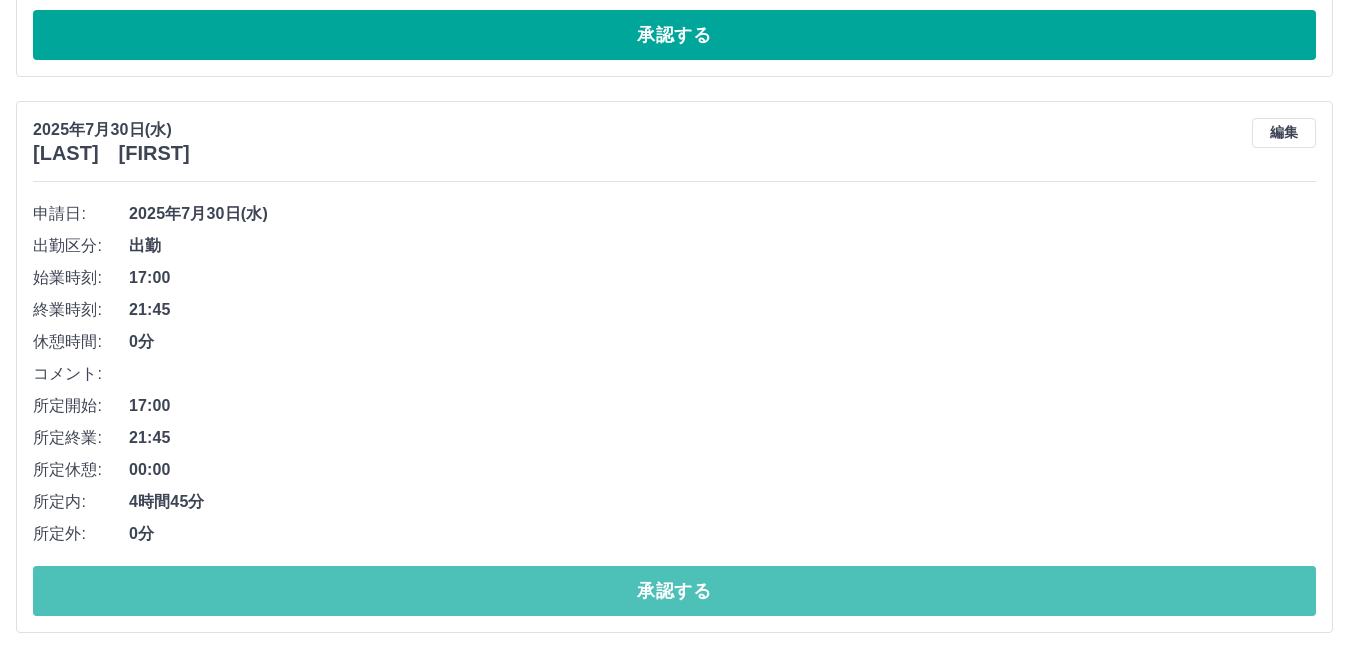 click on "承認する" at bounding box center (674, 591) 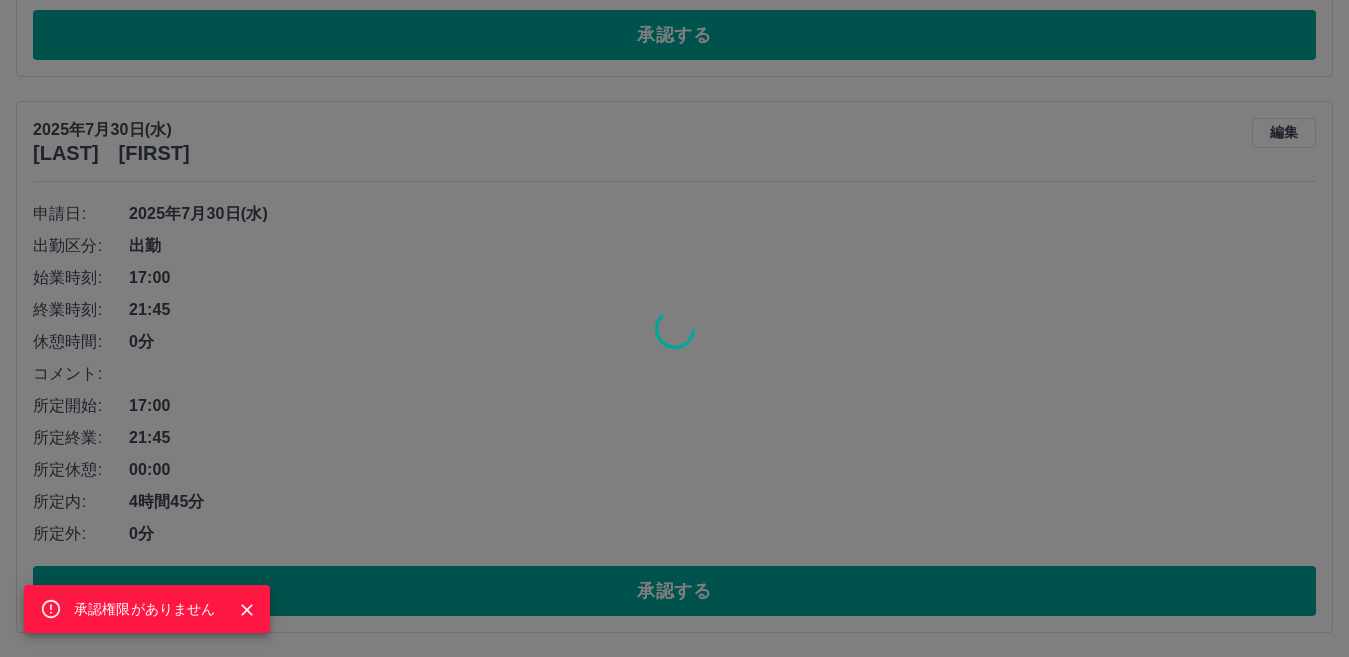 click on "承認権限がありません" at bounding box center [674, 328] 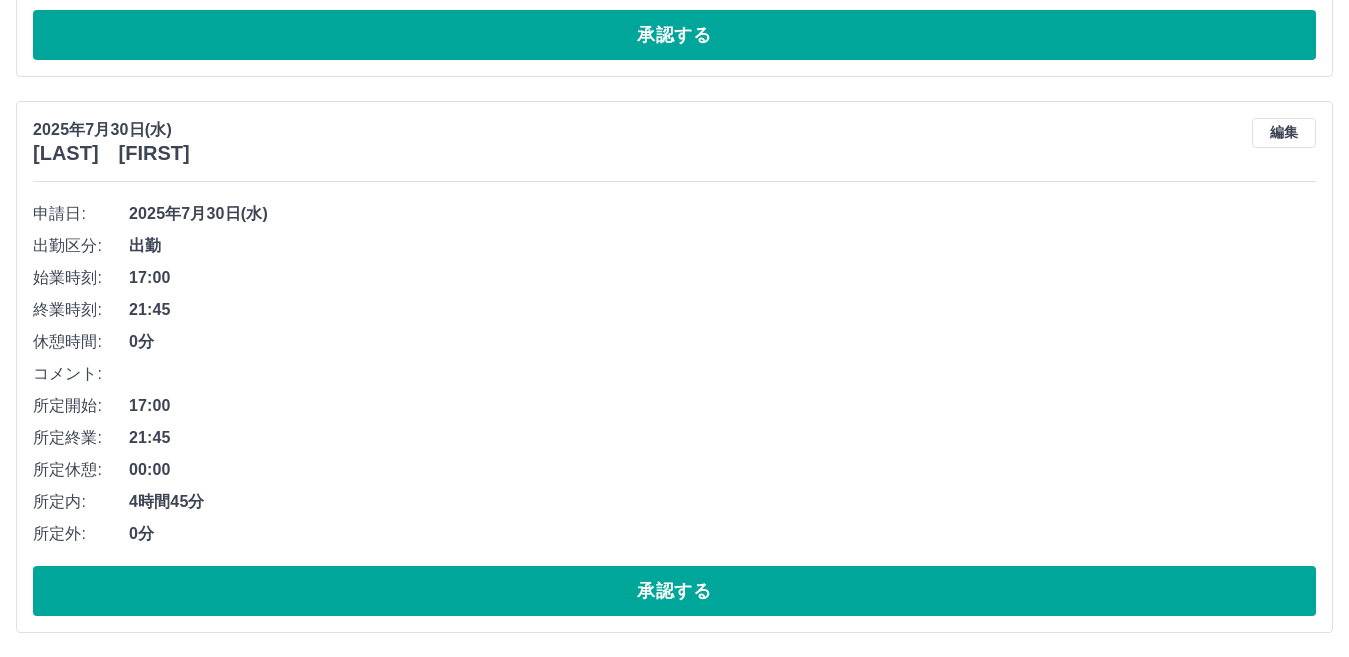 click on "承認する" at bounding box center [674, 591] 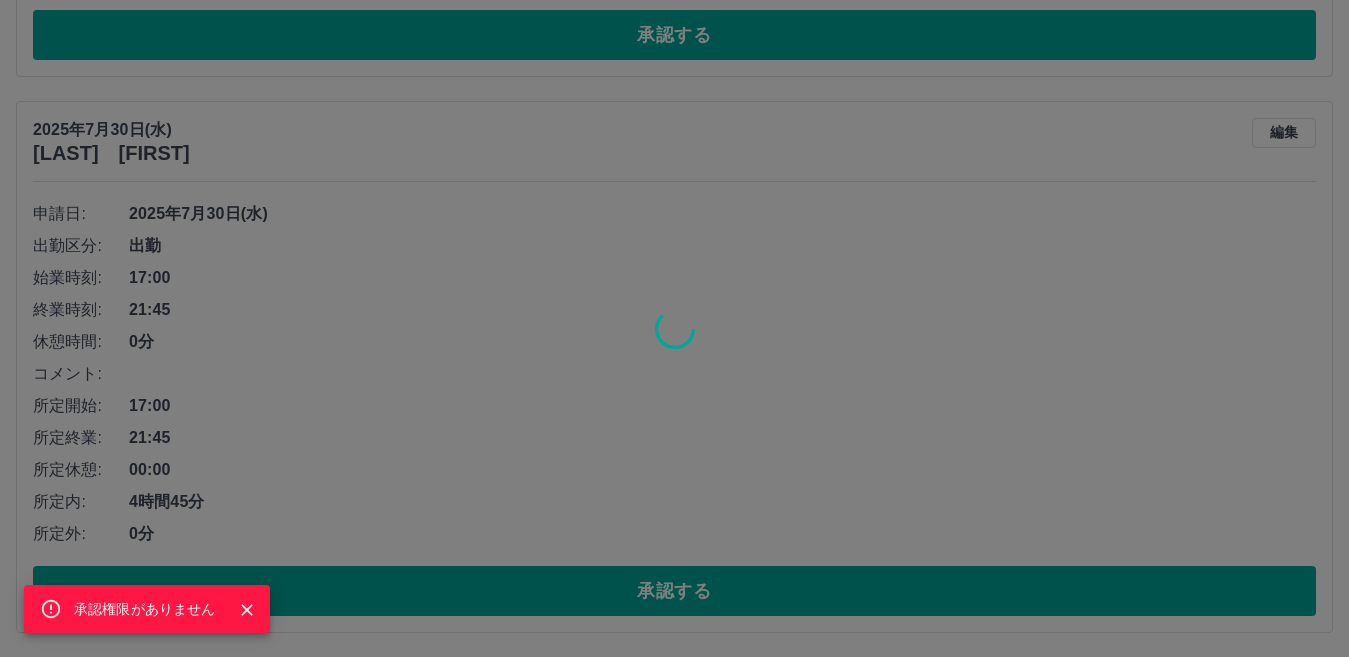 scroll, scrollTop: 4204, scrollLeft: 0, axis: vertical 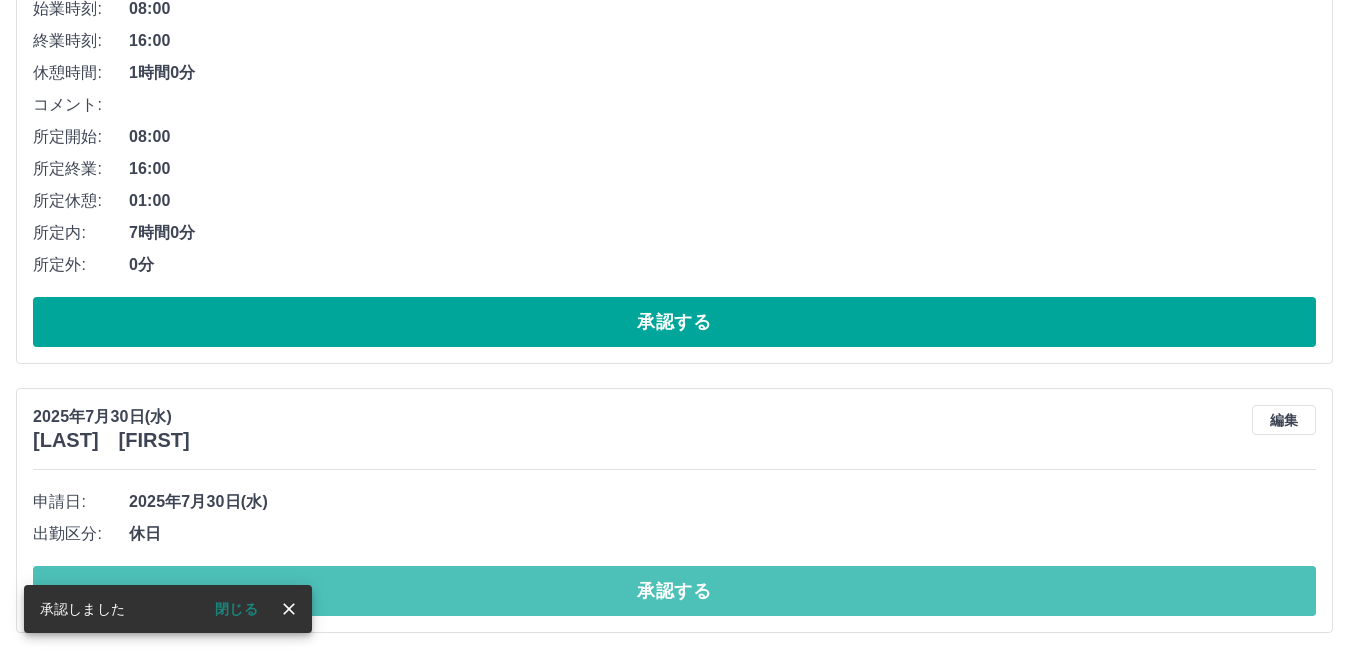 click on "承認する" at bounding box center (674, 591) 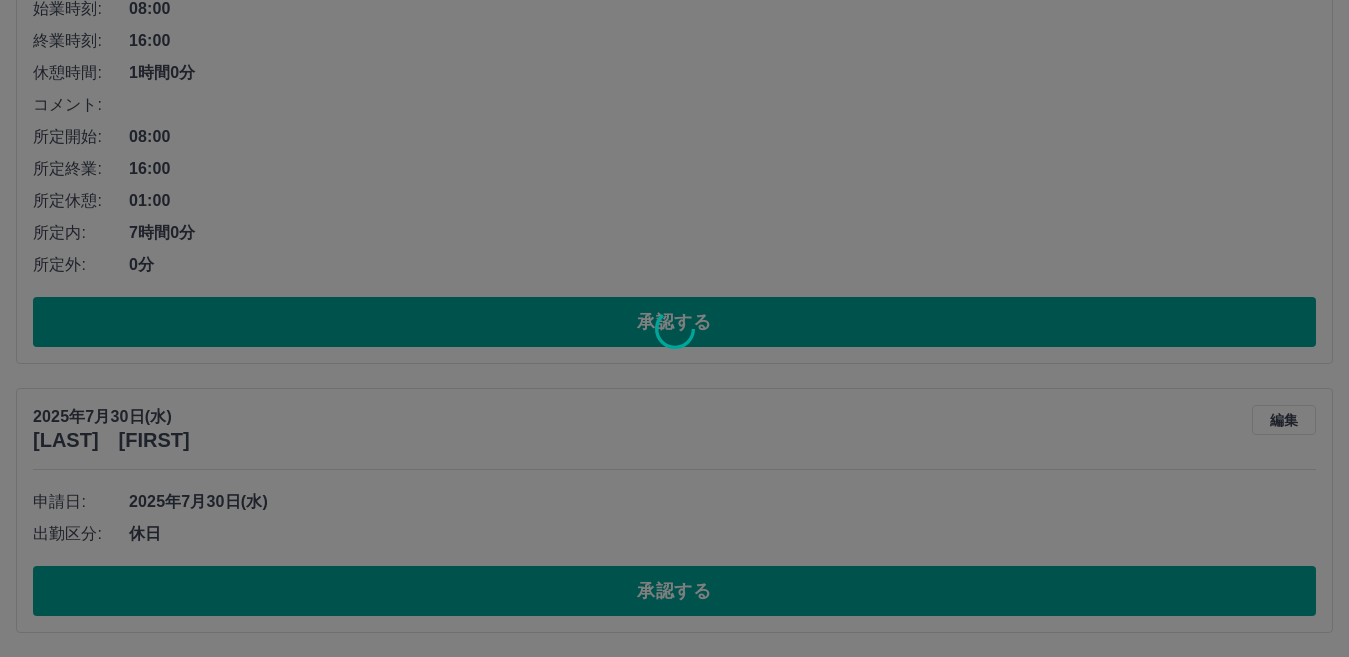 scroll, scrollTop: 3935, scrollLeft: 0, axis: vertical 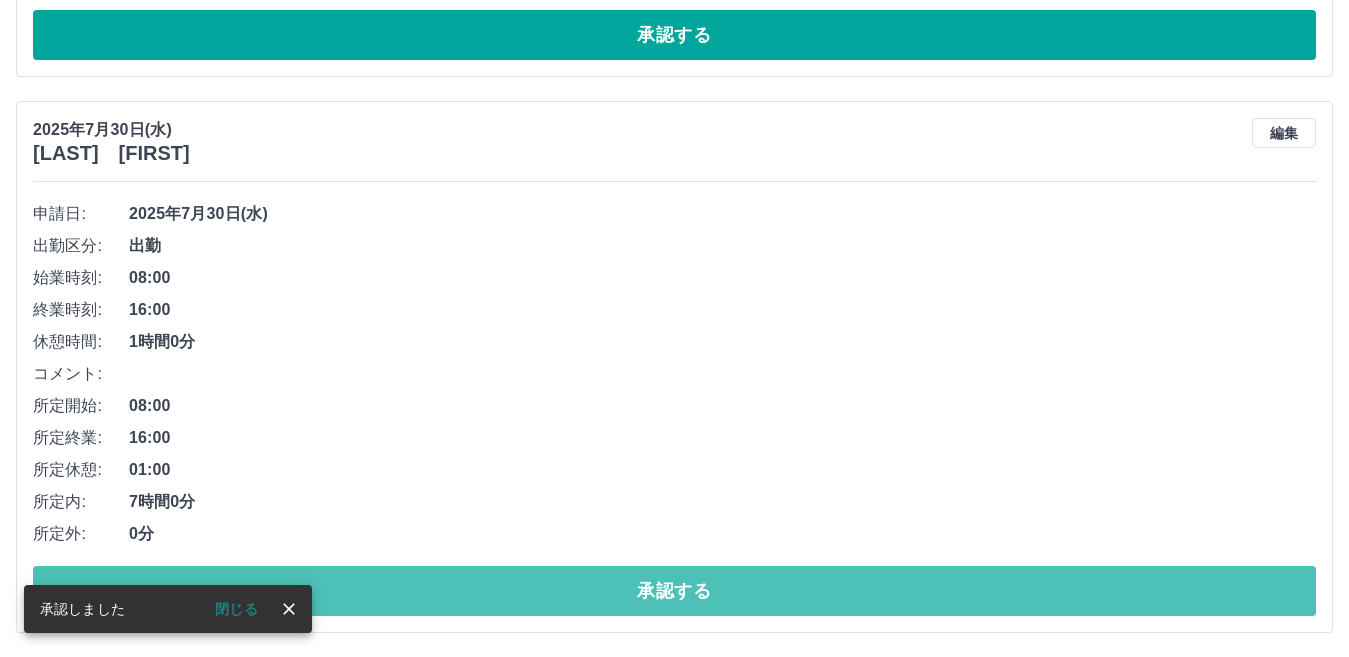 click on "承認する" at bounding box center [674, 591] 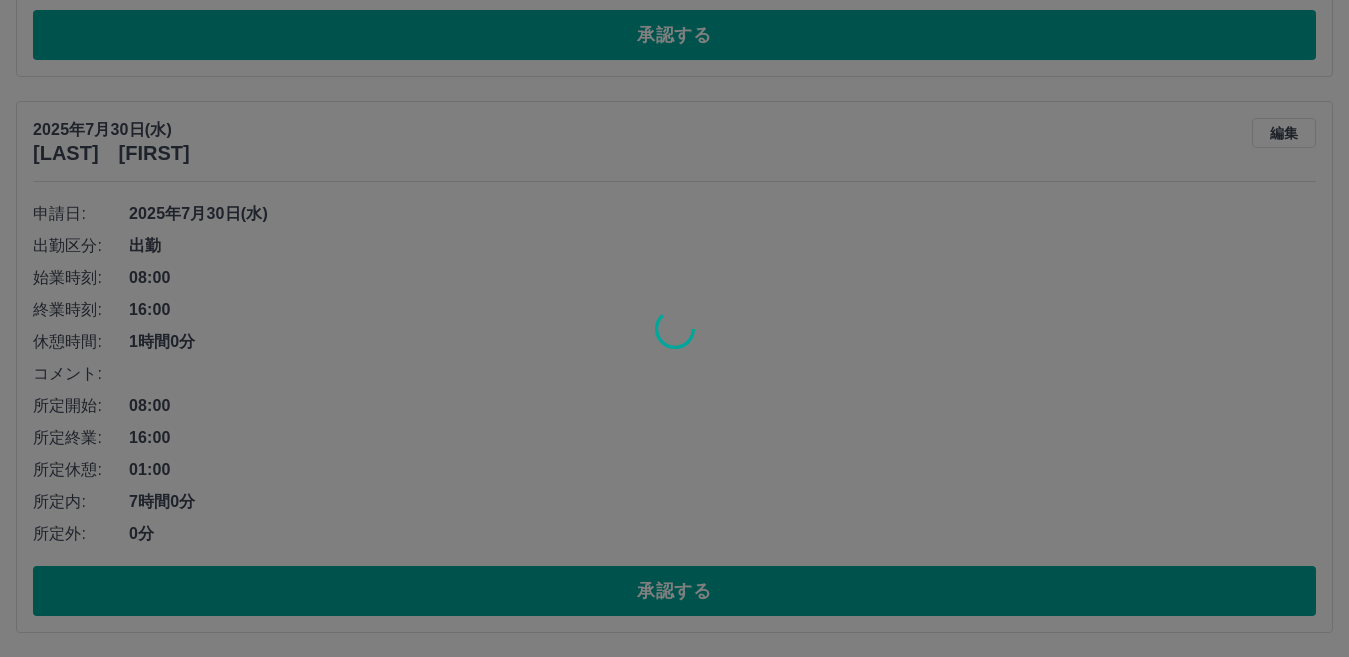 scroll, scrollTop: 3379, scrollLeft: 0, axis: vertical 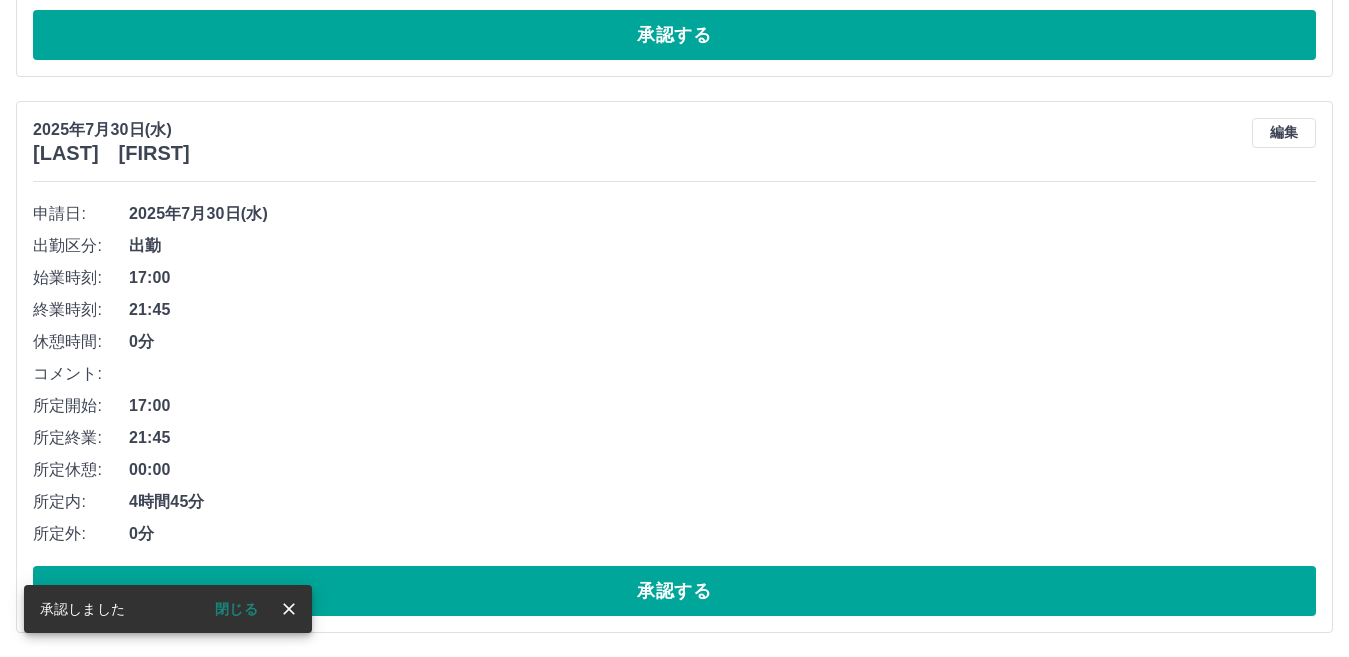 click on "承認する" at bounding box center (674, 591) 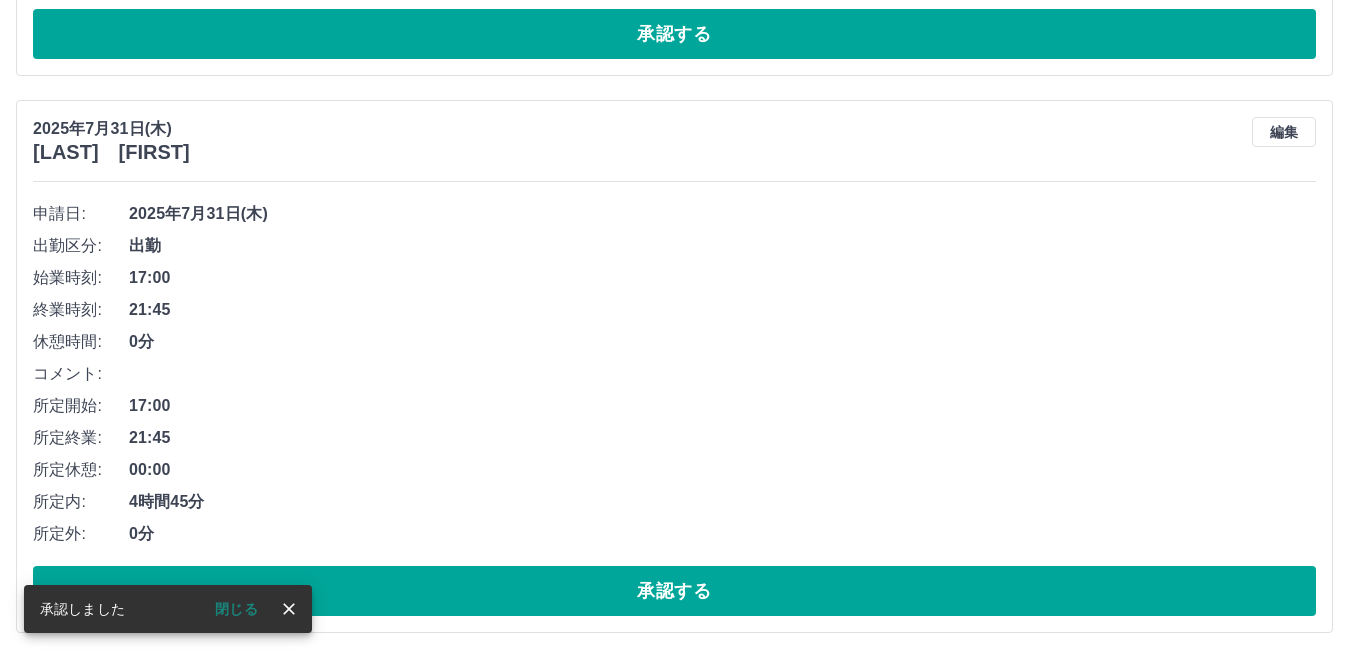 scroll, scrollTop: 2823, scrollLeft: 0, axis: vertical 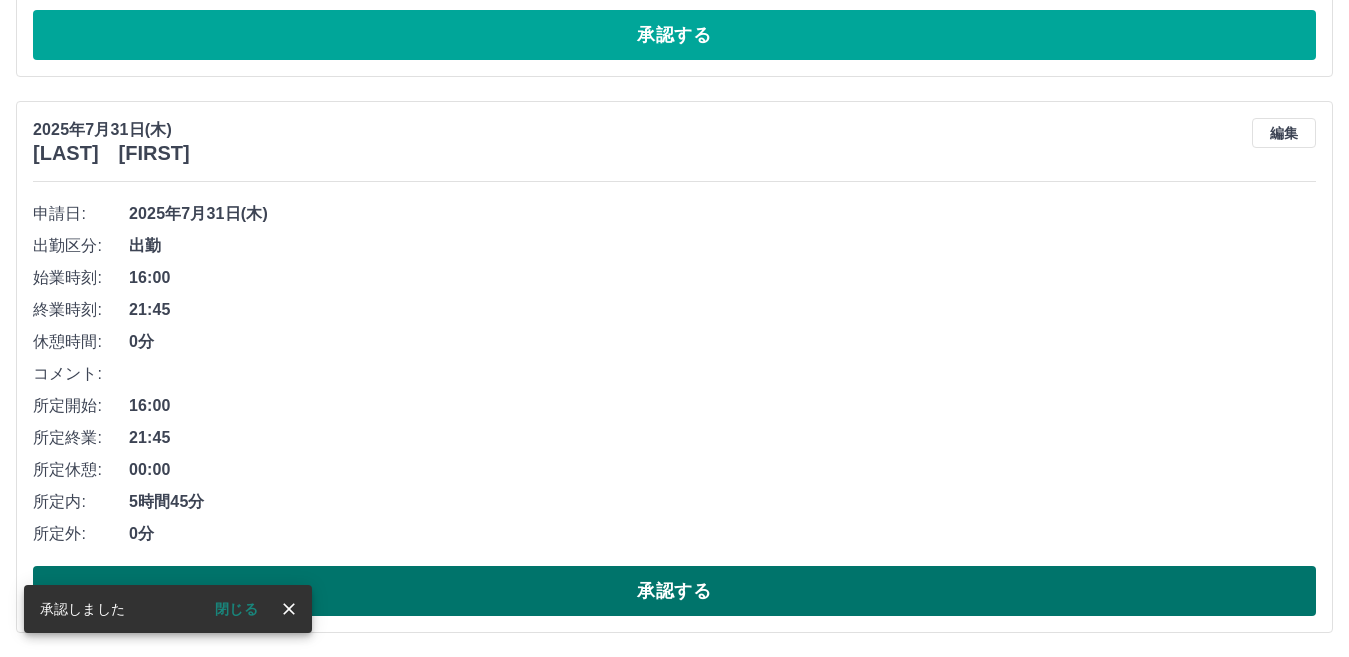 click on "承認する" at bounding box center (674, 591) 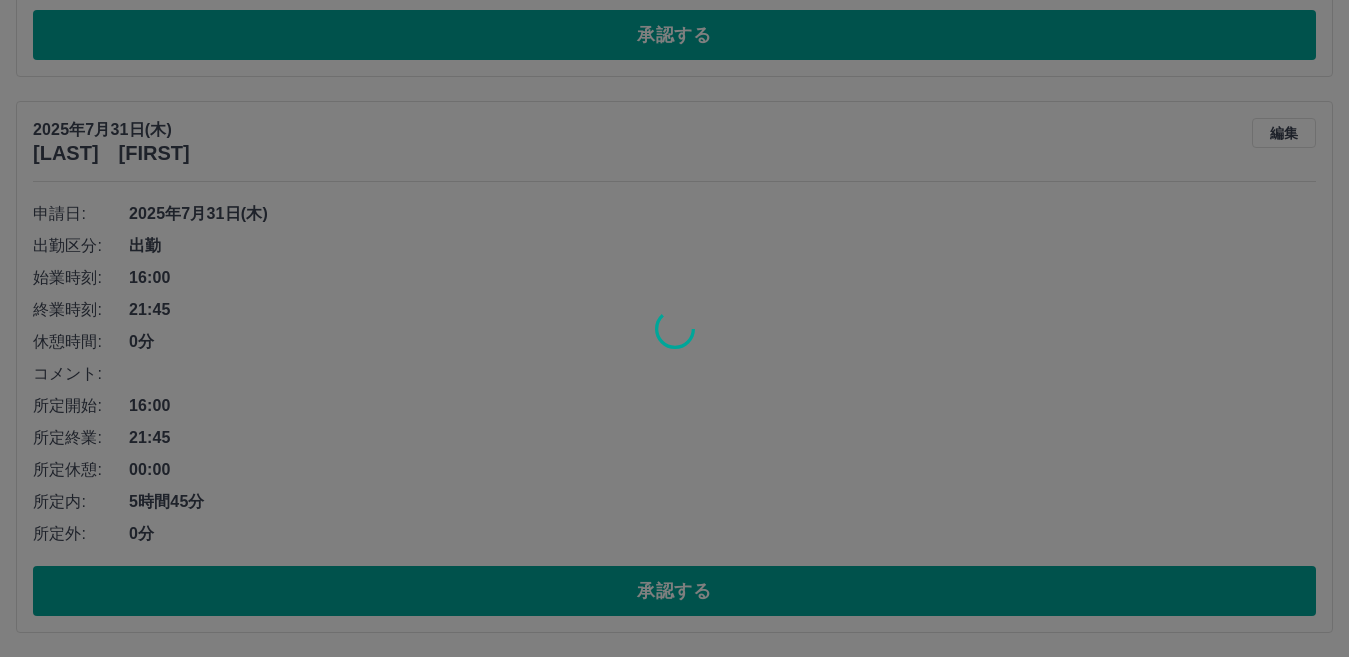 scroll, scrollTop: 1710, scrollLeft: 0, axis: vertical 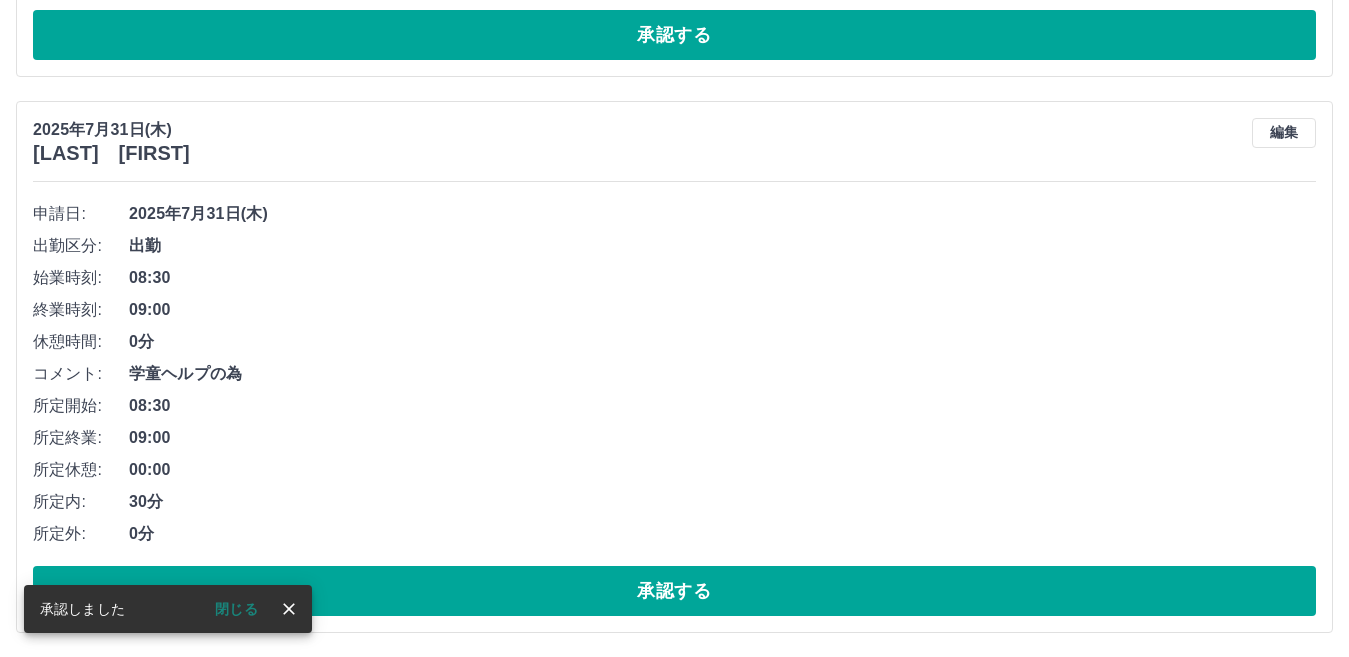 click on "承認する" at bounding box center (674, 591) 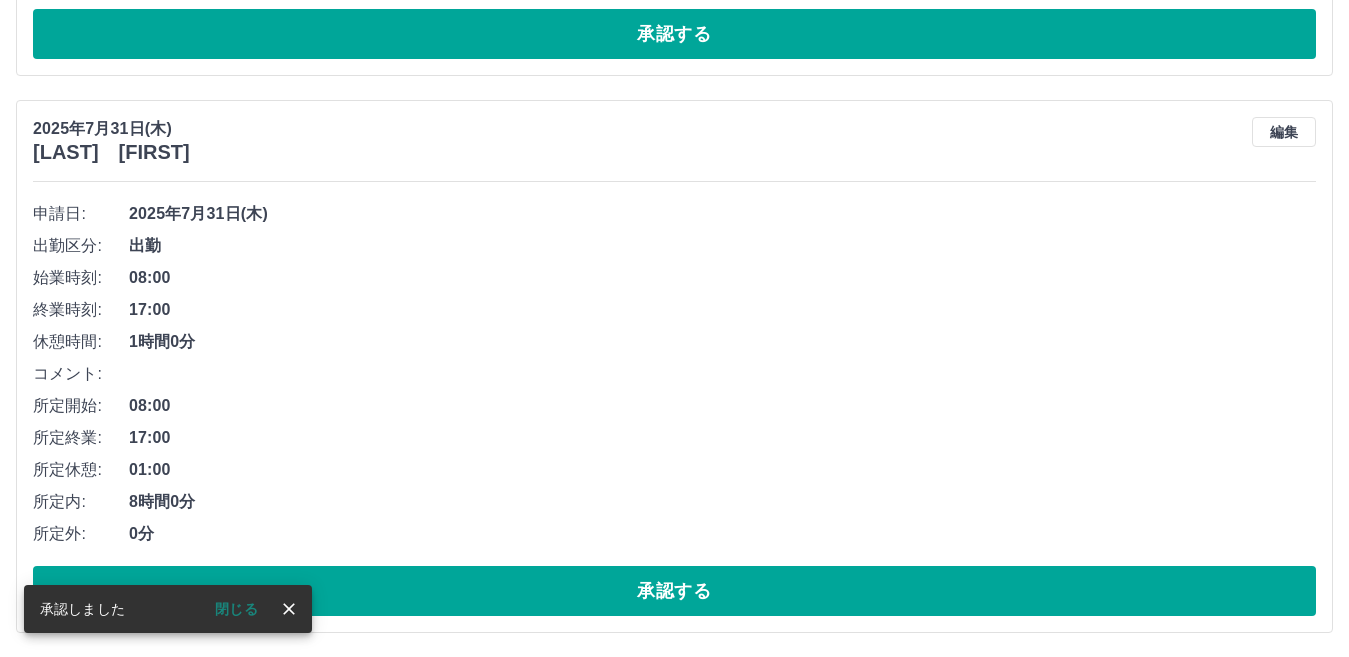 scroll, scrollTop: 1154, scrollLeft: 0, axis: vertical 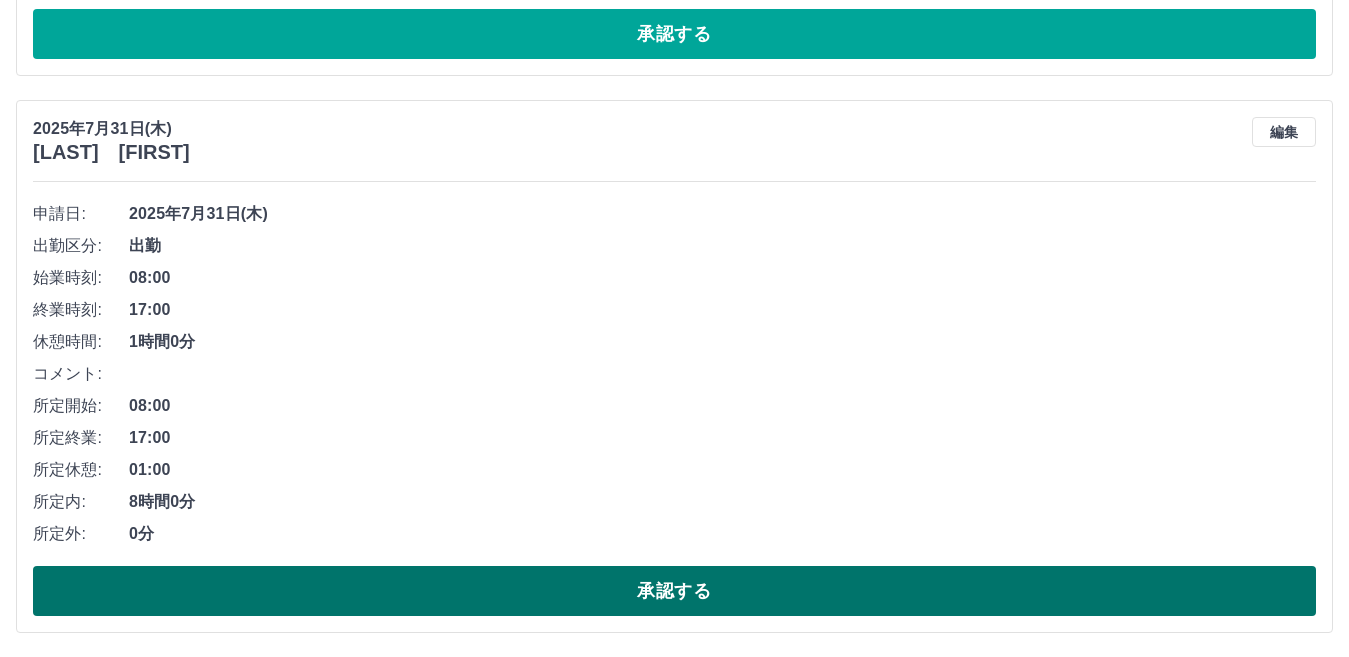 click on "承認する" at bounding box center (674, 591) 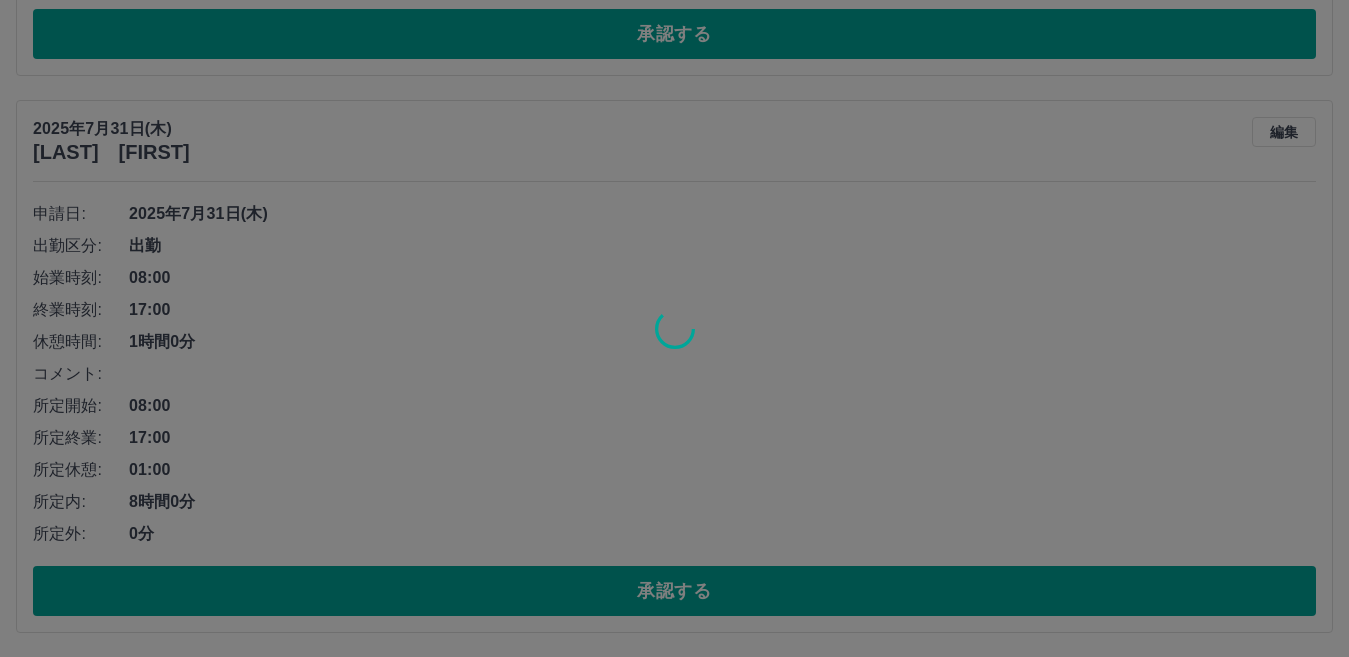 scroll, scrollTop: 597, scrollLeft: 0, axis: vertical 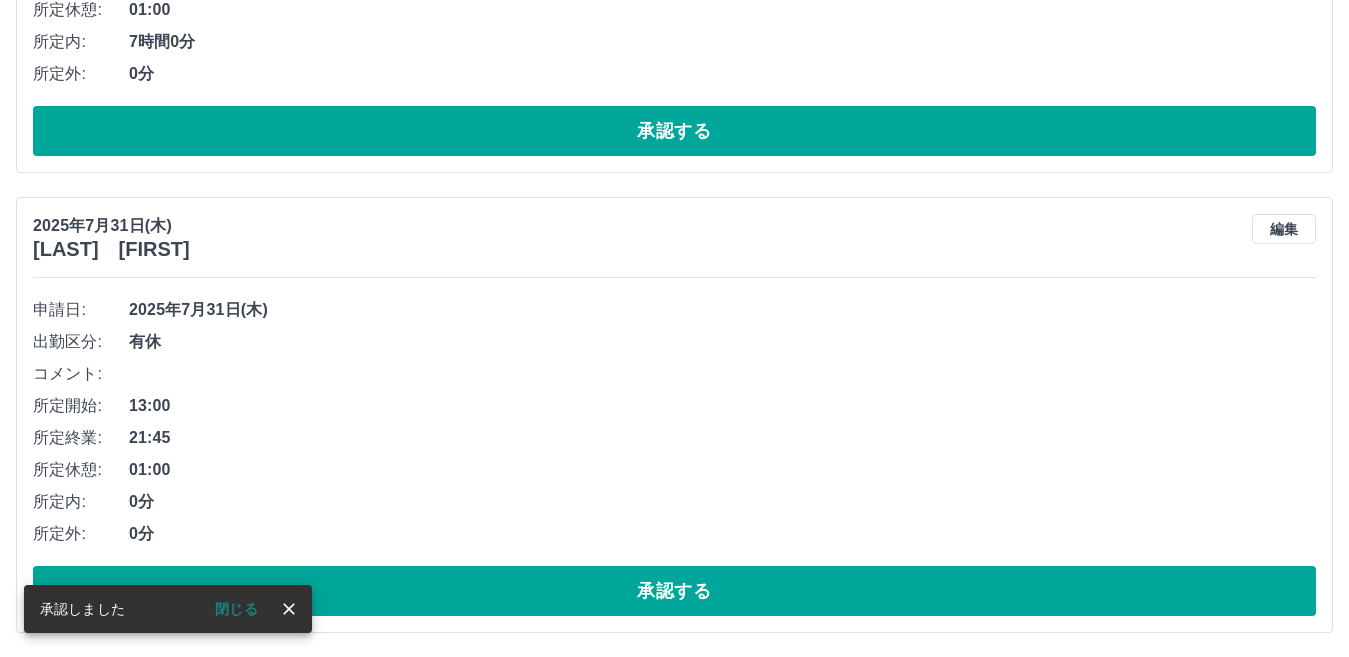 click on "承認する" at bounding box center [674, 591] 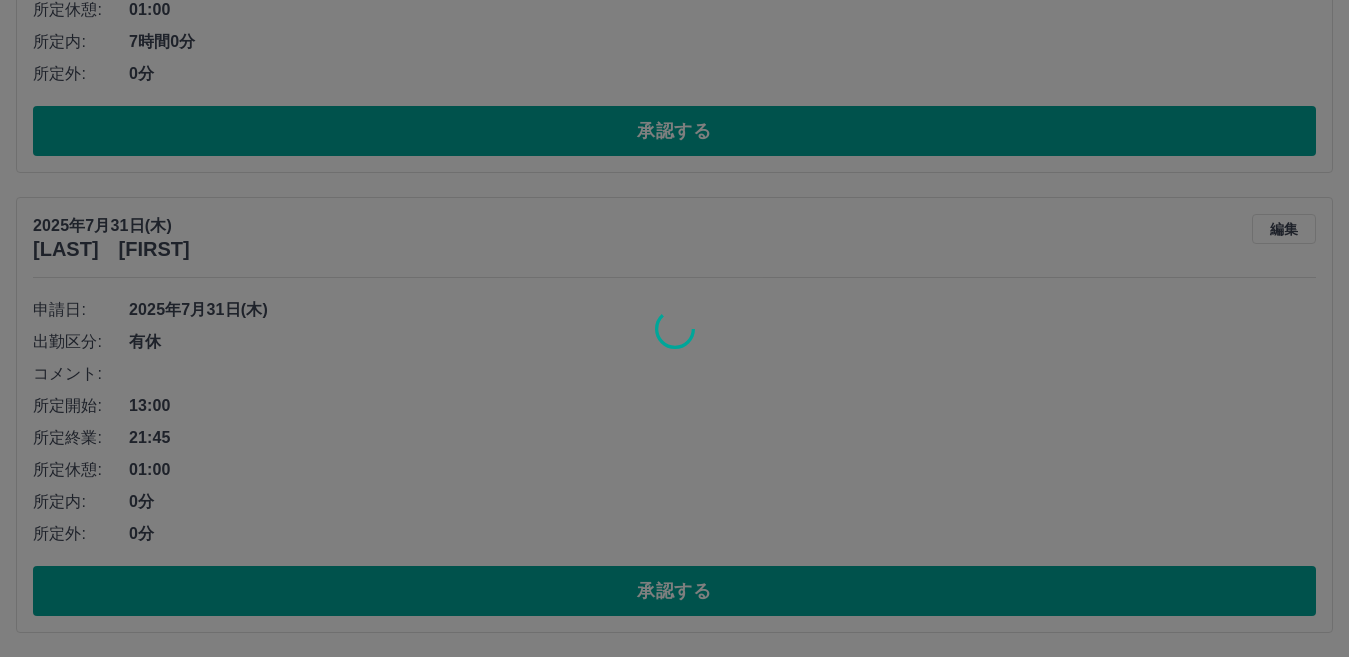 scroll, scrollTop: 137, scrollLeft: 0, axis: vertical 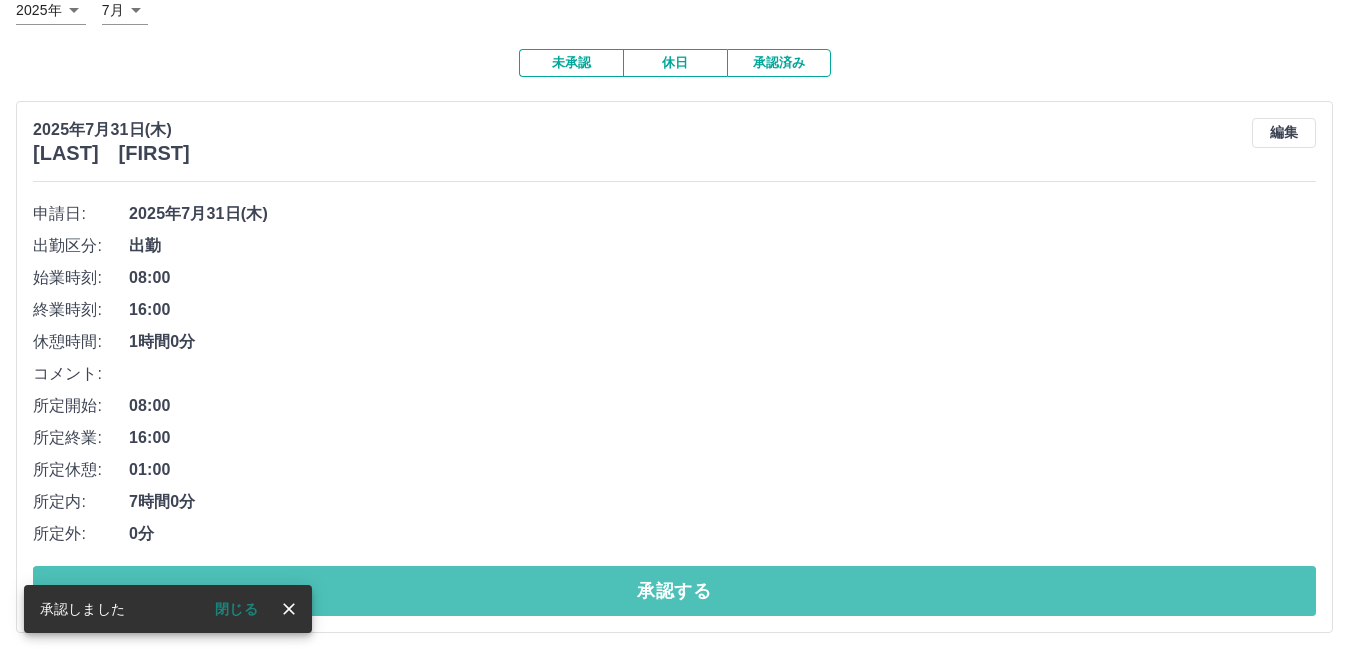 click on "承認する" at bounding box center [674, 591] 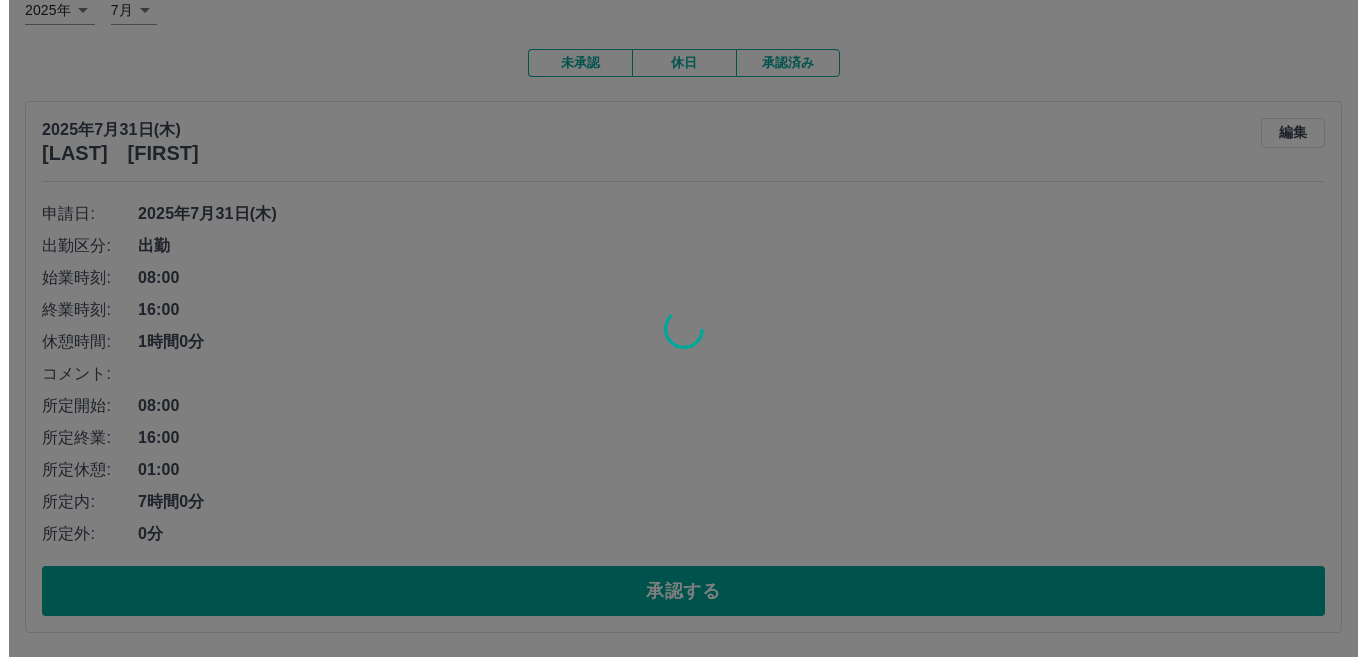 scroll, scrollTop: 0, scrollLeft: 0, axis: both 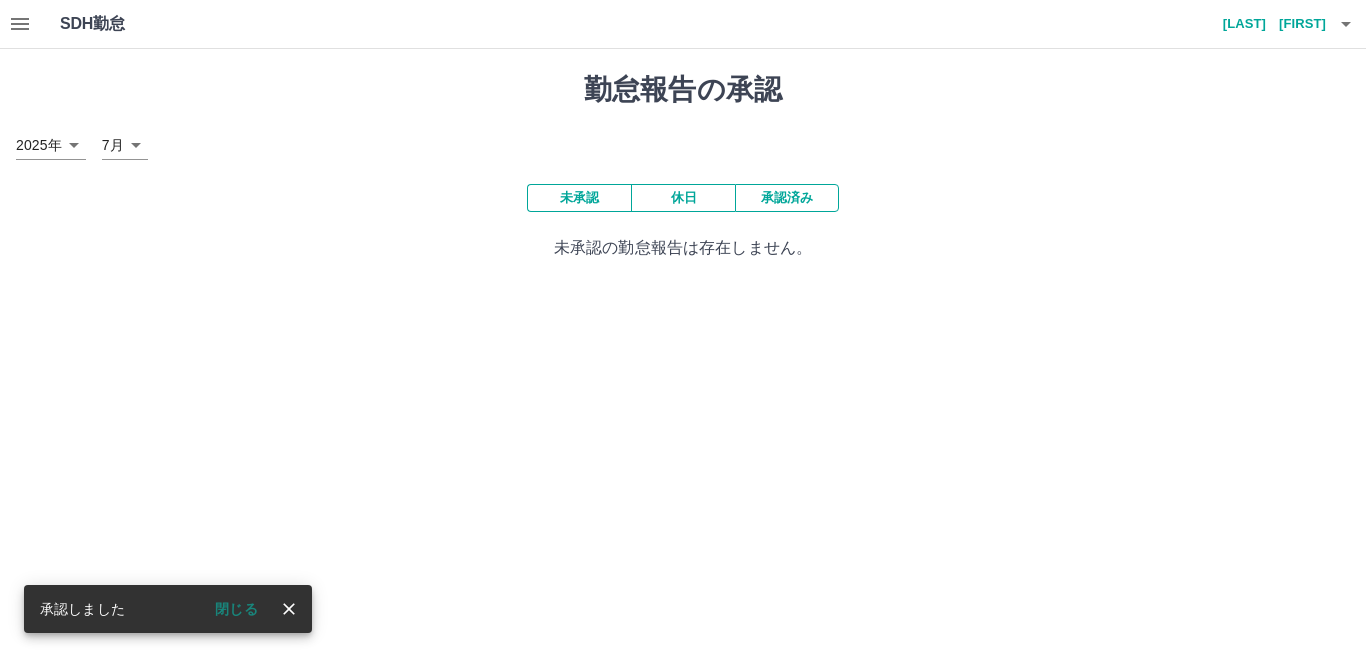 click at bounding box center [20, 24] 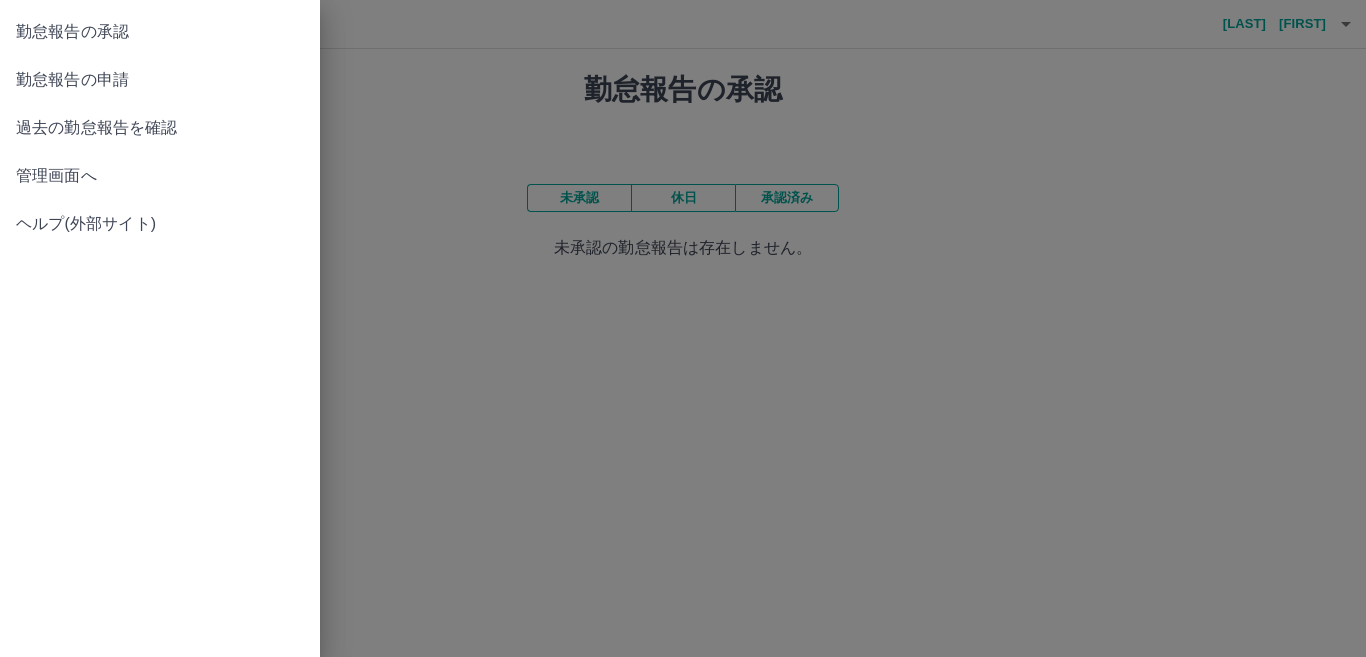 click on "勤怠報告の承認" at bounding box center (160, 32) 